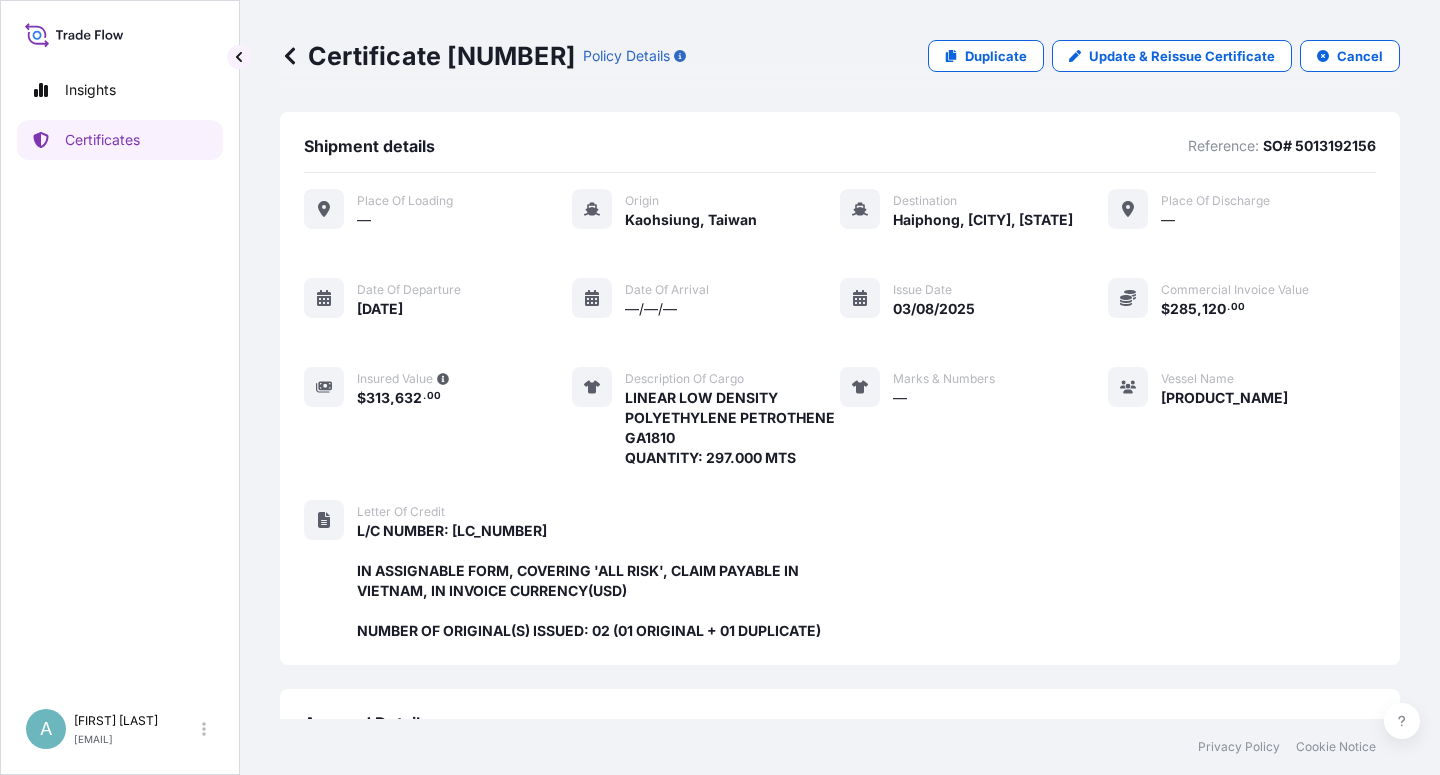 scroll, scrollTop: 0, scrollLeft: 0, axis: both 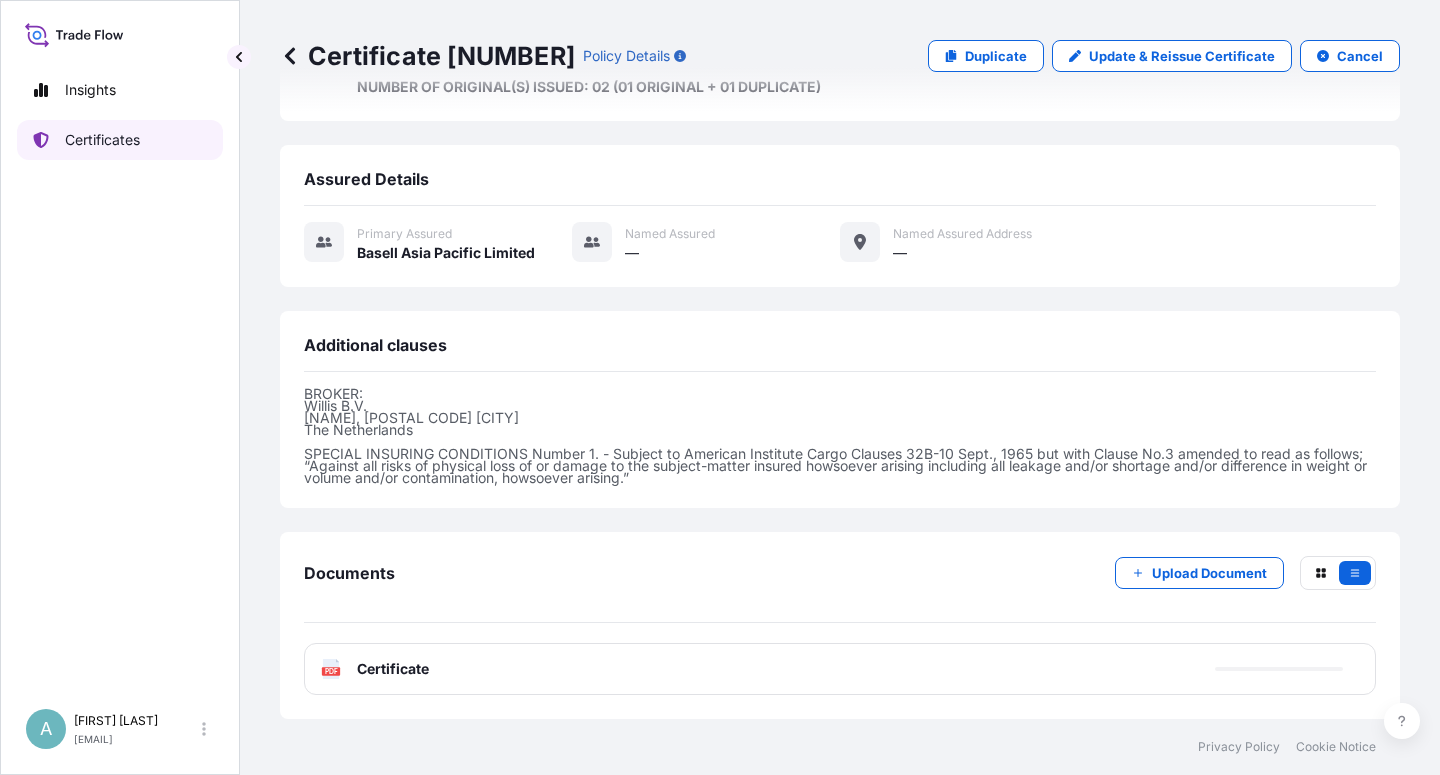 click on "Certificates" at bounding box center [102, 140] 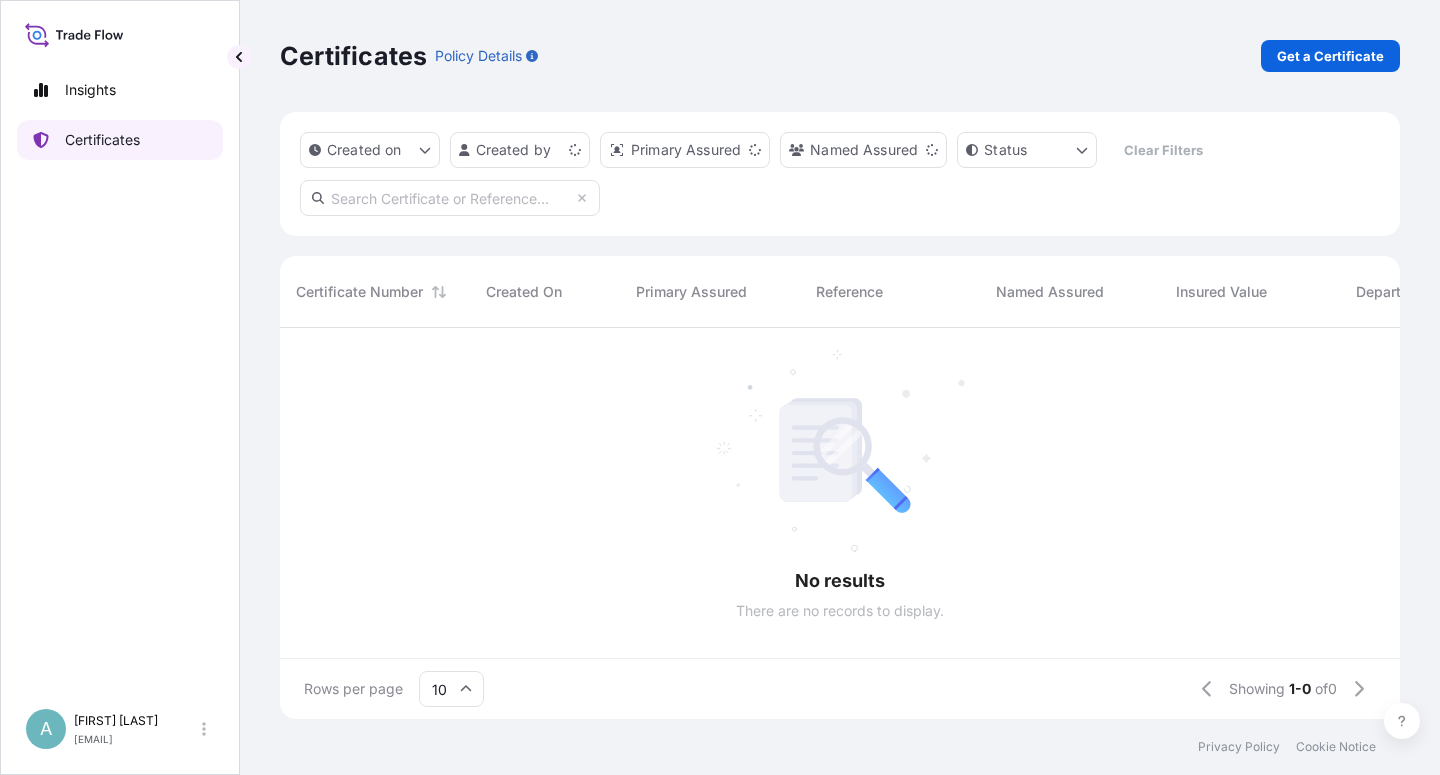 scroll, scrollTop: 0, scrollLeft: 0, axis: both 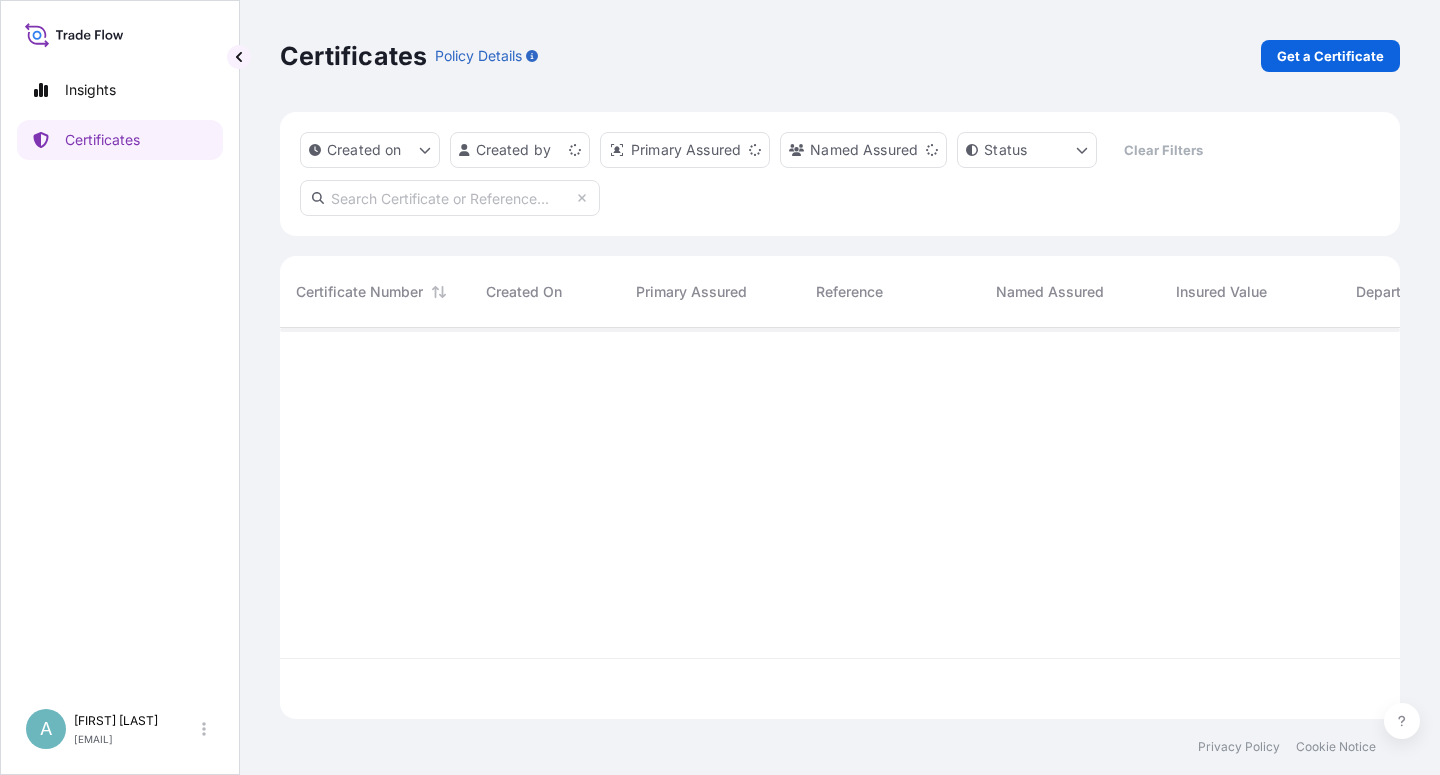 click at bounding box center (450, 198) 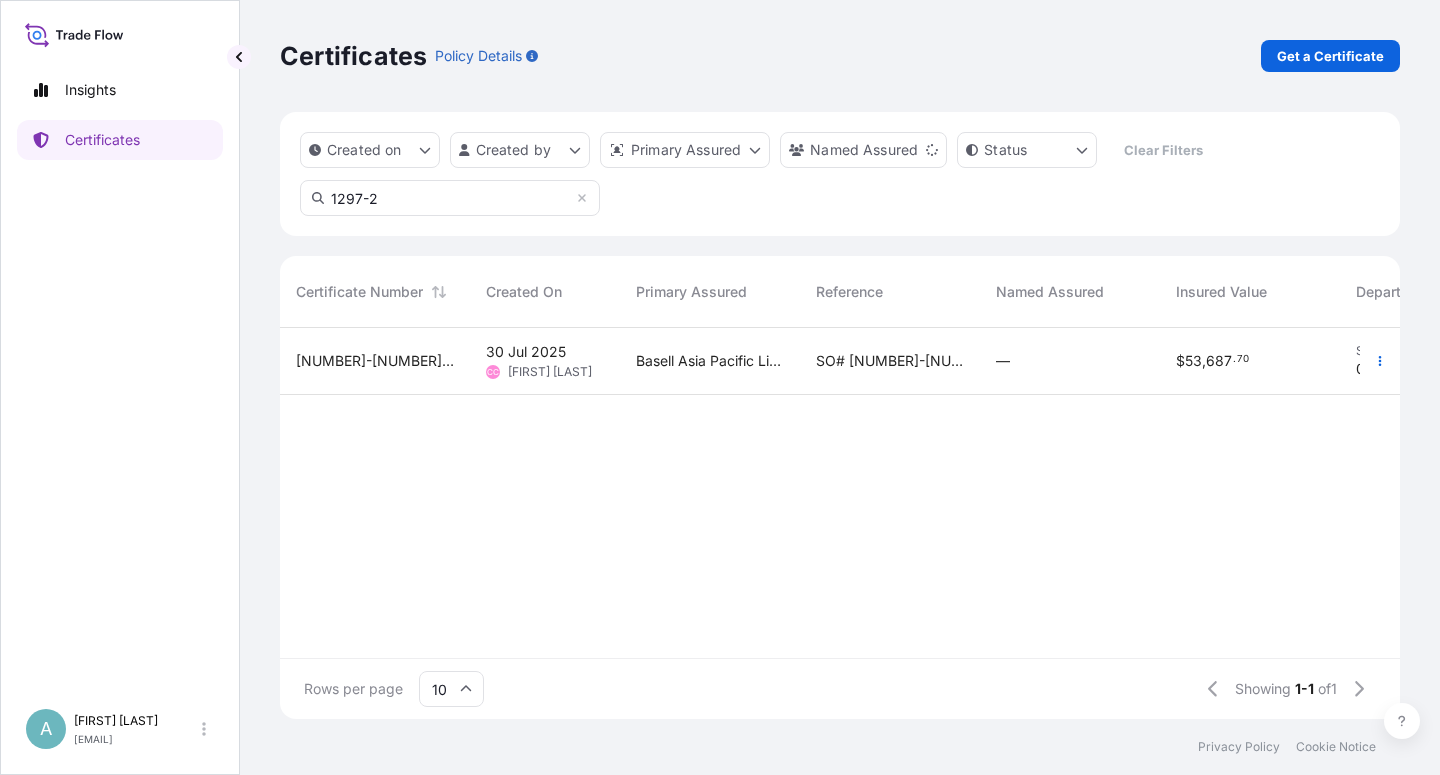 type on "1297-2" 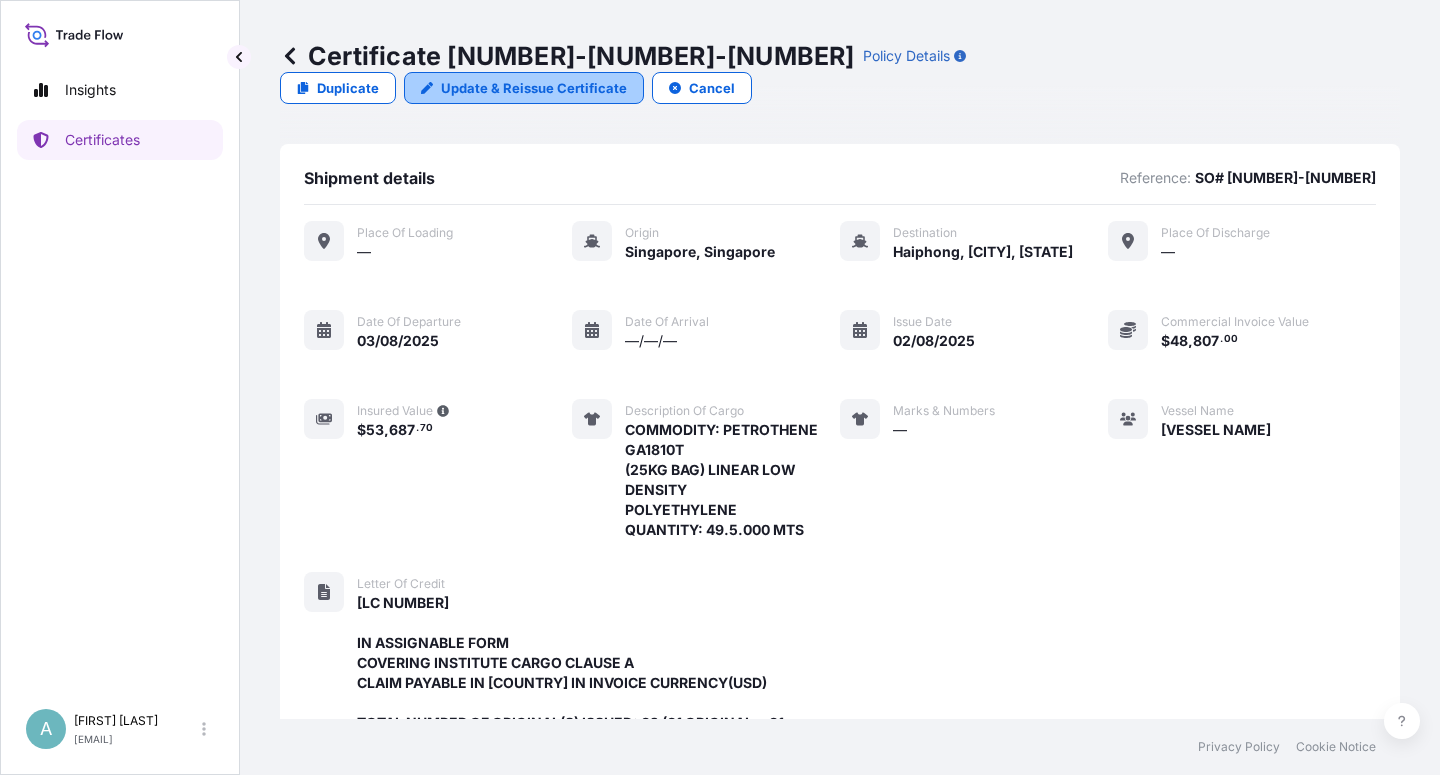 click on "Update & Reissue Certificate" at bounding box center [524, 88] 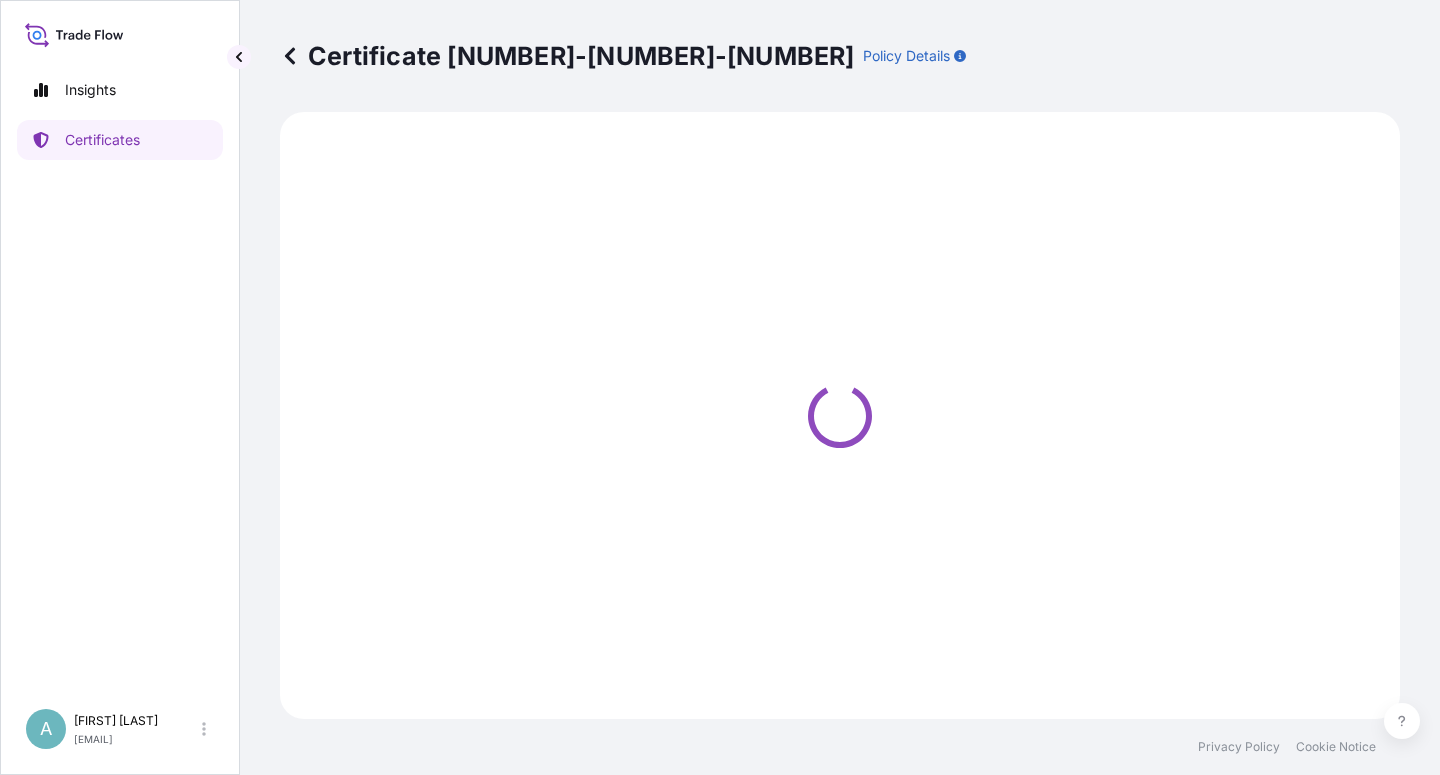 select on "Sea" 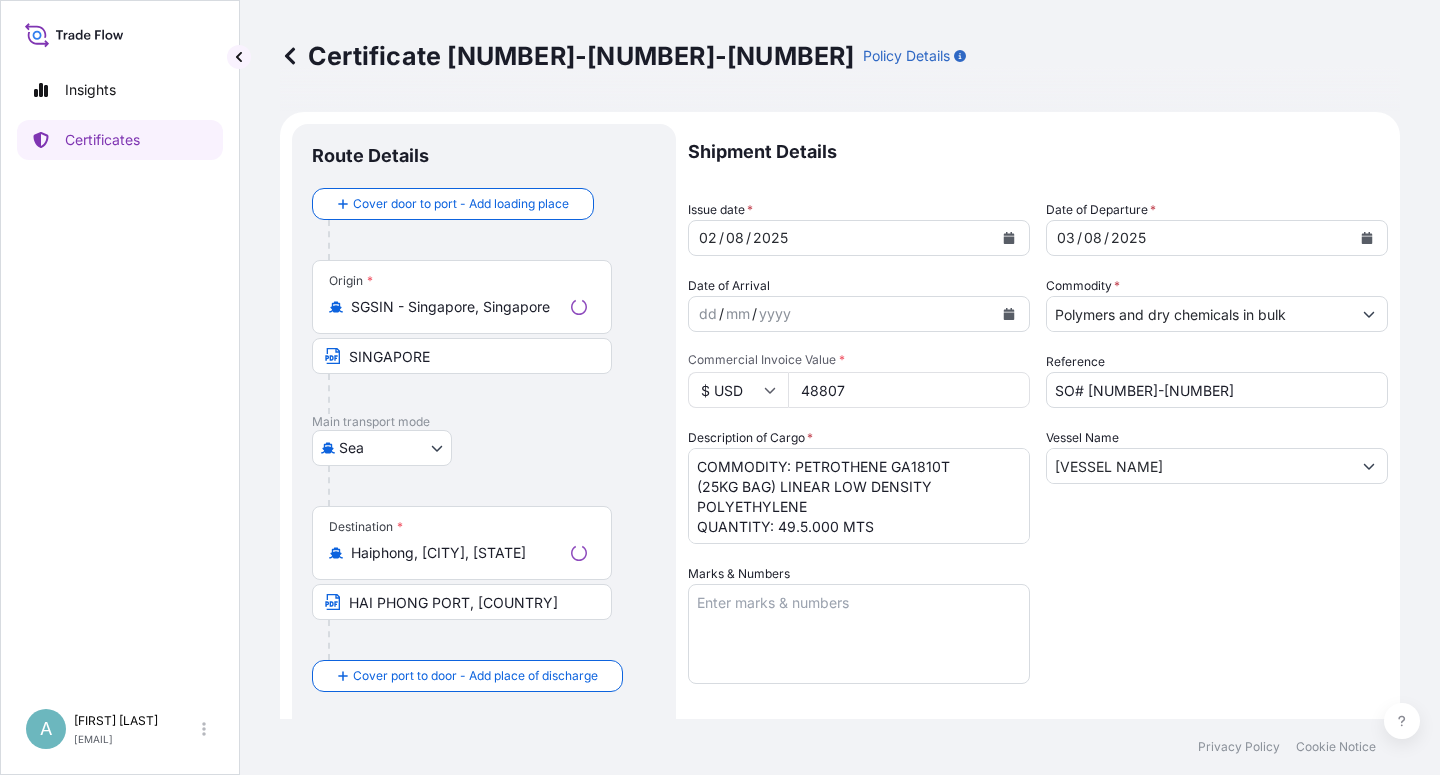 select on "32034" 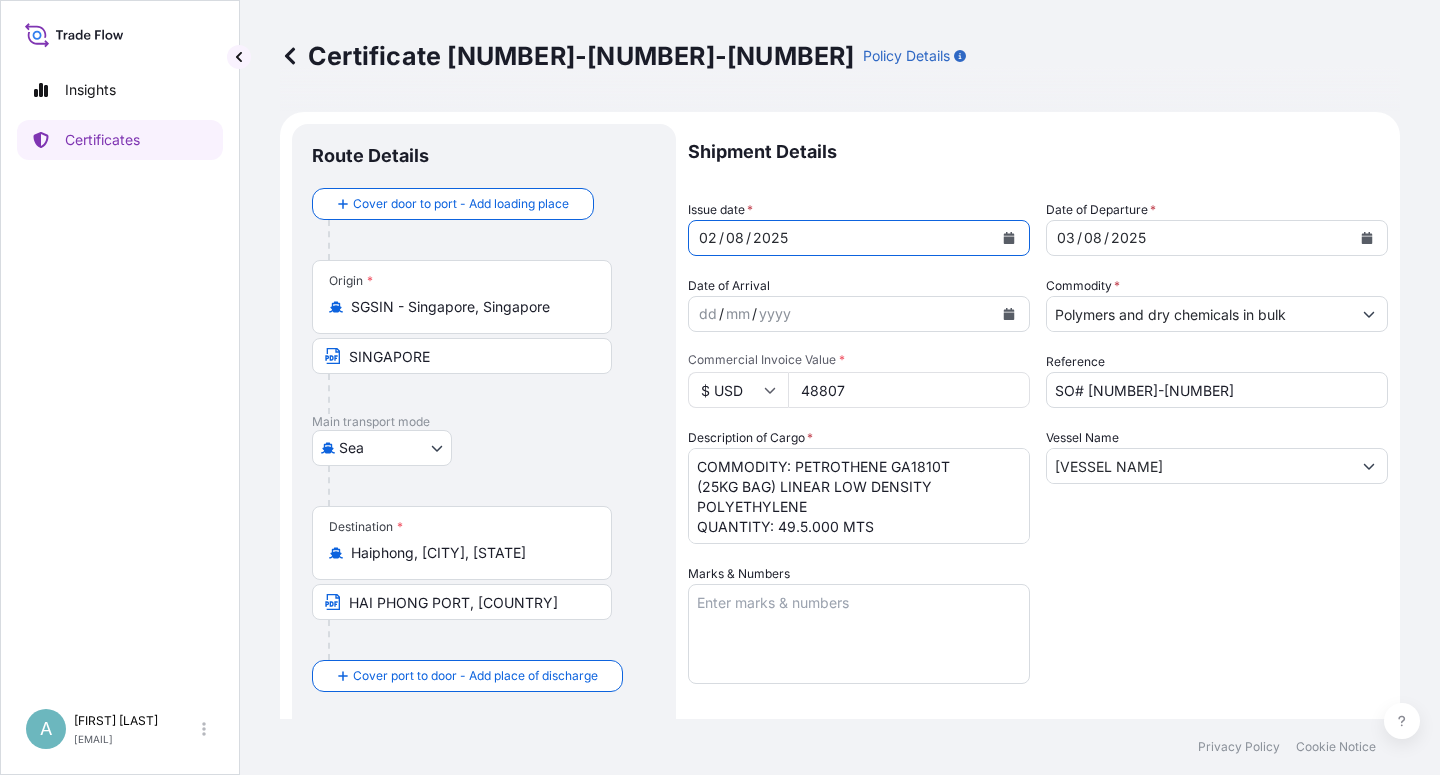 click at bounding box center (1009, 238) 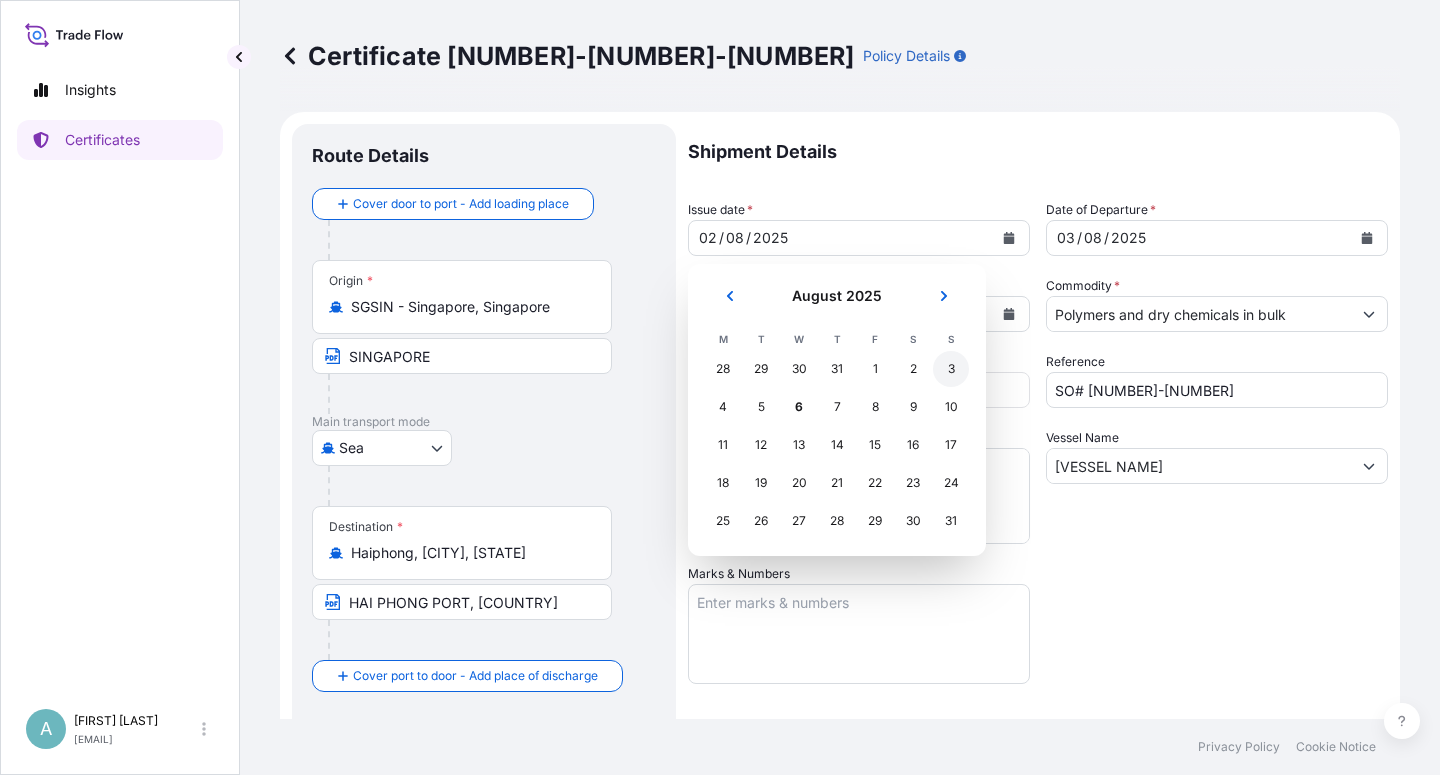 click on "3" at bounding box center [951, 369] 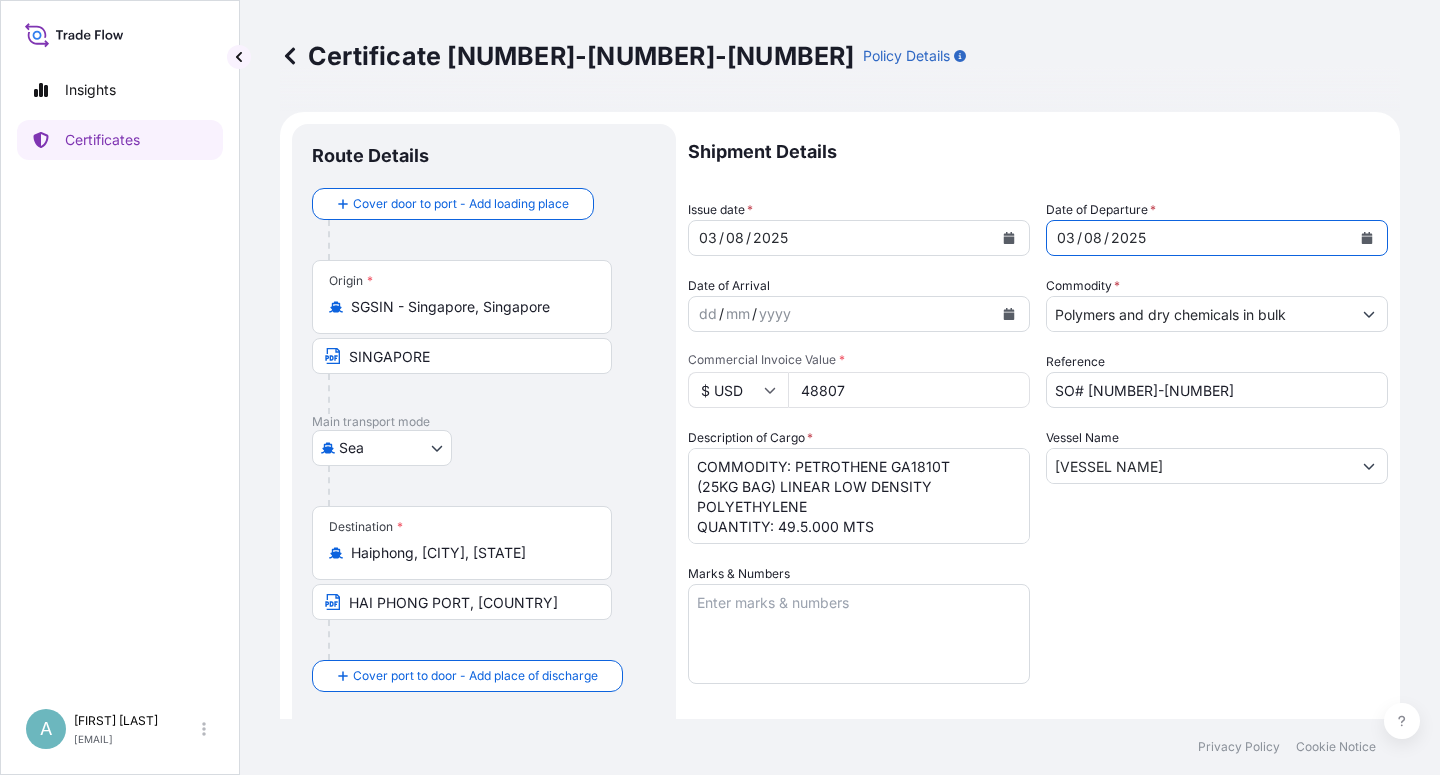 click at bounding box center (1367, 238) 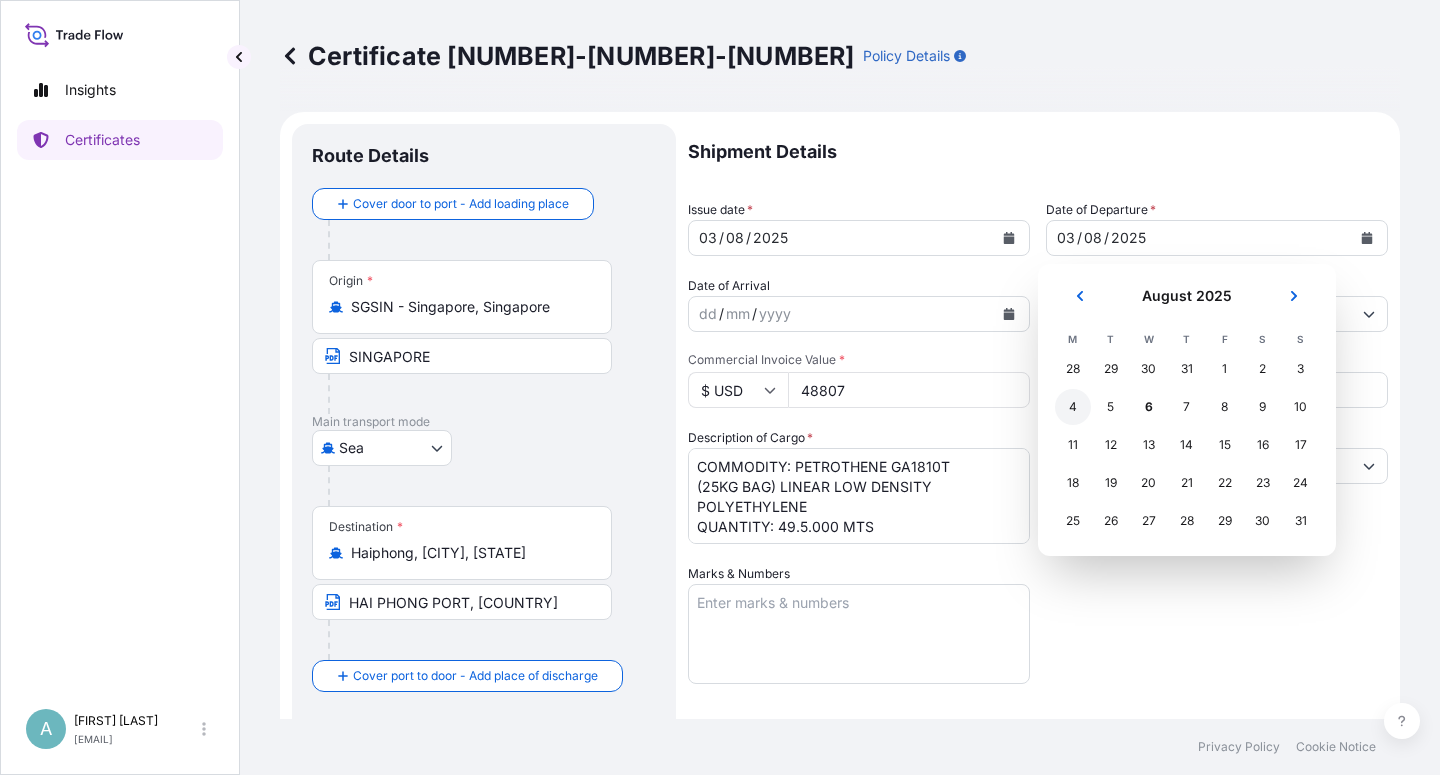 click on "4" at bounding box center (1073, 407) 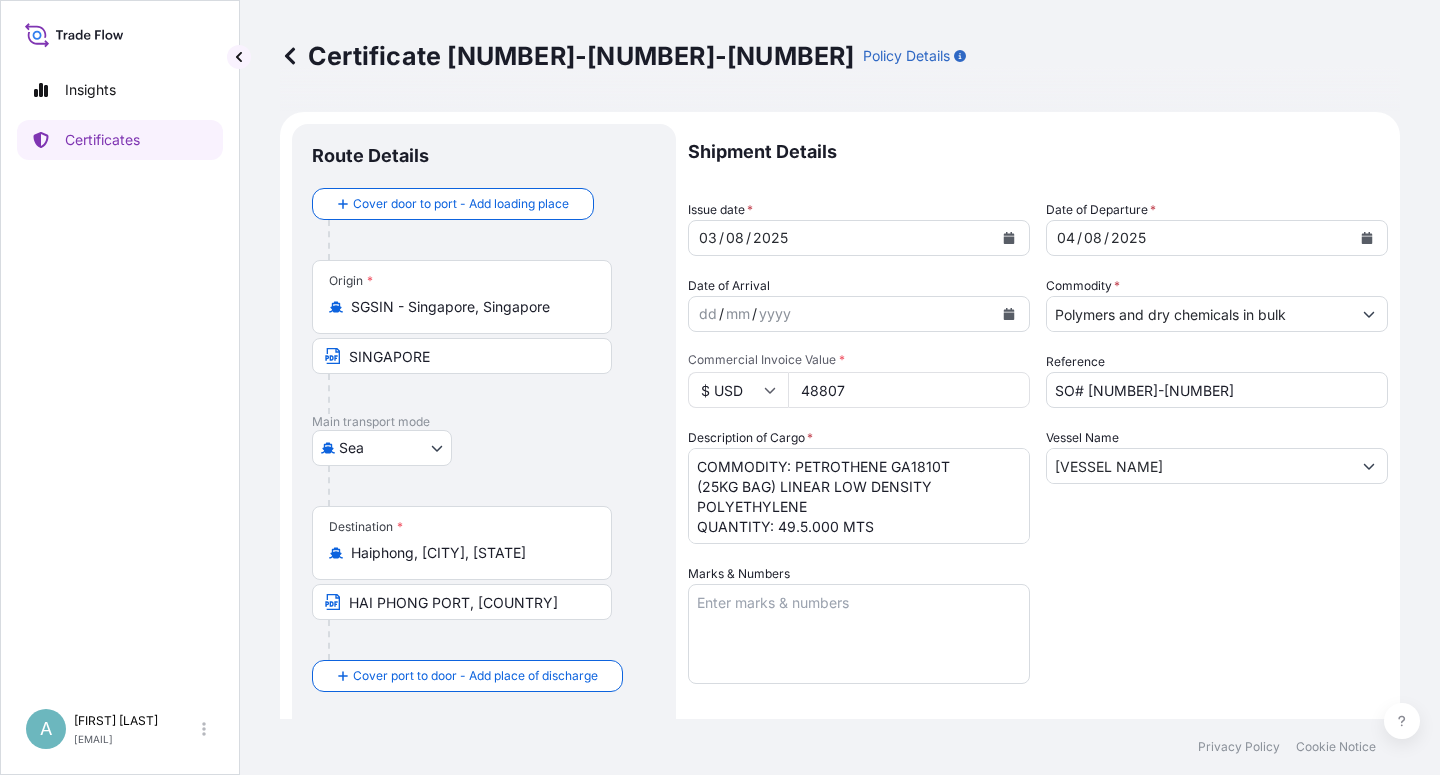 drag, startPoint x: 1123, startPoint y: 572, endPoint x: 1196, endPoint y: 542, distance: 78.92401 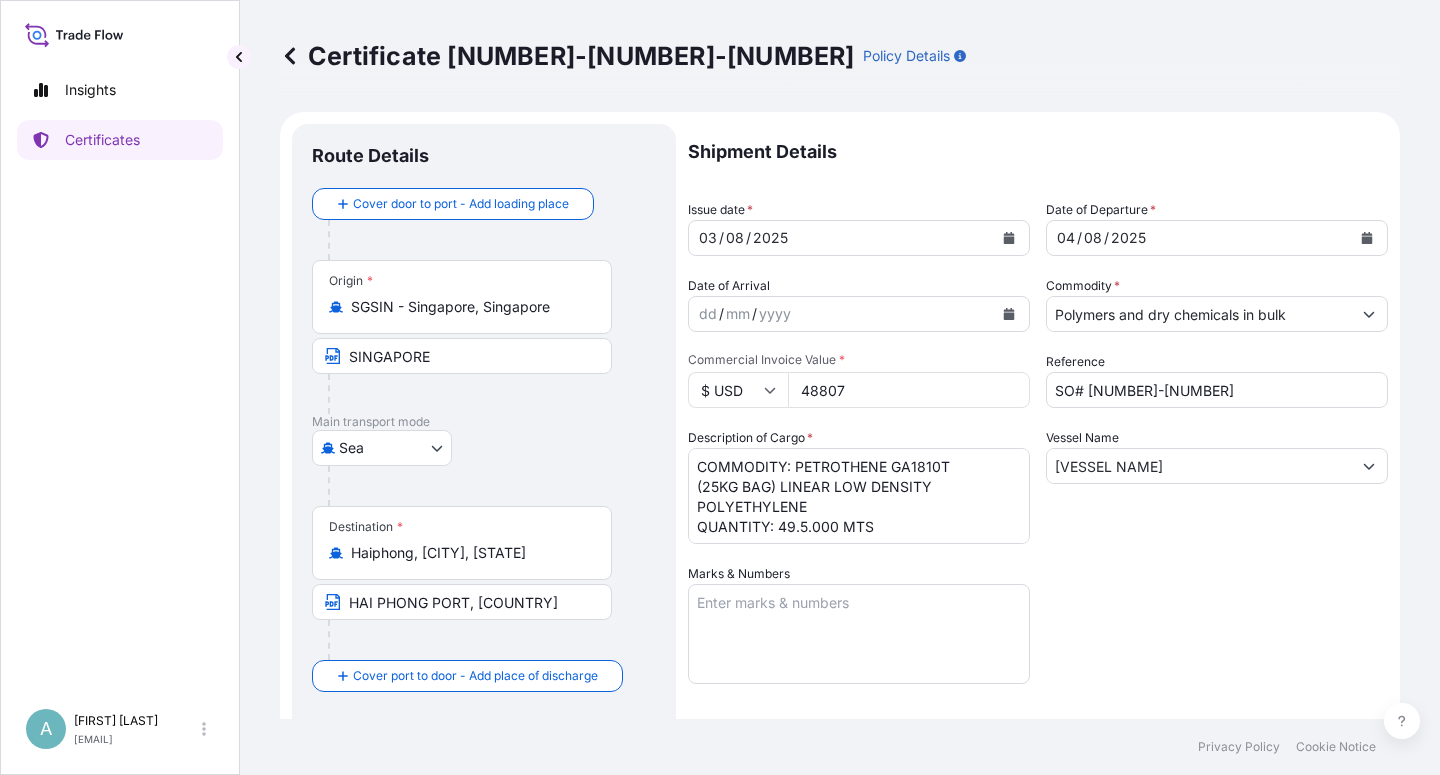 drag, startPoint x: 1168, startPoint y: 663, endPoint x: 1133, endPoint y: 665, distance: 35.057095 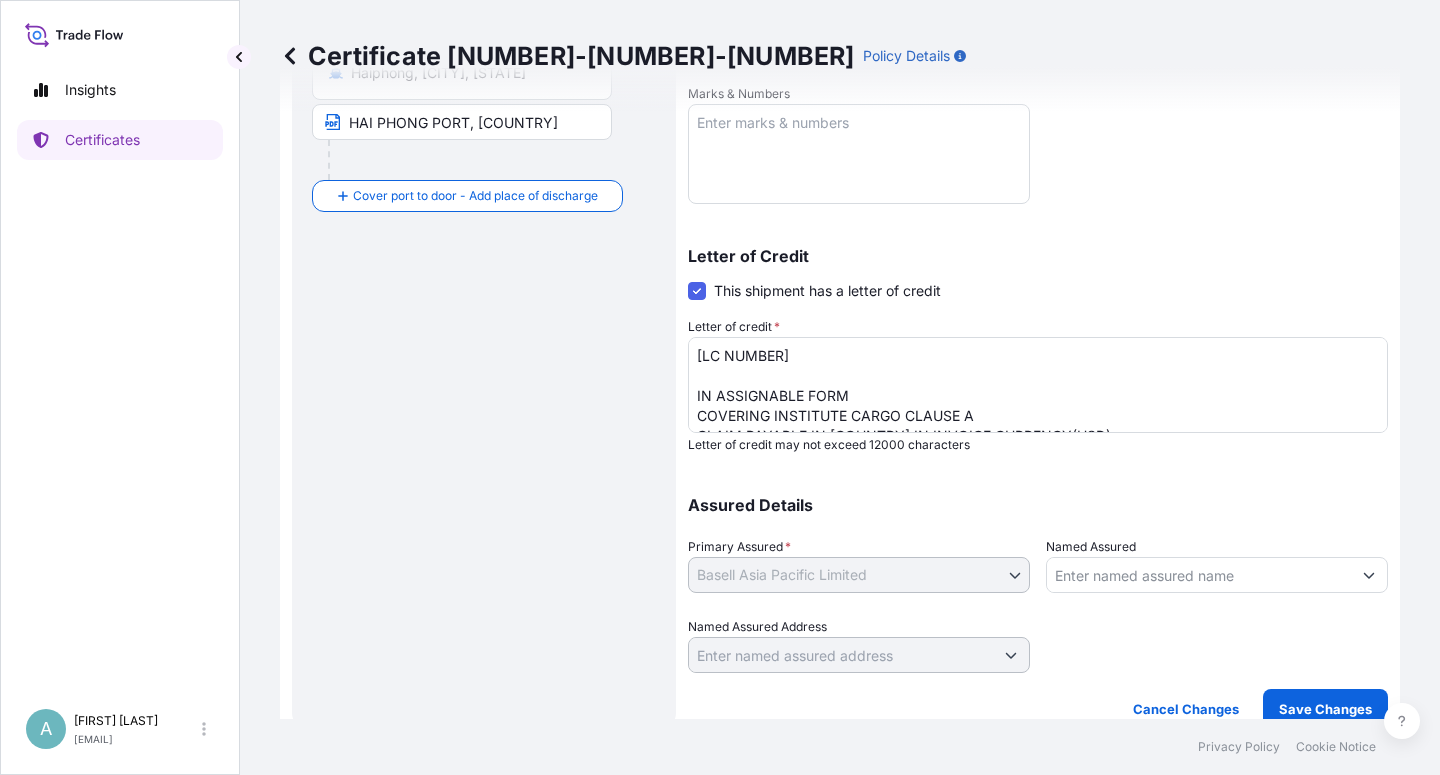 scroll, scrollTop: 490, scrollLeft: 0, axis: vertical 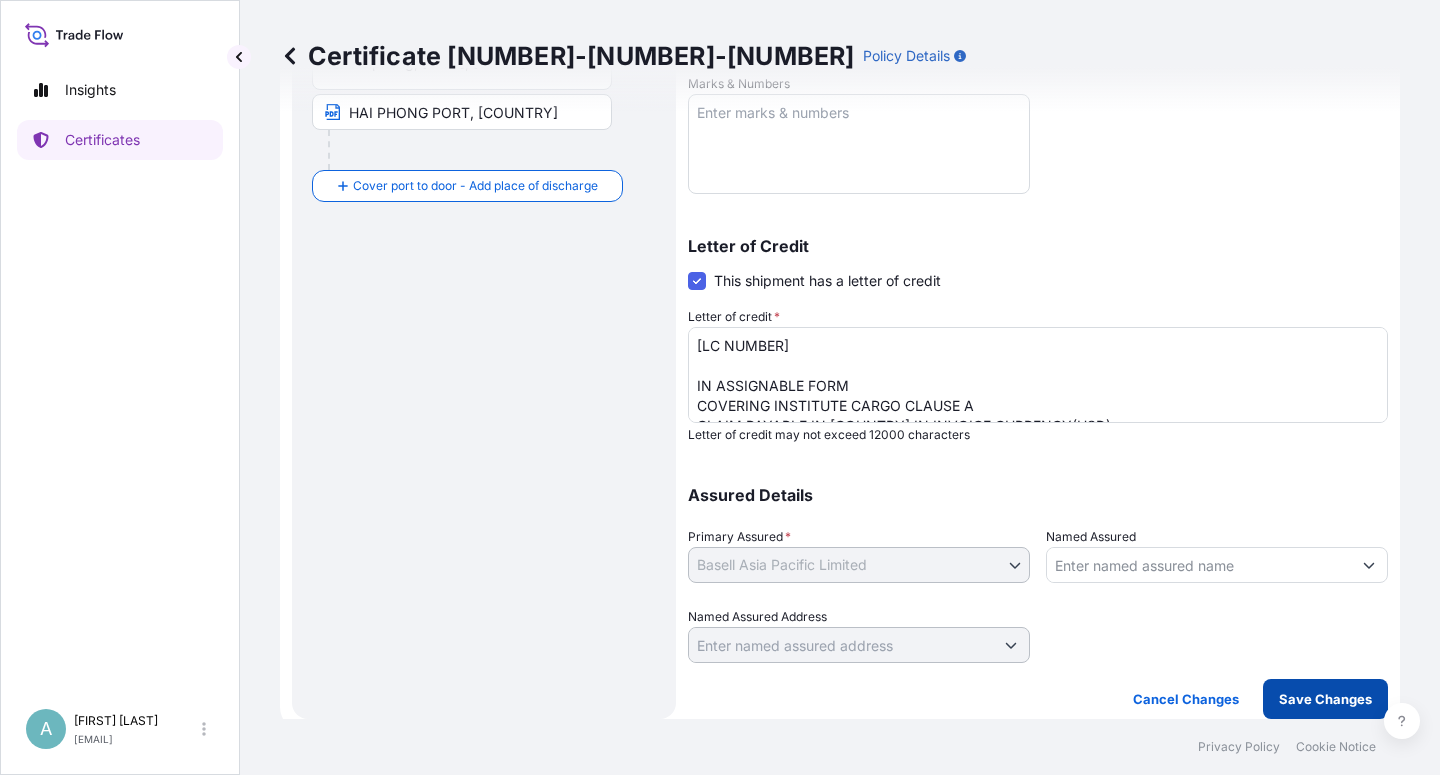 click on "Save Changes" at bounding box center [1325, 699] 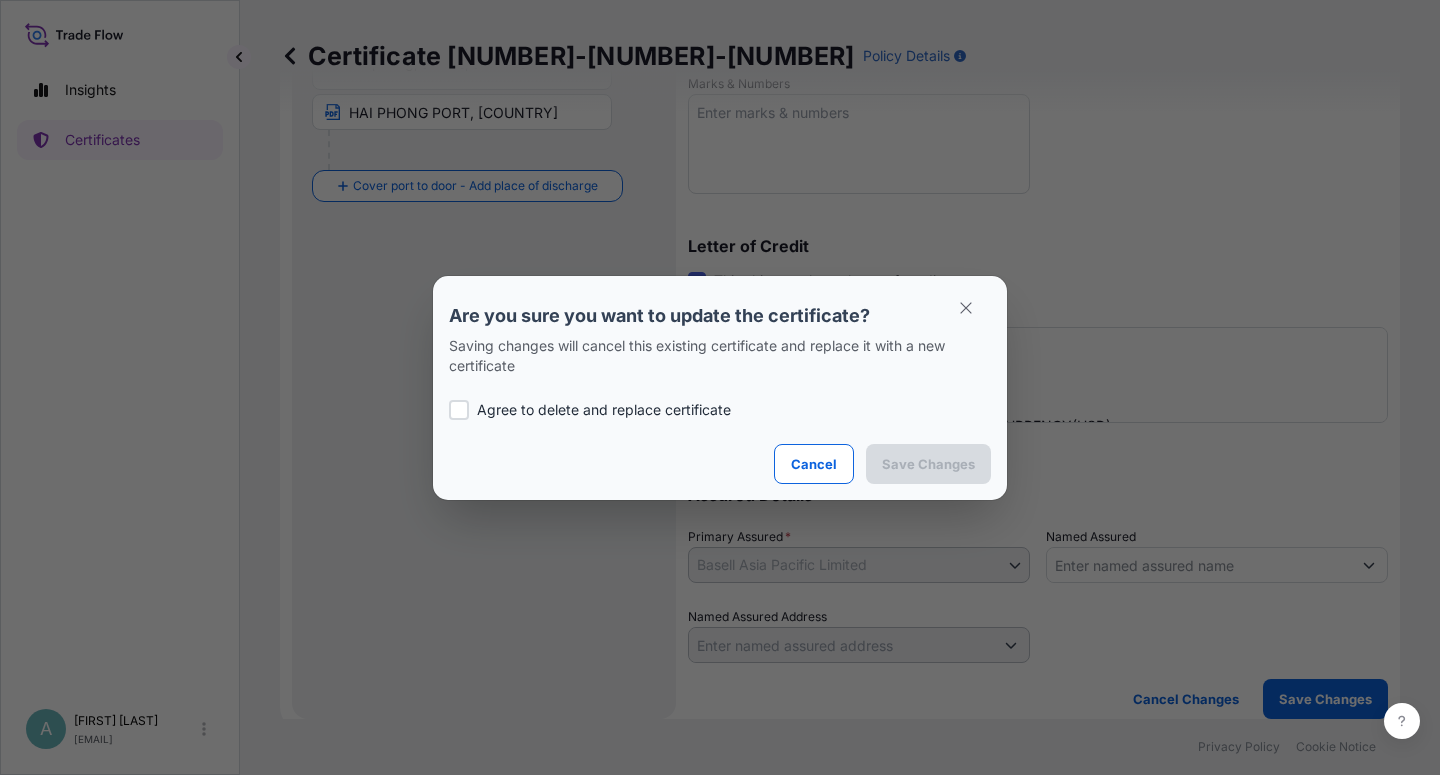 click at bounding box center (459, 410) 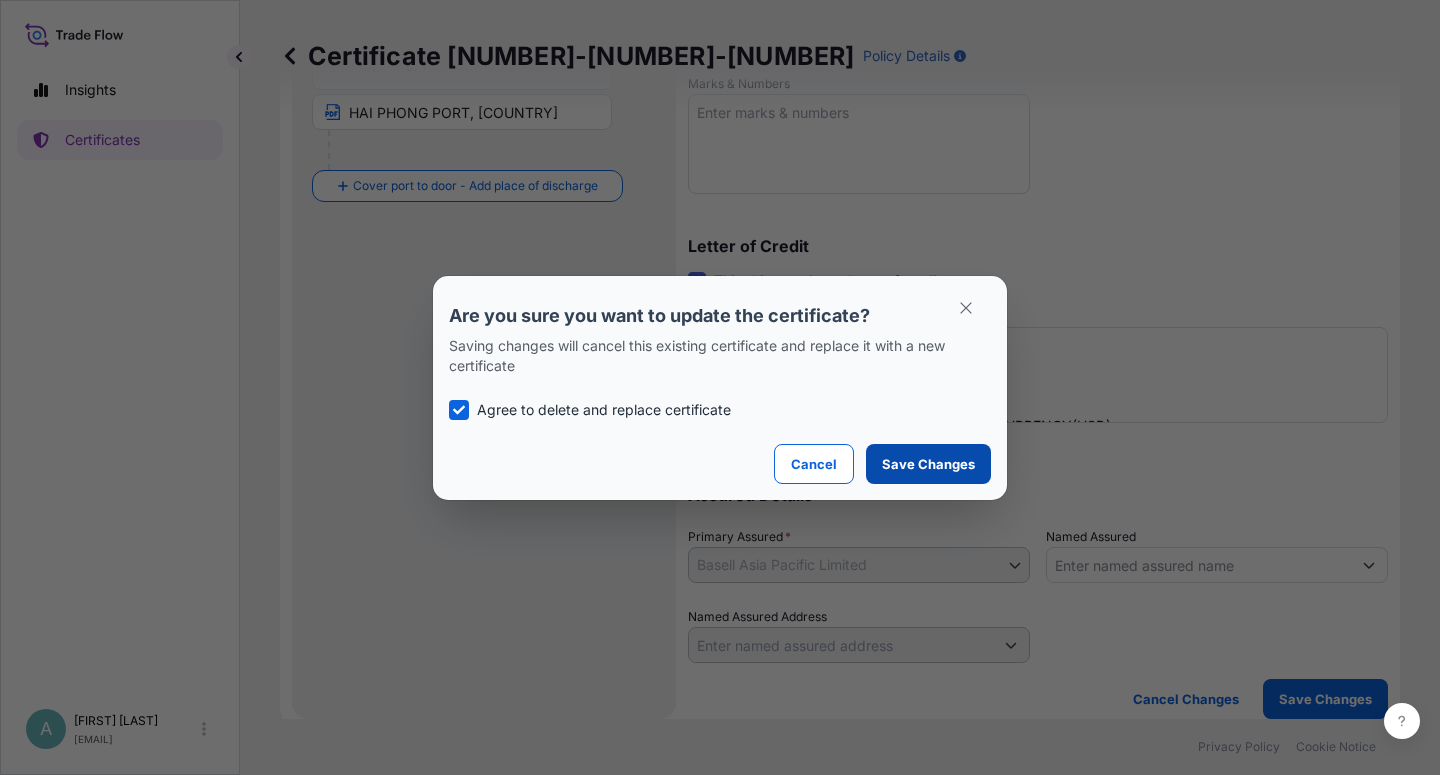 click on "Save Changes" at bounding box center (928, 464) 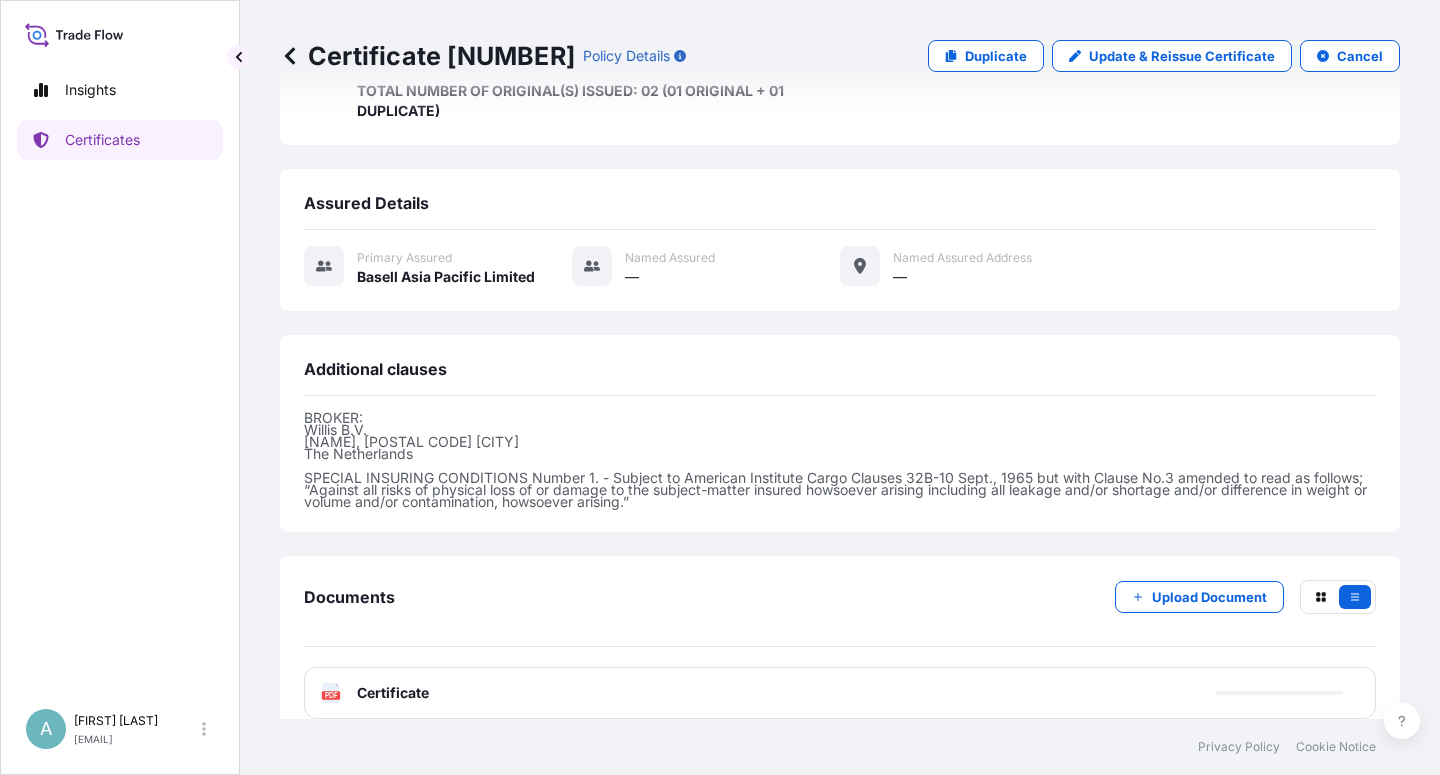 scroll, scrollTop: 634, scrollLeft: 0, axis: vertical 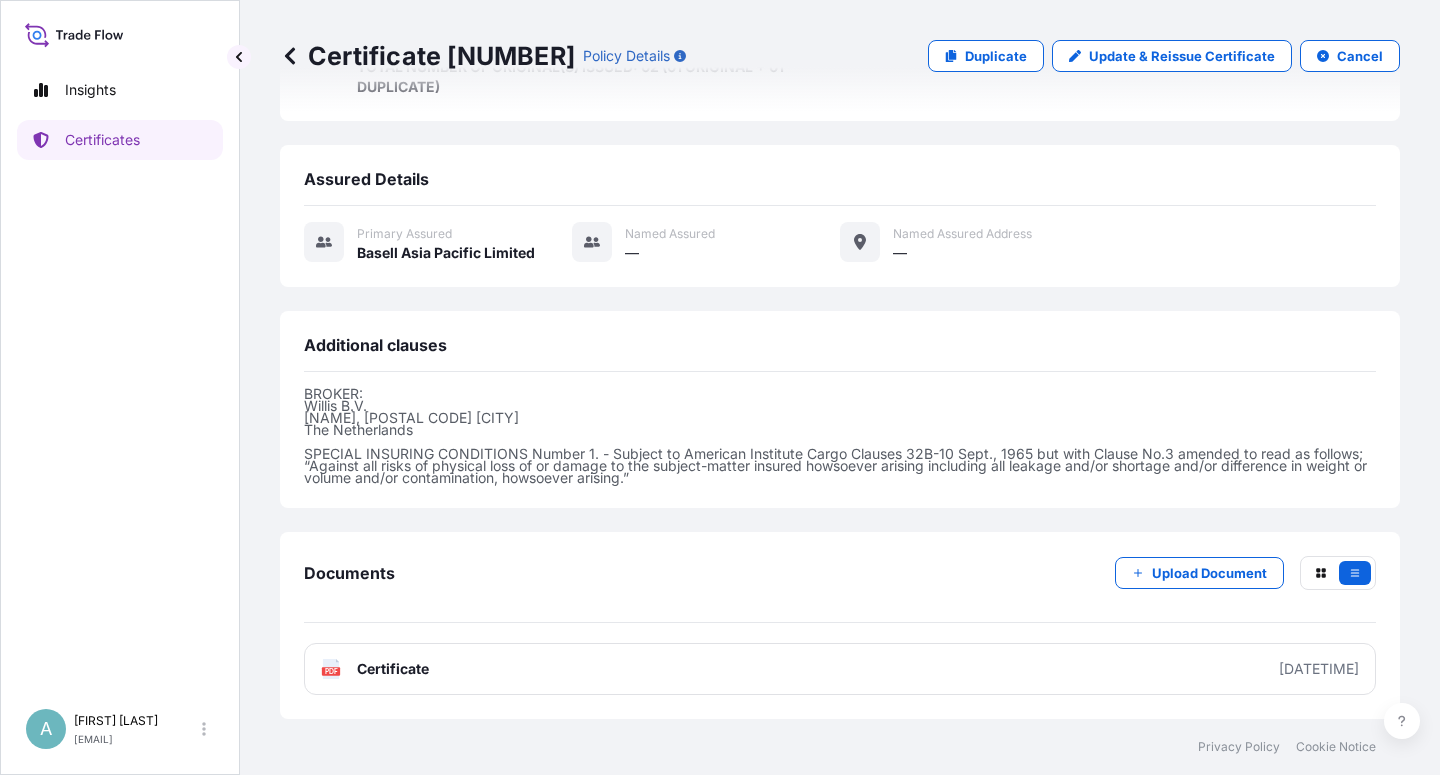 click on "Certificate" at bounding box center (393, 669) 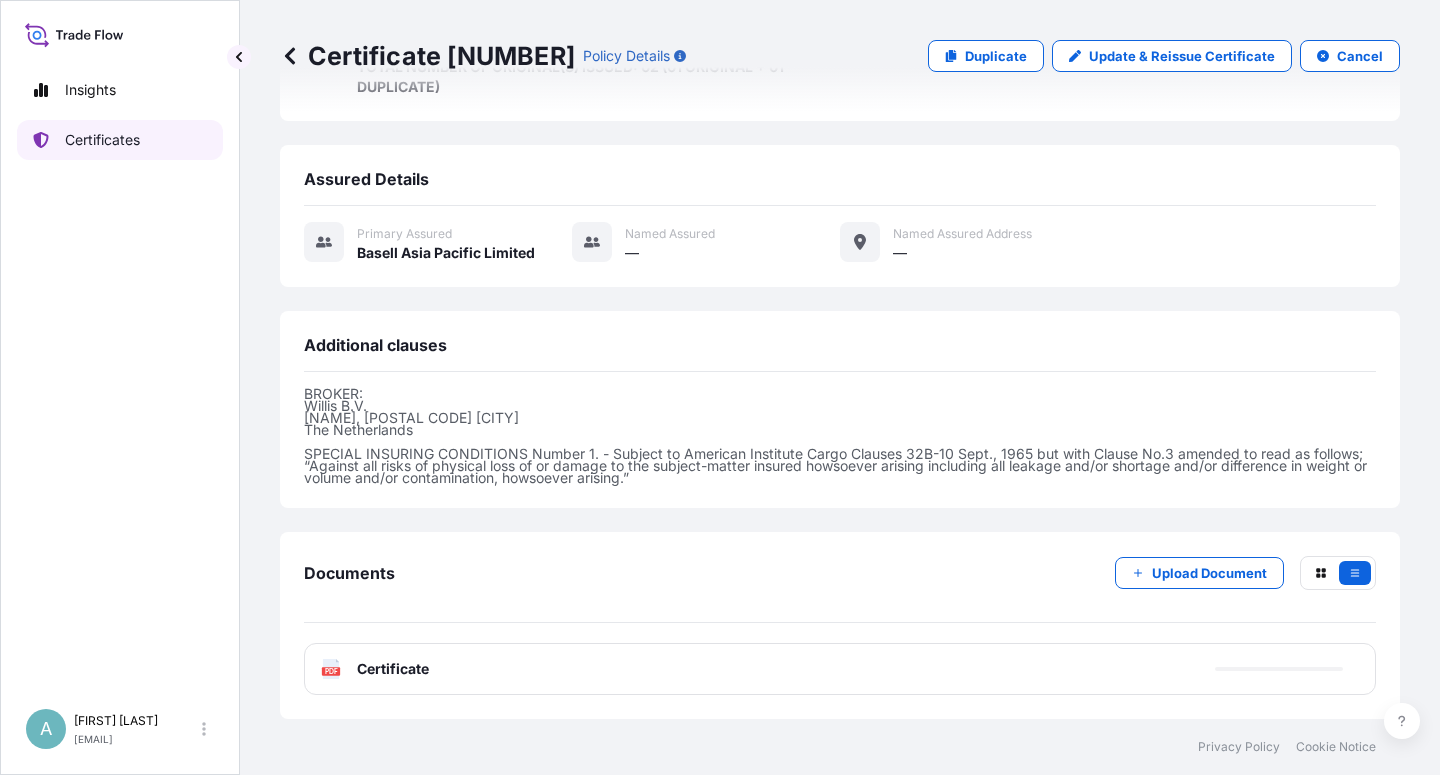 click on "Certificates" at bounding box center (102, 140) 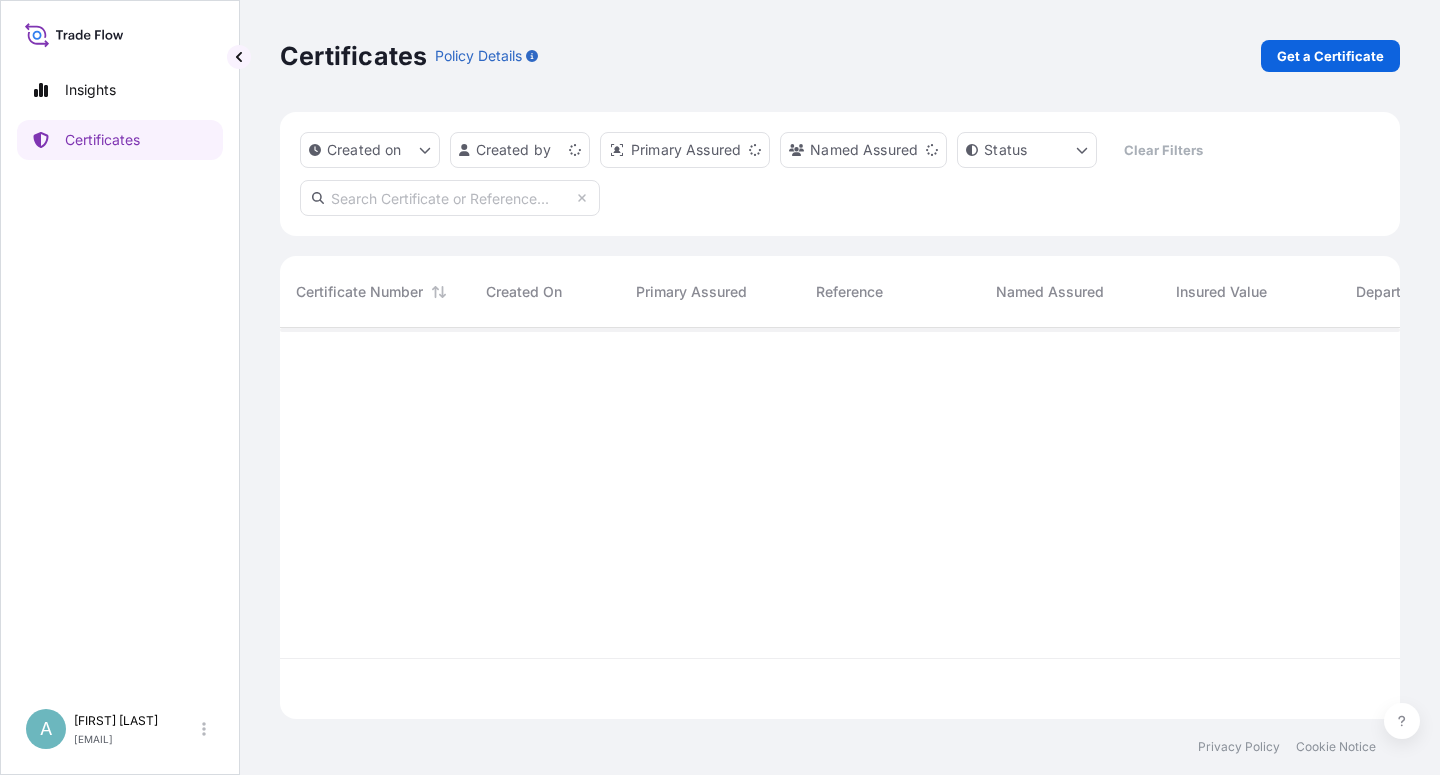 scroll, scrollTop: 18, scrollLeft: 18, axis: both 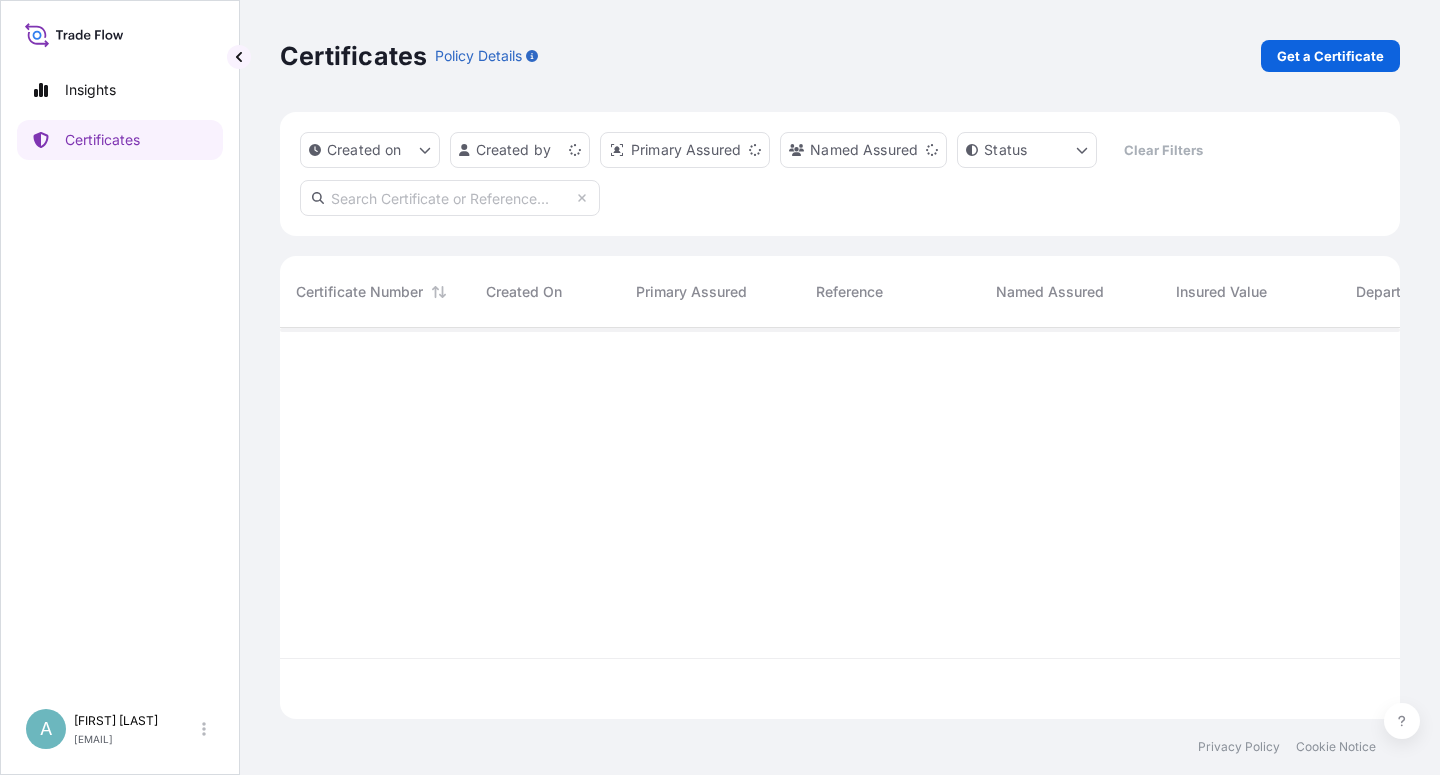click at bounding box center [450, 198] 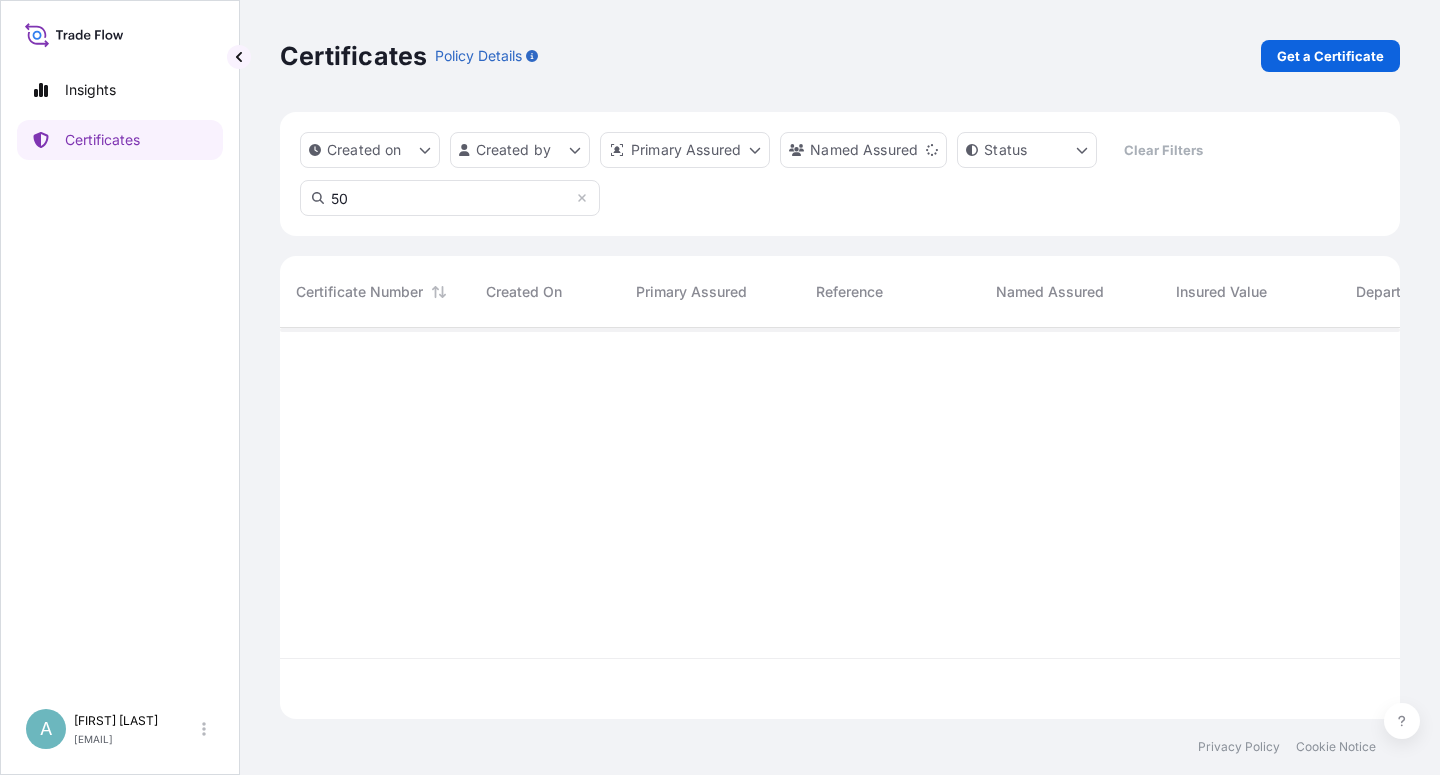 type on "5" 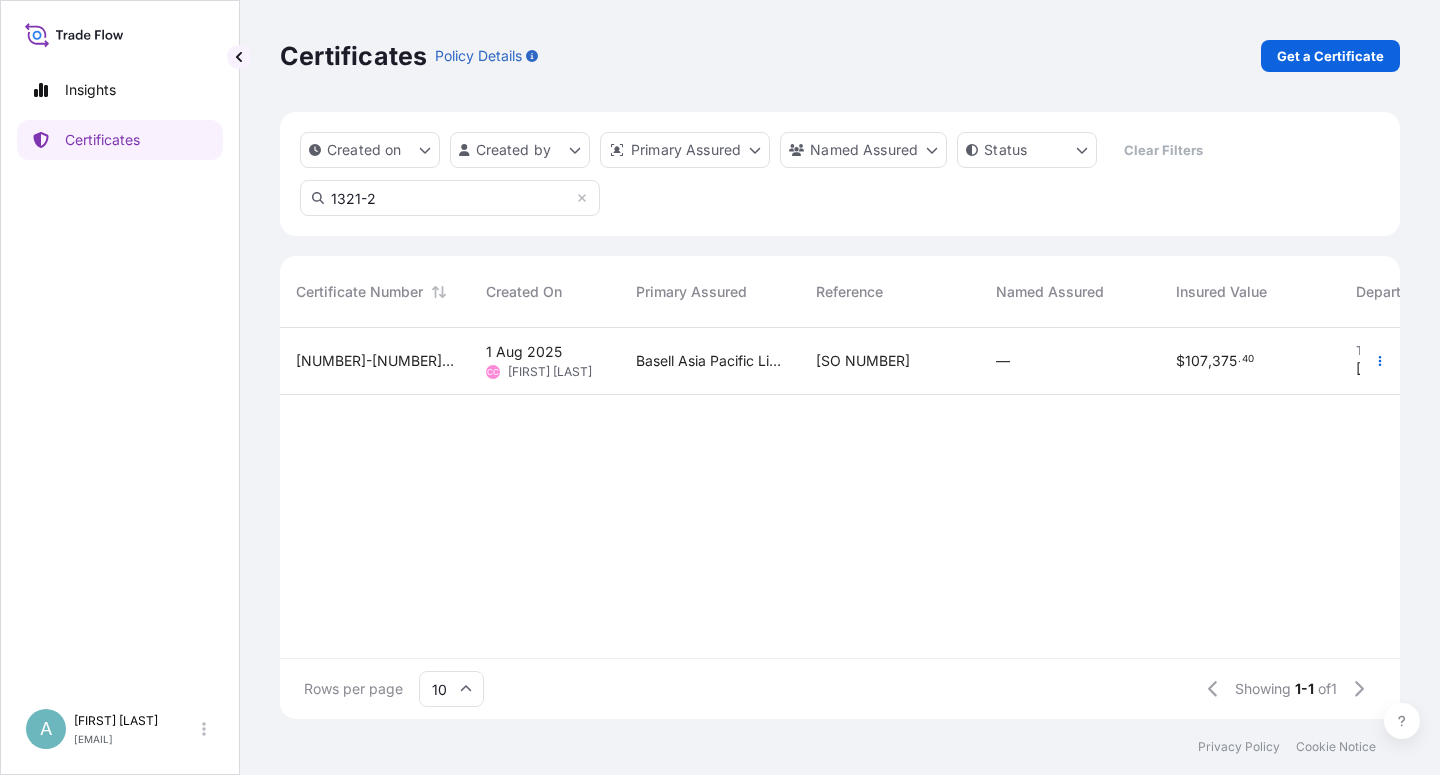 type on "1321-2" 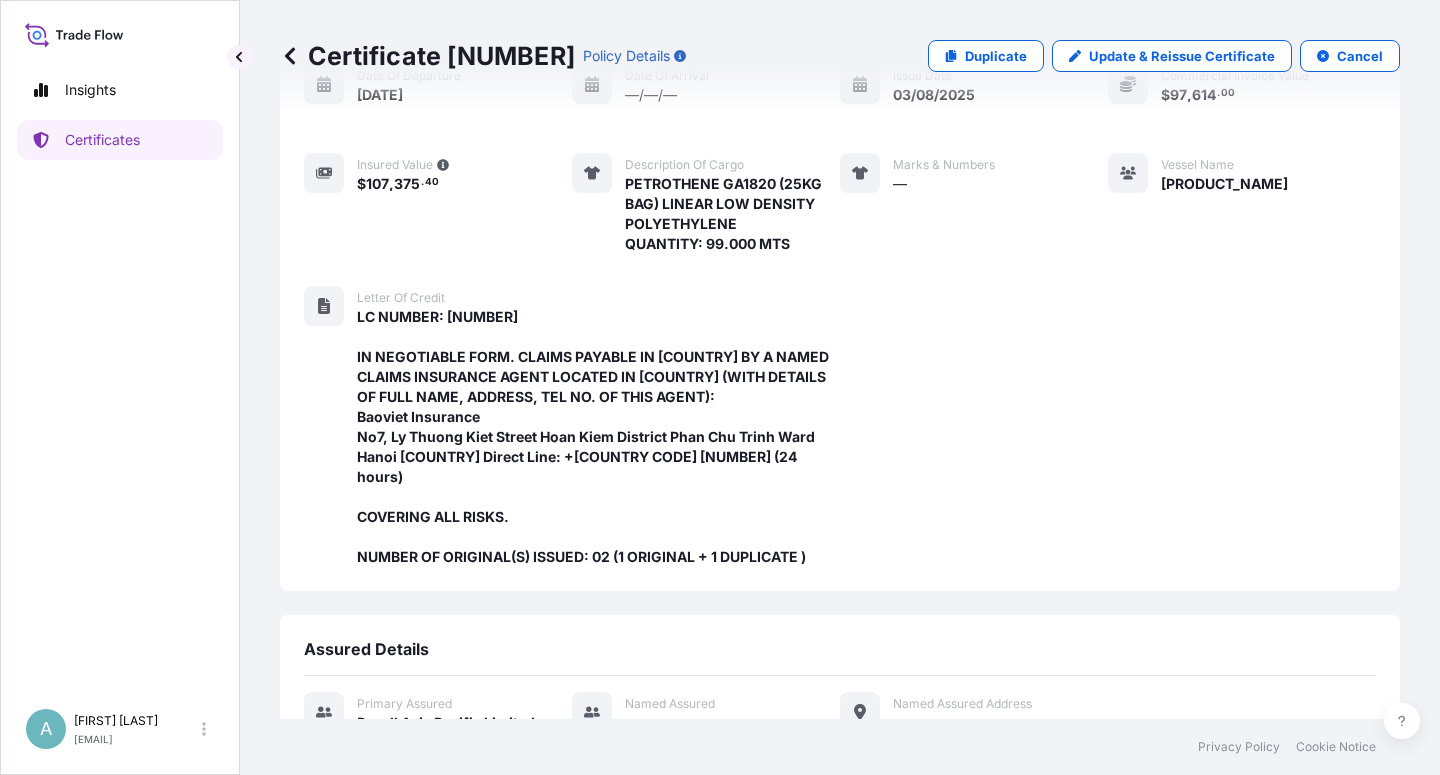 scroll, scrollTop: 0, scrollLeft: 0, axis: both 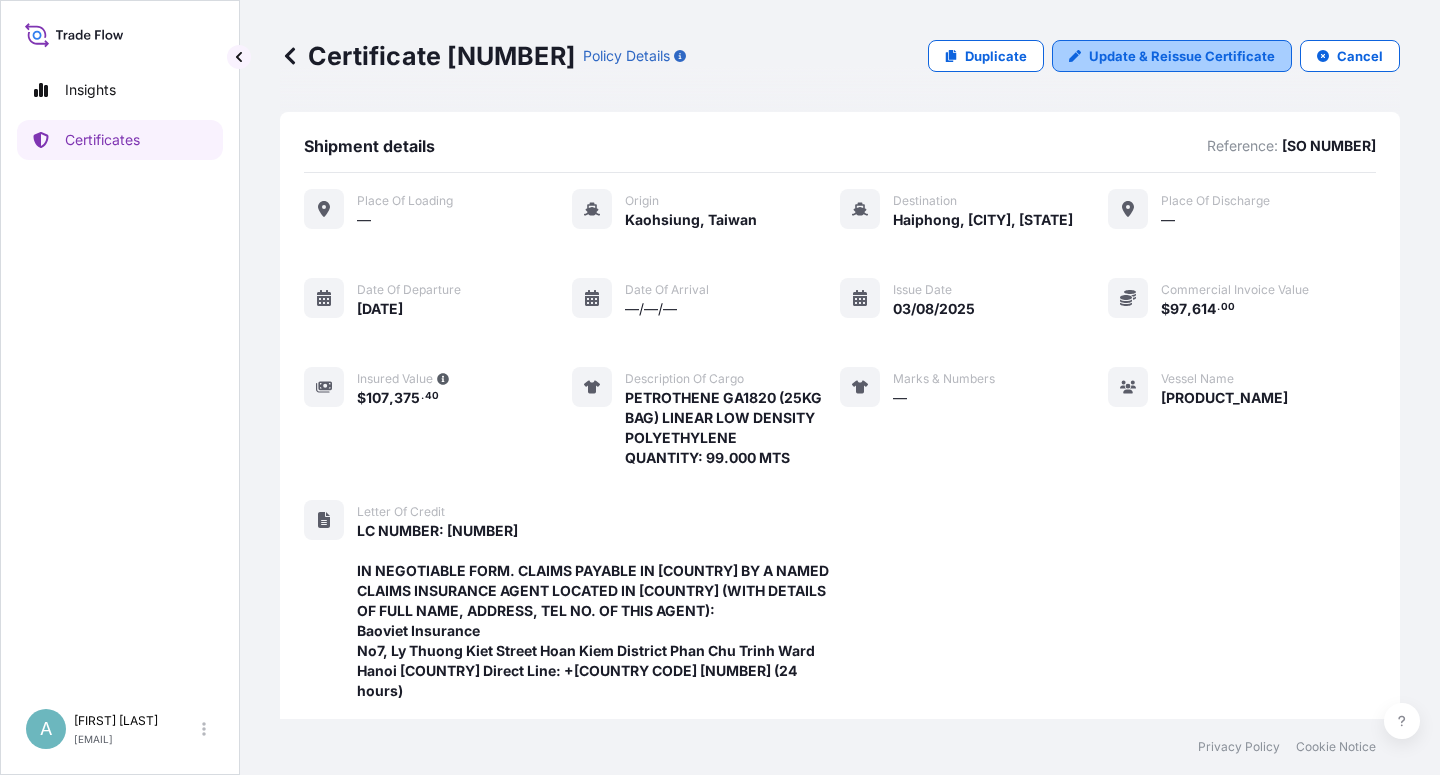 click on "Update & Reissue Certificate" at bounding box center [1172, 56] 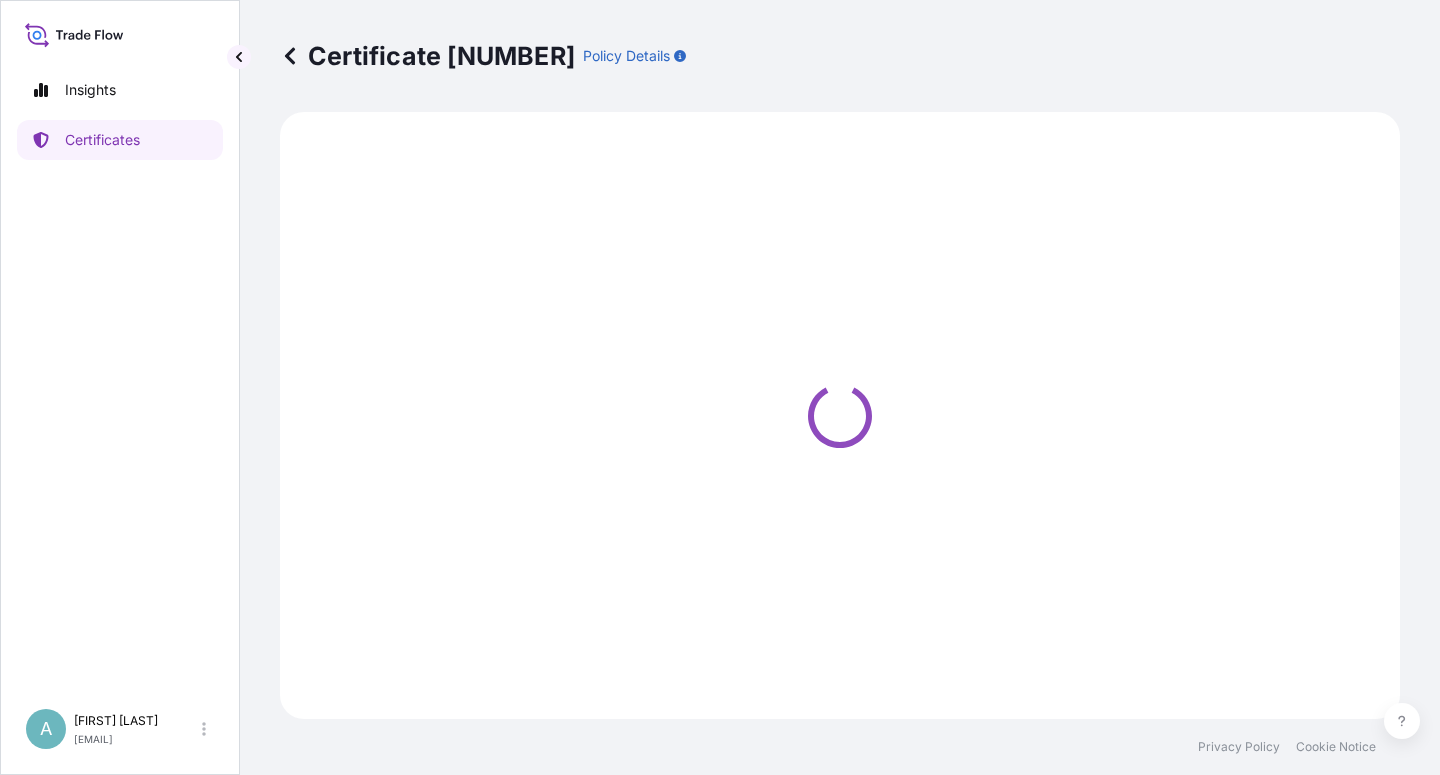 select on "Sea" 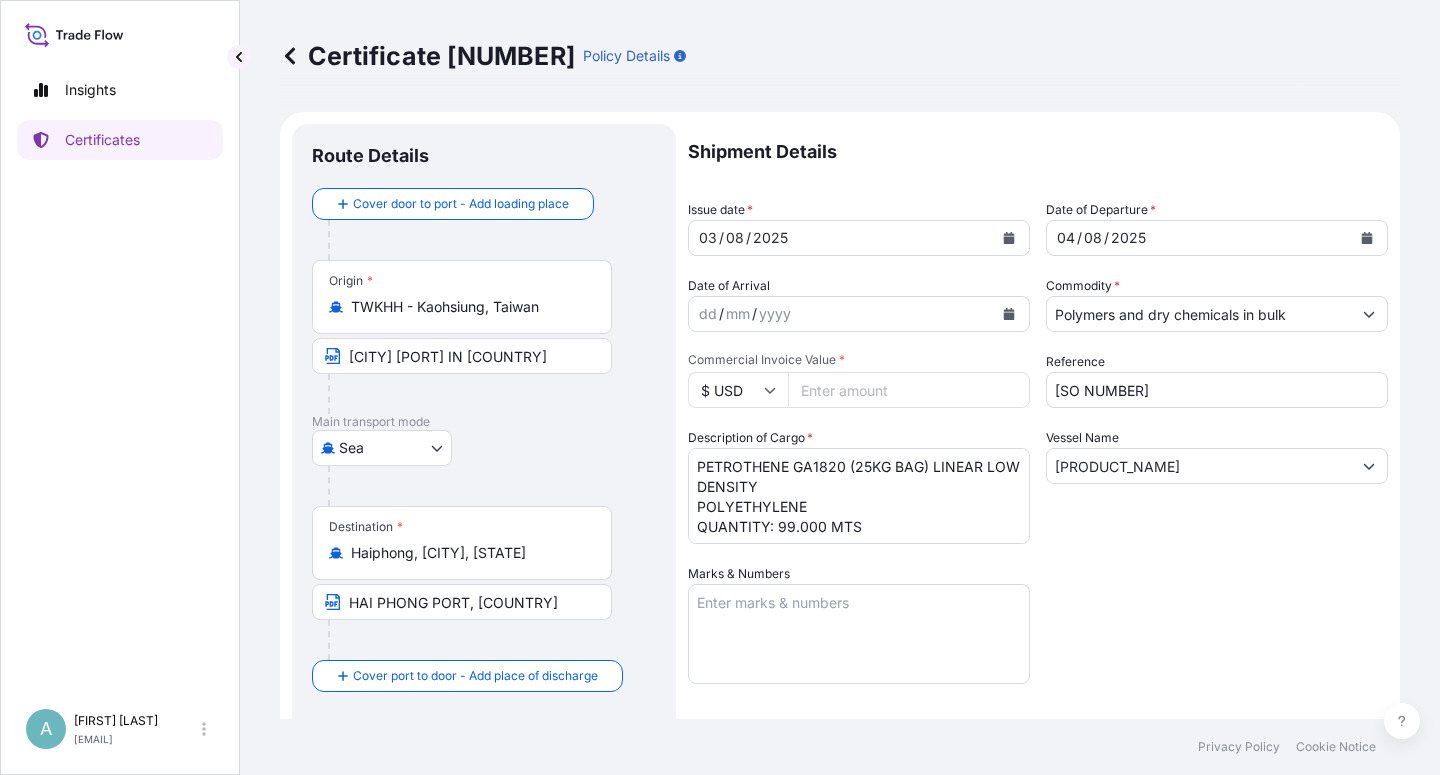 select on "32034" 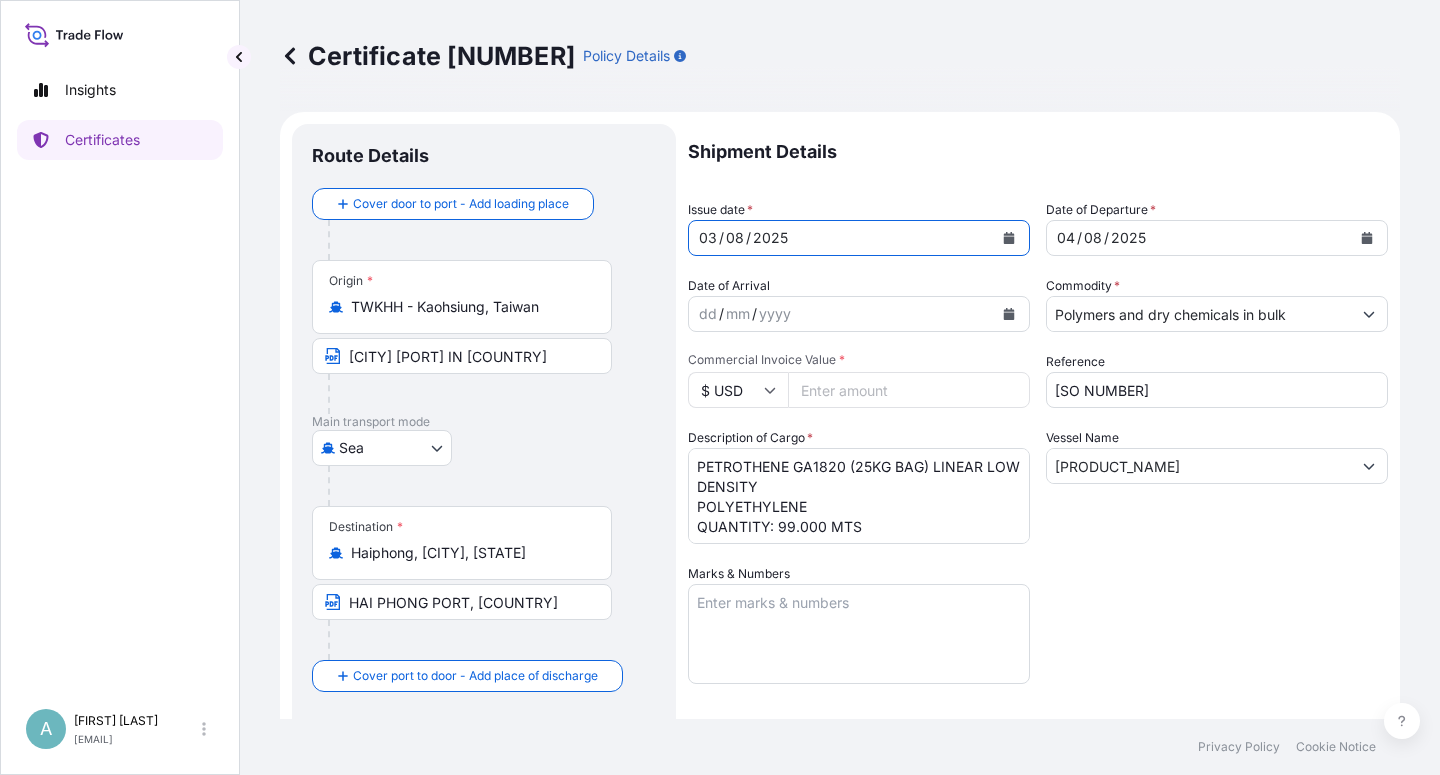 click 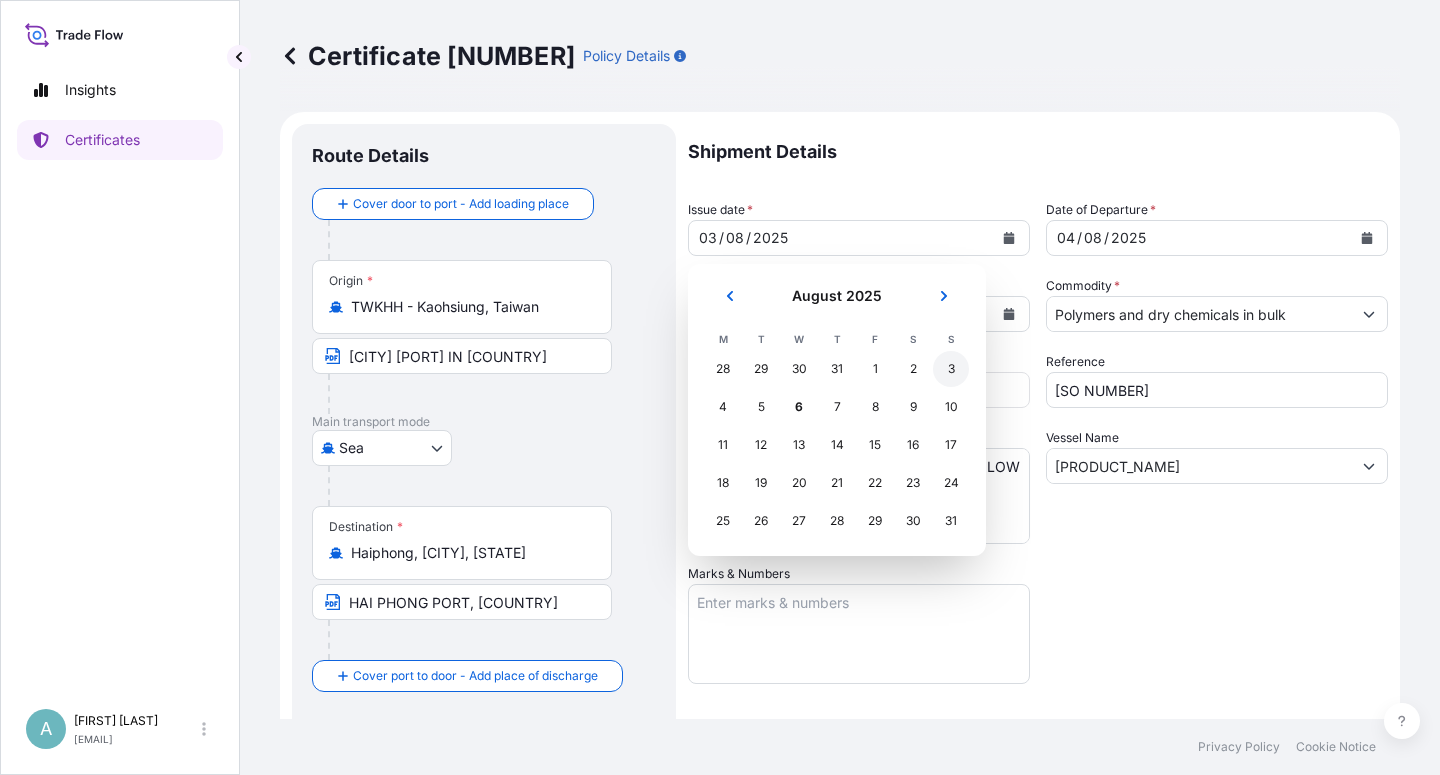 click on "3" at bounding box center [951, 369] 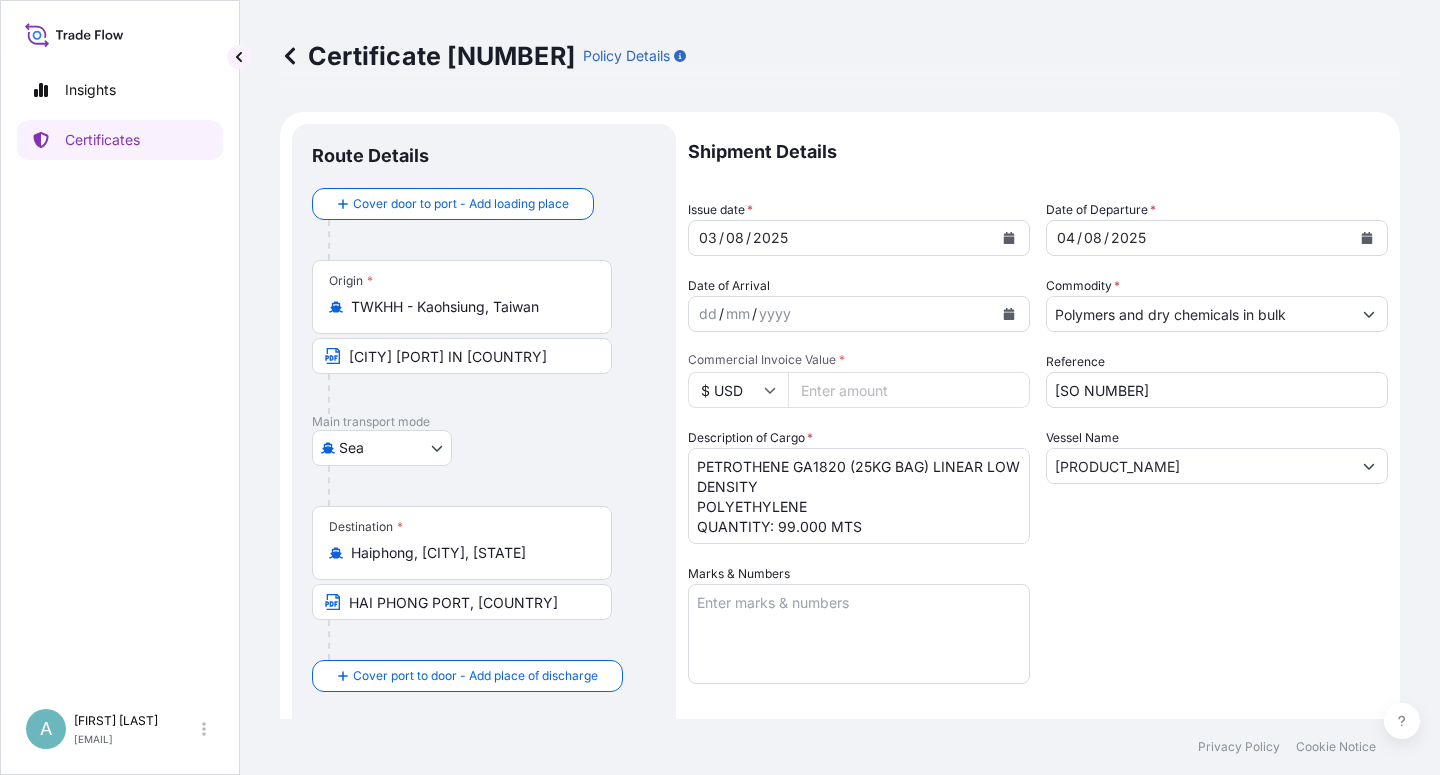 click on "Shipment Details Issue date * [DATE] Date of Departure * [DATE] Date of Arrival dd / mm / yyyy Commodity * Polymers and dry chemicals in bulk Packing Category Commercial Invoice Value    * $ USD [PRICE] Reference [SO NUMBER] Description of Cargo * PETROTHENE GA1820 (25KG BAG) LINEAR LOW DENSITY
POLYETHYLENE
QUANTITY: 99.000 MTS Vessel Name [VESSEL NAME] Marks & Numbers Letter of Credit This shipment has a letter of credit Letter of credit * [LC NUMBER]
IN NEGOTIABLE FORM. CLAIMS PAYABLE IN [COUNTRY] BY A NAMED CLAIMS INSURANCE AGENT LOCATED IN [COUNTRY] (WITH DETAILS OF FULL NAME, ADDRESS, TEL NO. OF THIS AGENT):
[COMPANY NAME]
[NUMBER], [STREET] [DISTRICT] [WARD] [CITY] [COUNTRY]
Direct Line: [PHONE] (24 hours)
COVERING ALL RISKS.
NUMBER OF ORIGINAL(S) ISSUED: 02 (1 ORIGINAL + 1 DUPLICATE ) Letter of credit may not exceed 12000 characters Assured Details Primary Assured * [COMPANY NAME] [COMPANY NAME]" at bounding box center (1038, 638) 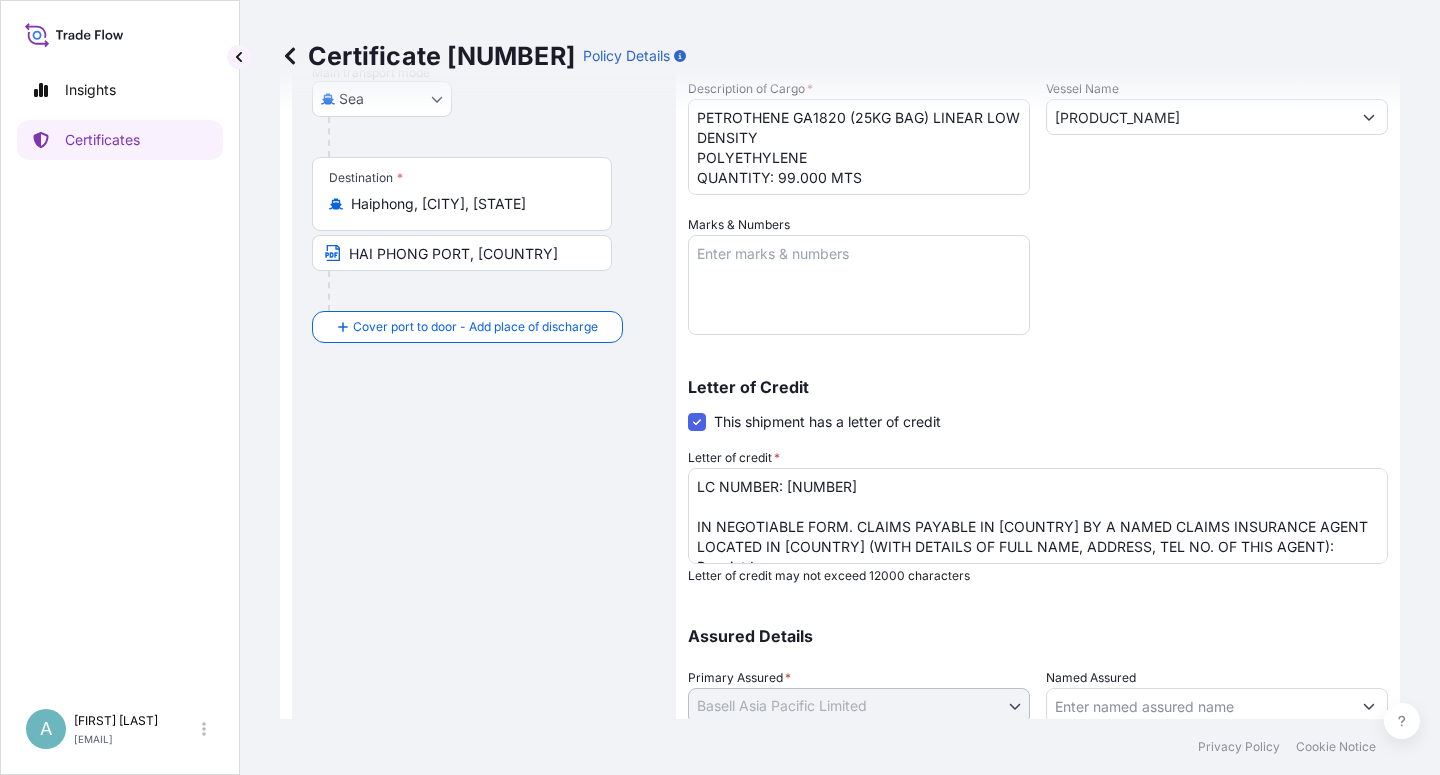scroll, scrollTop: 360, scrollLeft: 0, axis: vertical 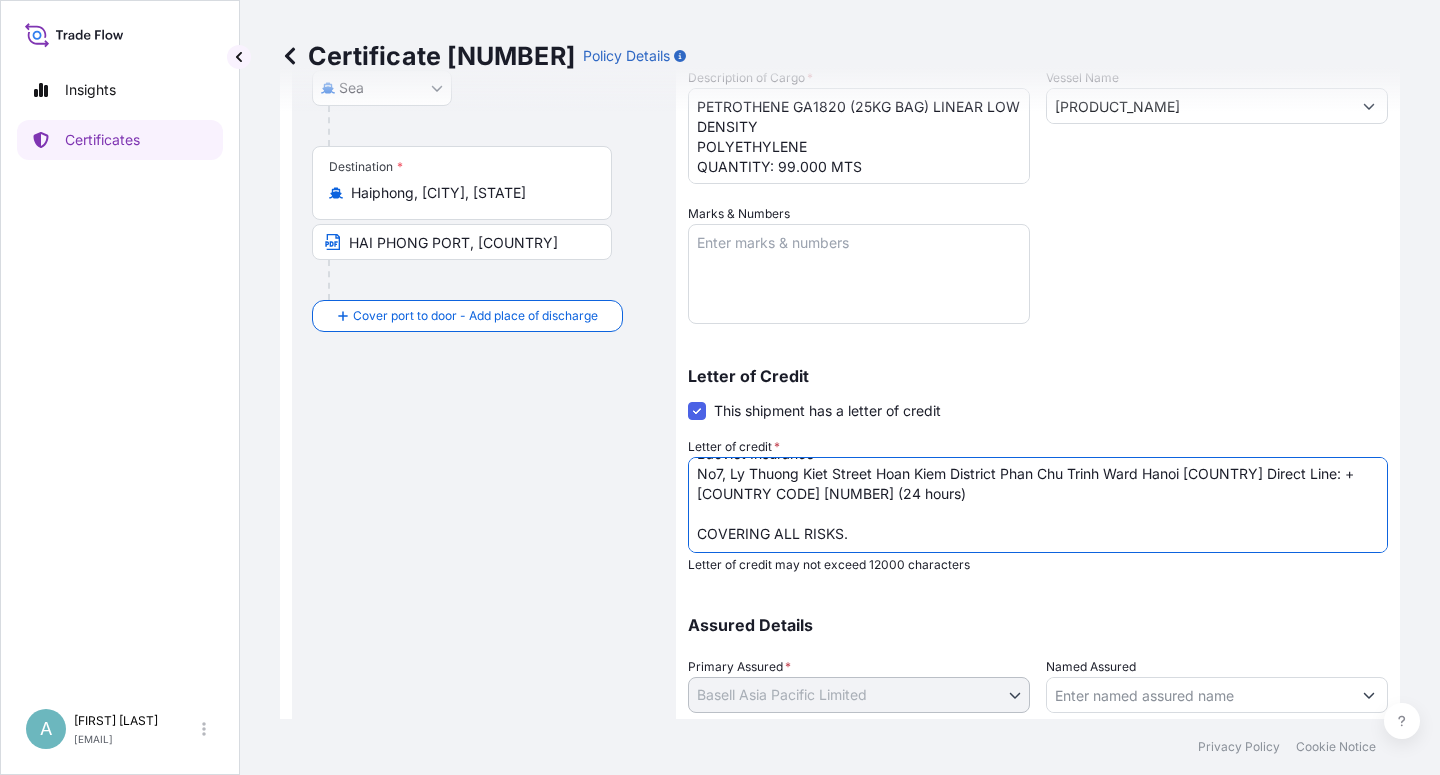 drag, startPoint x: 762, startPoint y: 519, endPoint x: 751, endPoint y: 548, distance: 31.016125 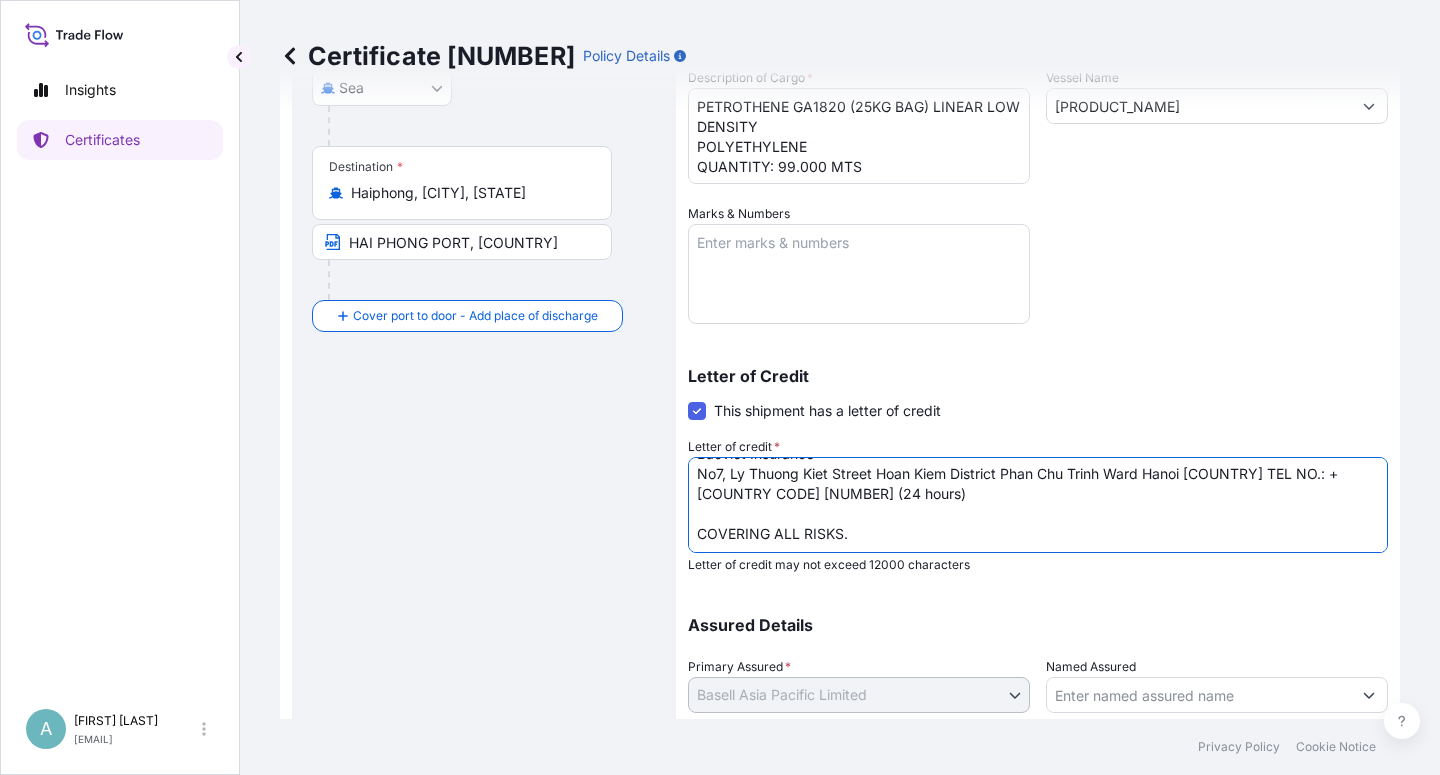 click on "LC NUMBER: [NUMBER]
IN NEGOTIABLE FORM. CLAIMS PAYABLE IN [COUNTRY] BY A NAMED CLAIMS INSURANCE AGENT LOCATED IN [COUNTRY] (WITH DETAILS OF FULL NAME, ADDRESS, TEL NO. OF THIS AGENT):
Baoviet Insurance
No7, Ly Thuong Kiet Street Hoan Kiem District Phan Chu Trinh Ward Hanoi [COUNTRY] Direct Line: +[COUNTRY CODE] [NUMBER] (24 hours)
COVERING ALL RISKS.
NUMBER OF ORIGINAL(S) ISSUED: 02 (1 ORIGINAL + 1 DUPLICATE )" at bounding box center [1038, 505] 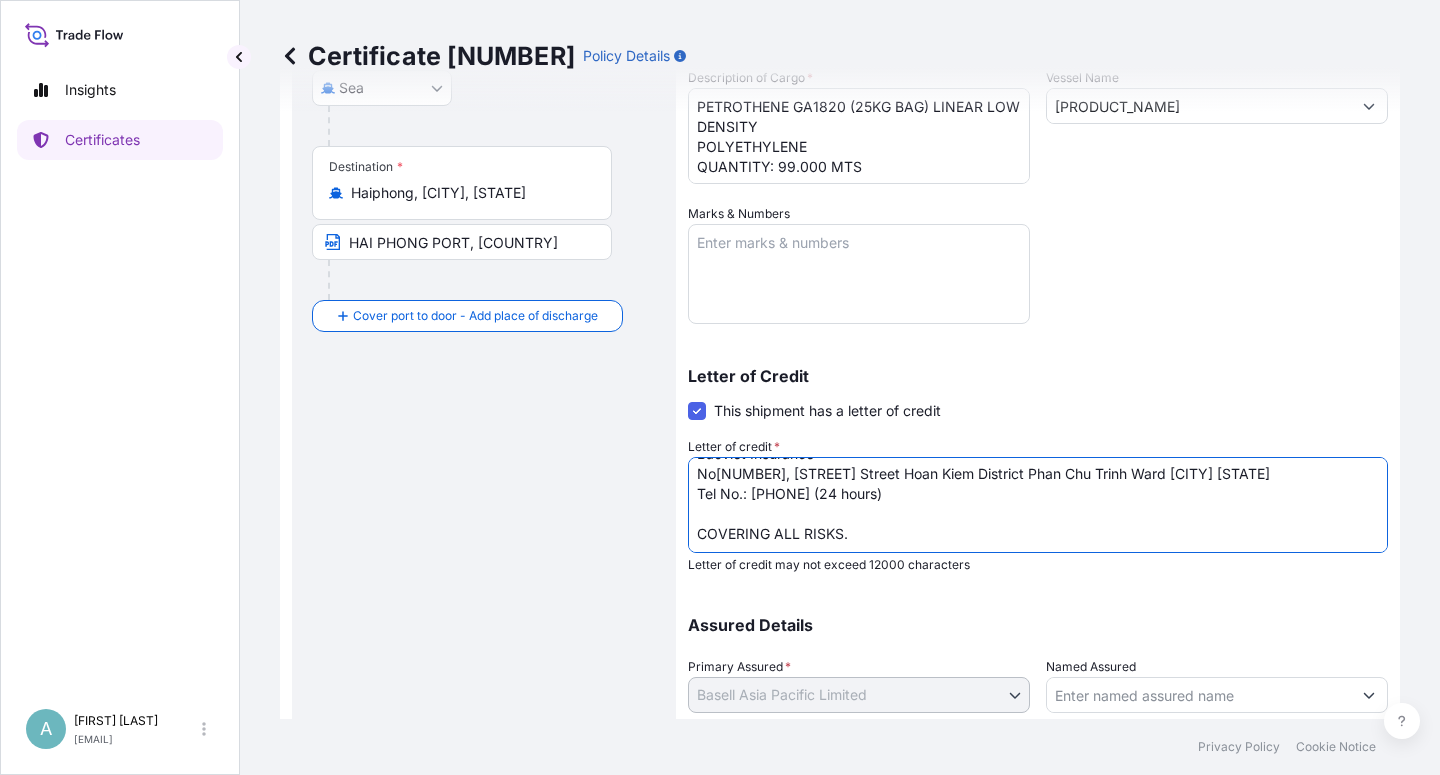 type on "LC NUMBER: [LC_NUMBER]
IN NEGOTIABLE FORM.  CLAIMS PAYABLE IN VIETNAM BY A NAMED CLAIMS INSURANCE AGENT LOCATED IN VIETNAM (WITH DETAILS OF FULL NAME, ADDRESS, TEL NO. OF THIS AGENT):
Baoviet Insurance
No[NUMBER], [STREET] Street Hoan Kiem District Phan Chu Trinh Ward [CITY] [STATE]
Tel No.: [PHONE] (24 hours)
COVERING ALL RISKS.
NUMBER OF ORIGINAL(S) ISSUED: 02 (1 ORIGINAL + 1 DUPLICATE )" 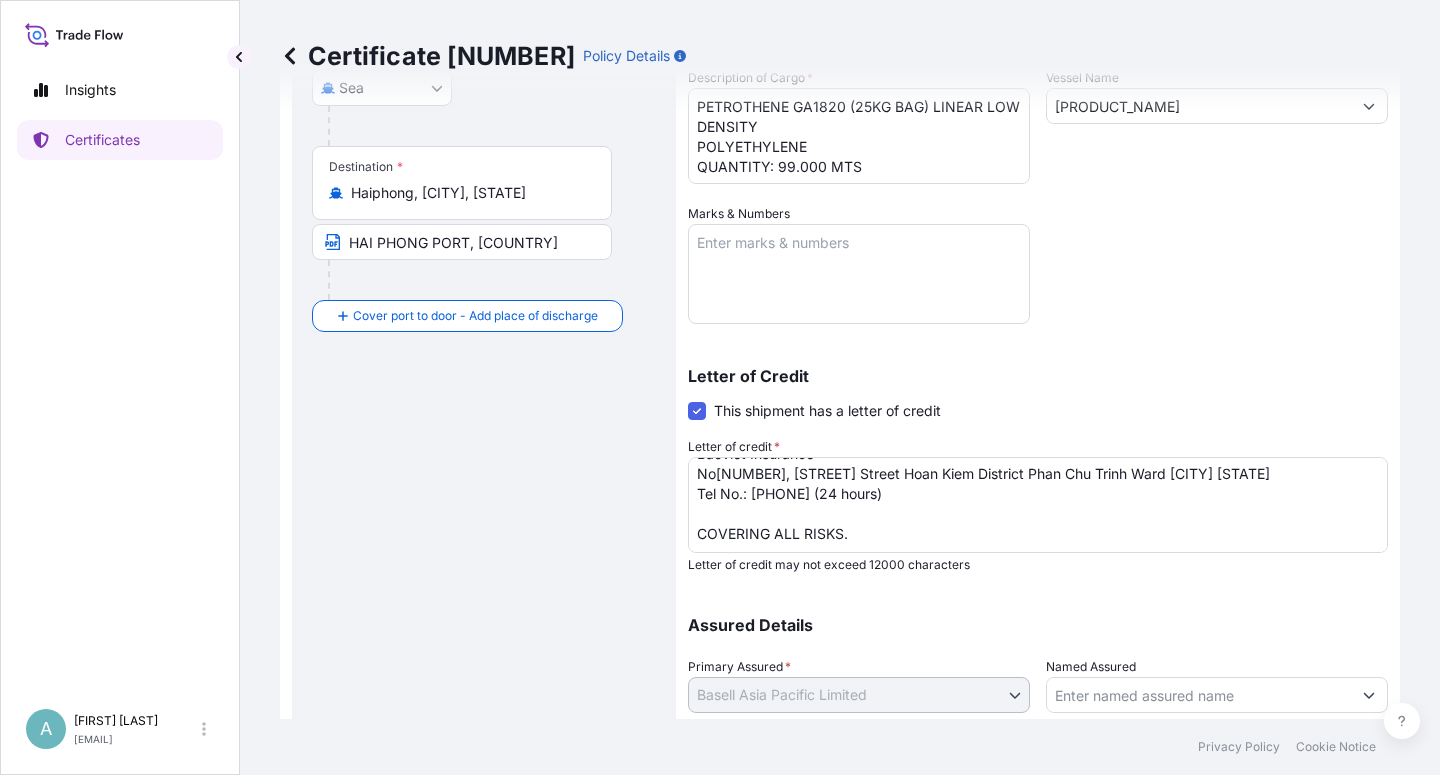 scroll, scrollTop: 162, scrollLeft: 0, axis: vertical 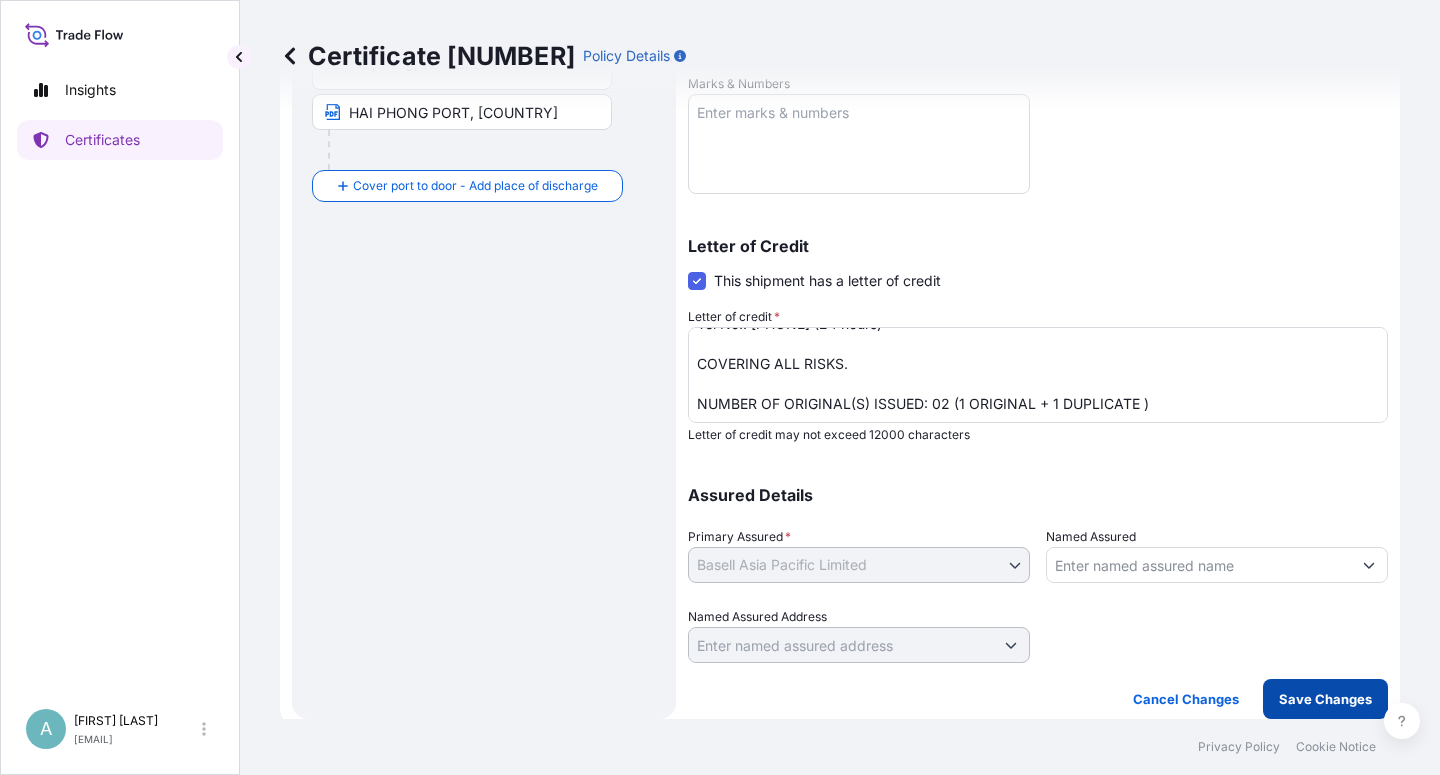 click on "Save Changes" at bounding box center (1325, 699) 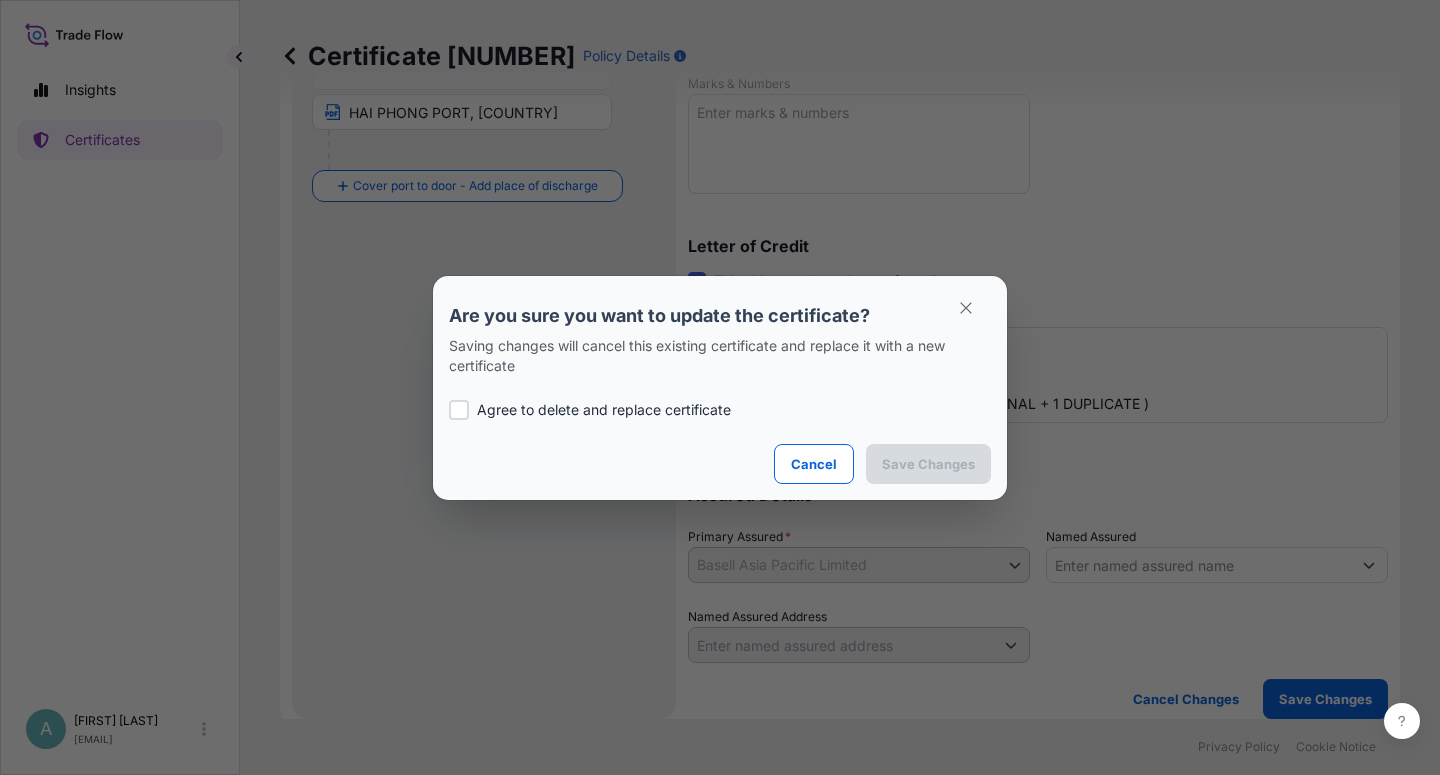 click on "Agree to delete and replace certificate" at bounding box center (604, 410) 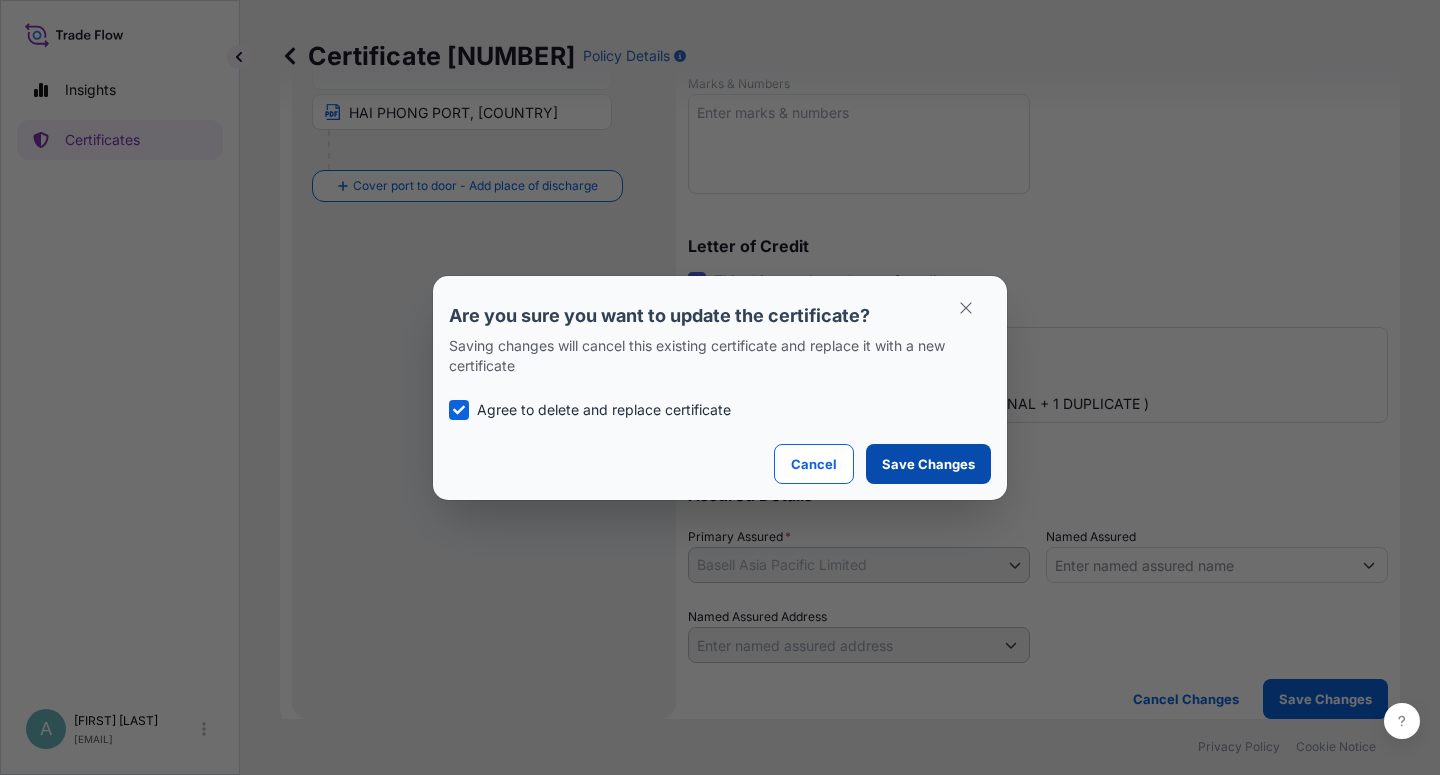 click on "Save Changes" at bounding box center (928, 464) 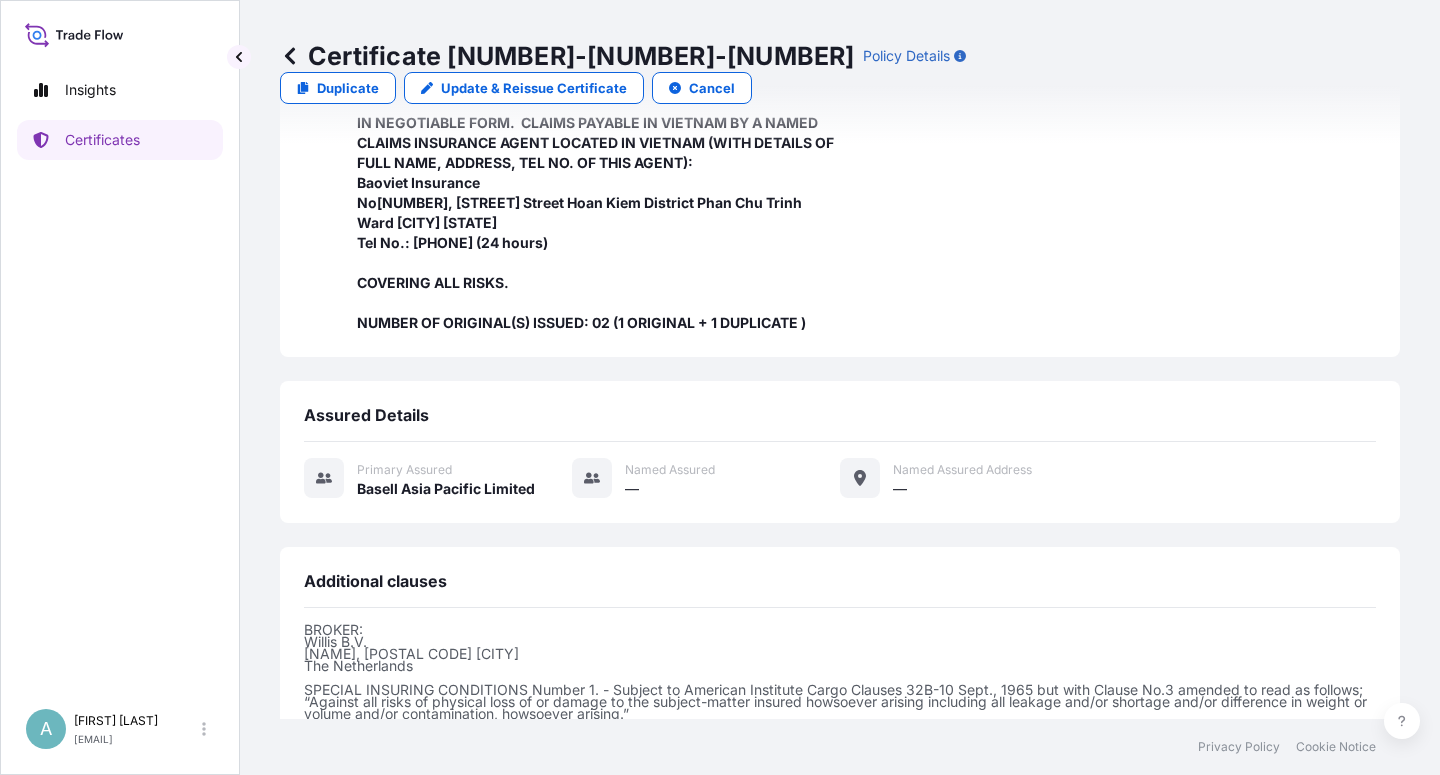 scroll, scrollTop: 694, scrollLeft: 0, axis: vertical 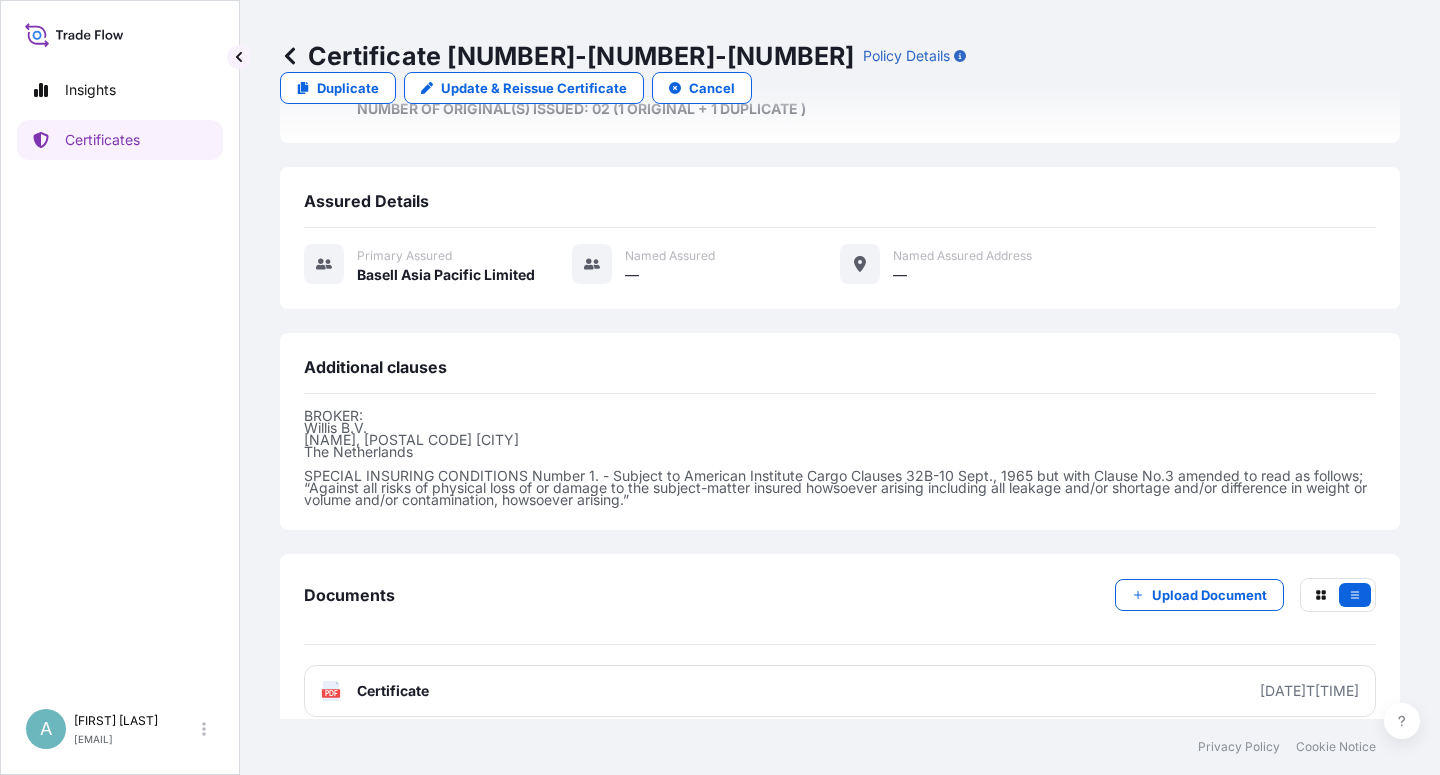 click on "Certificate" at bounding box center [393, 691] 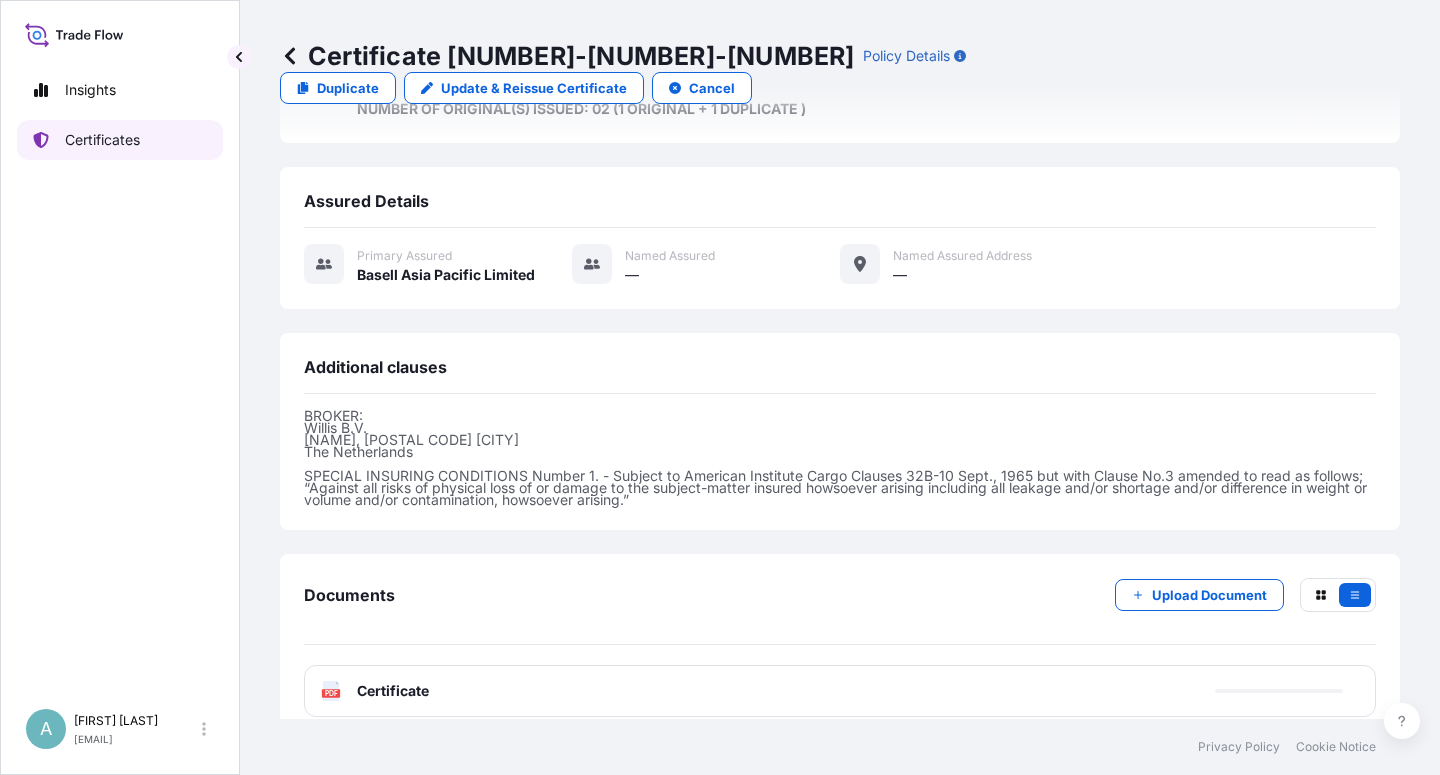 click on "Certificates" at bounding box center (120, 140) 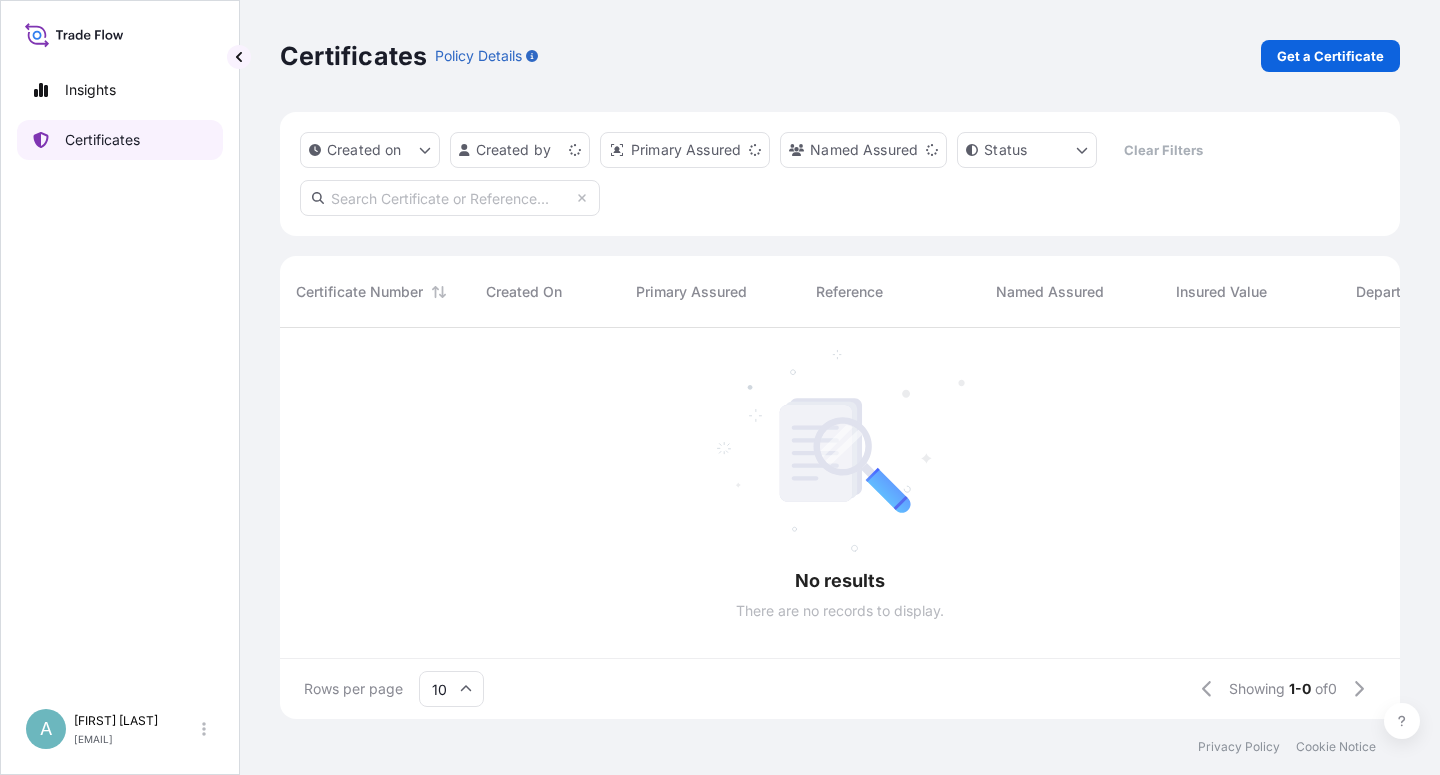 scroll, scrollTop: 0, scrollLeft: 0, axis: both 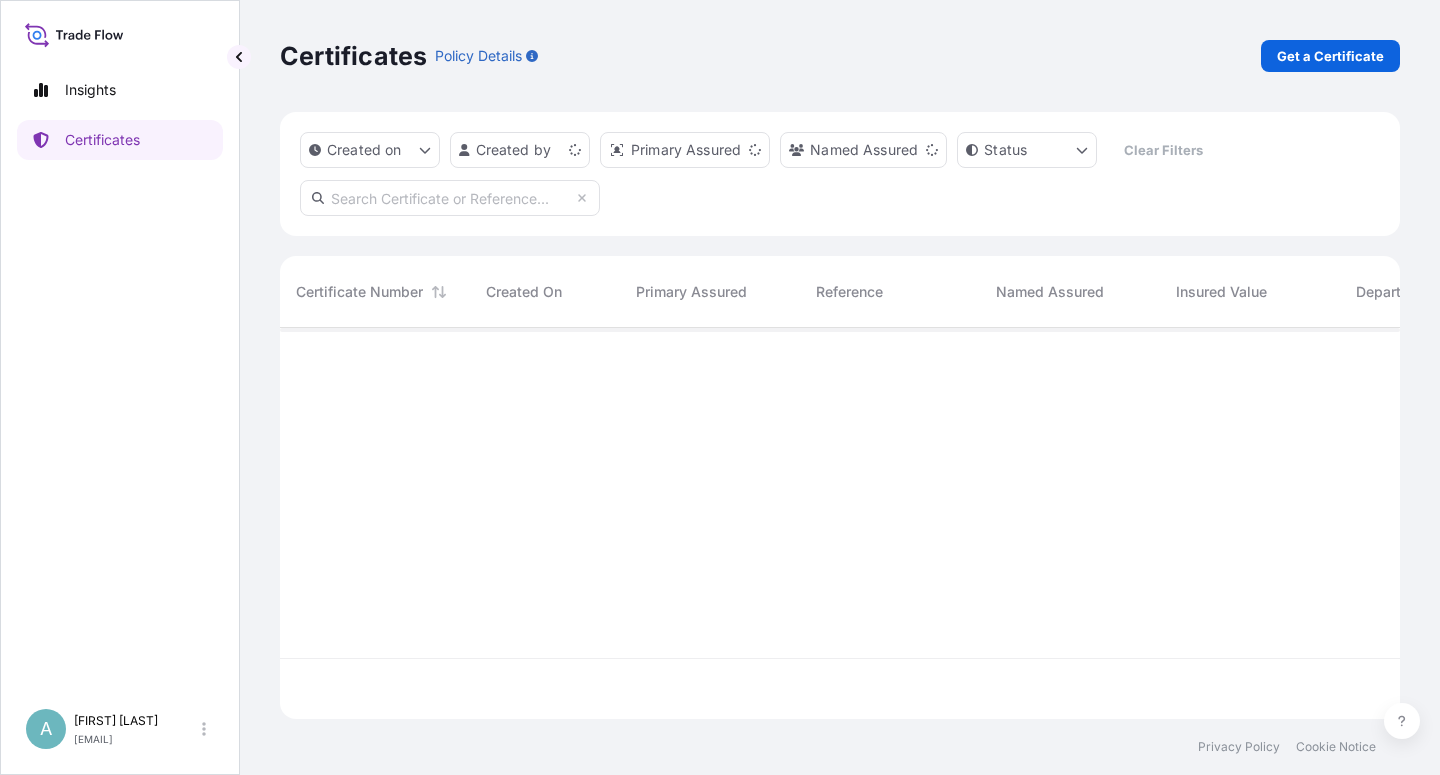 click at bounding box center (450, 198) 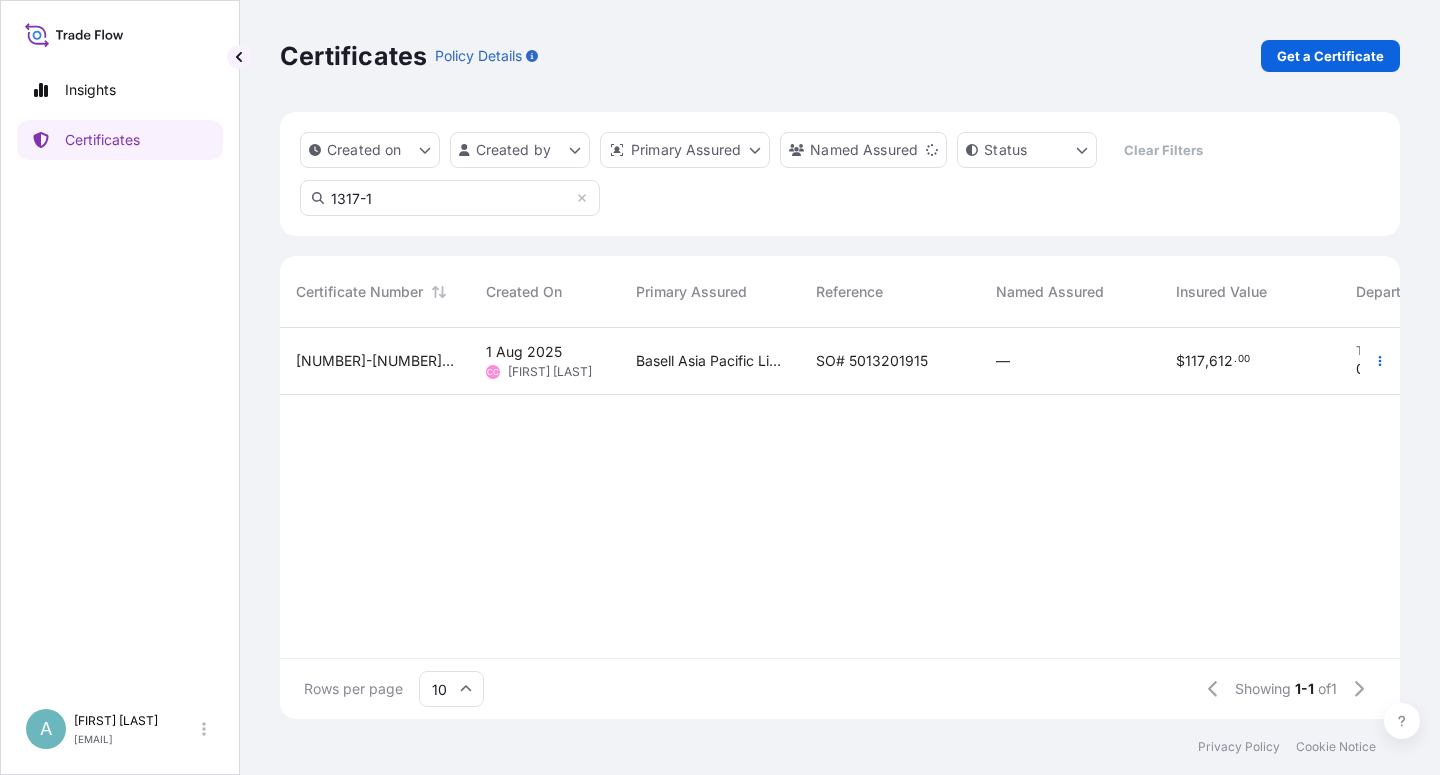 type on "1317-1" 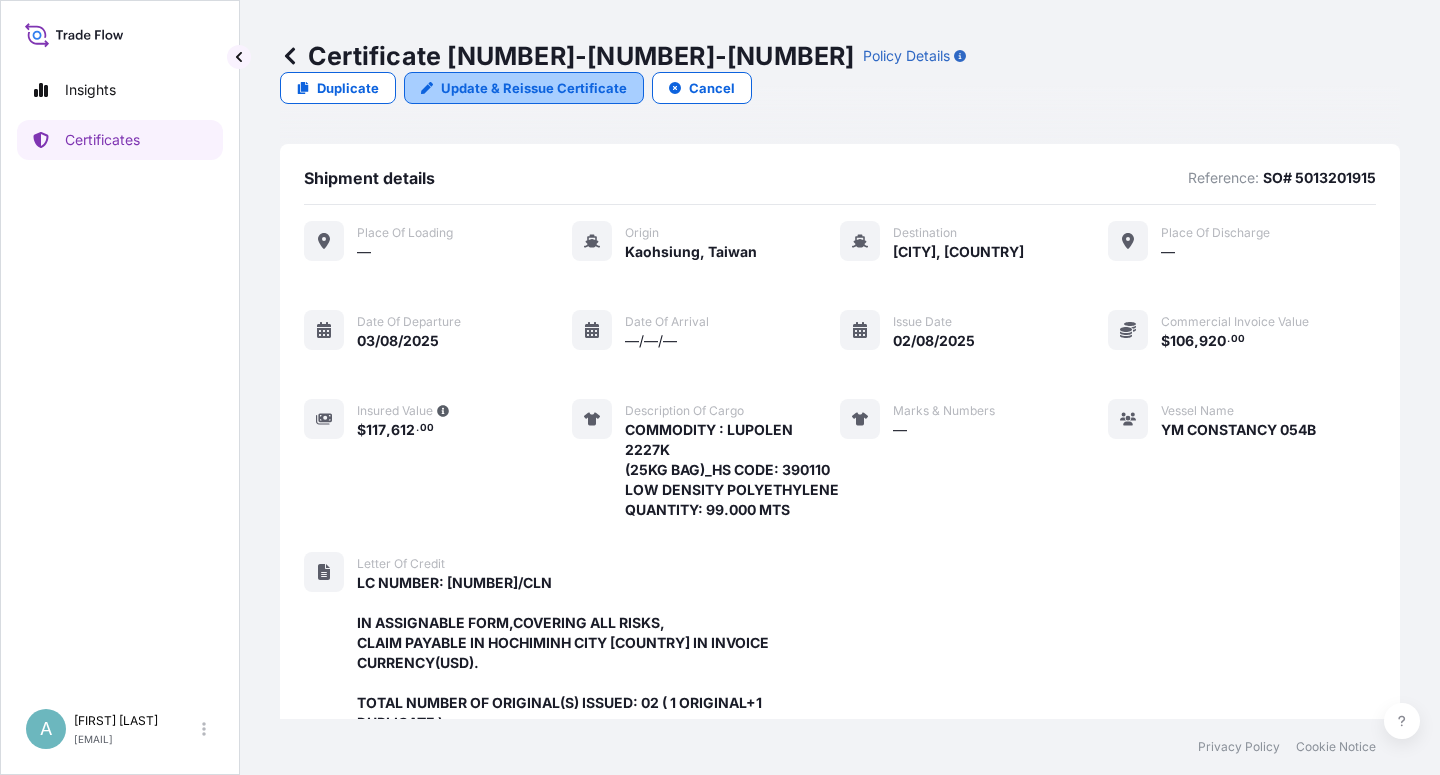 click on "Update & Reissue Certificate" at bounding box center (524, 88) 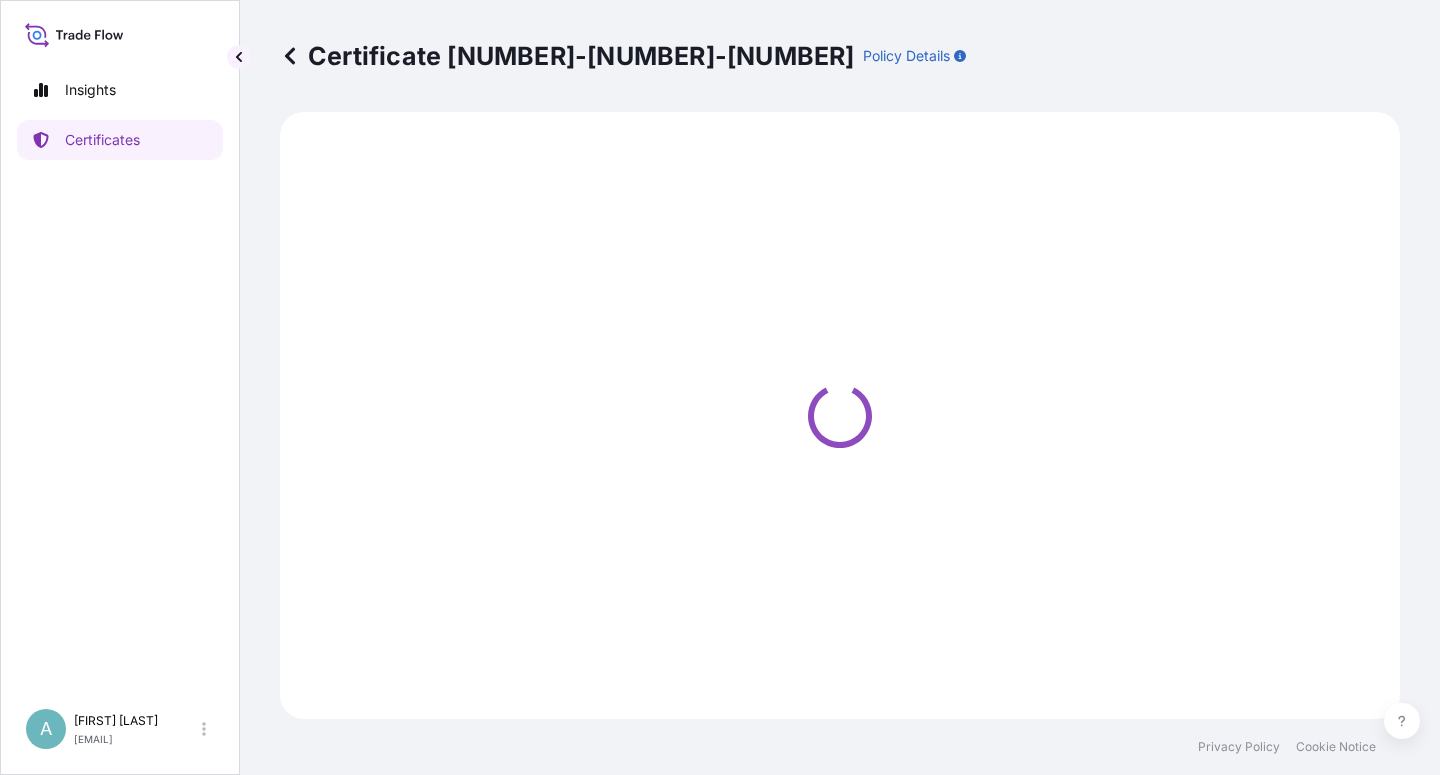 select on "Sea" 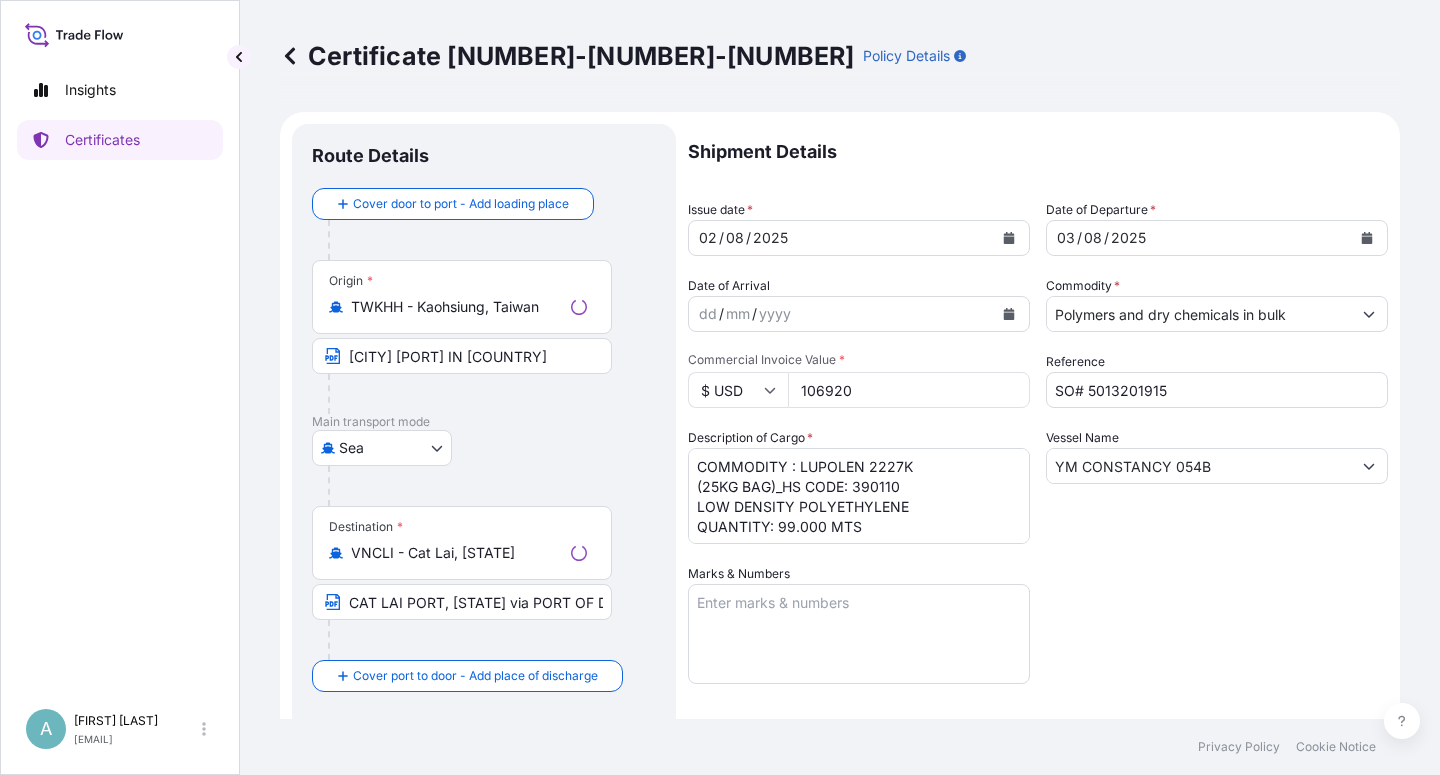 select on "32034" 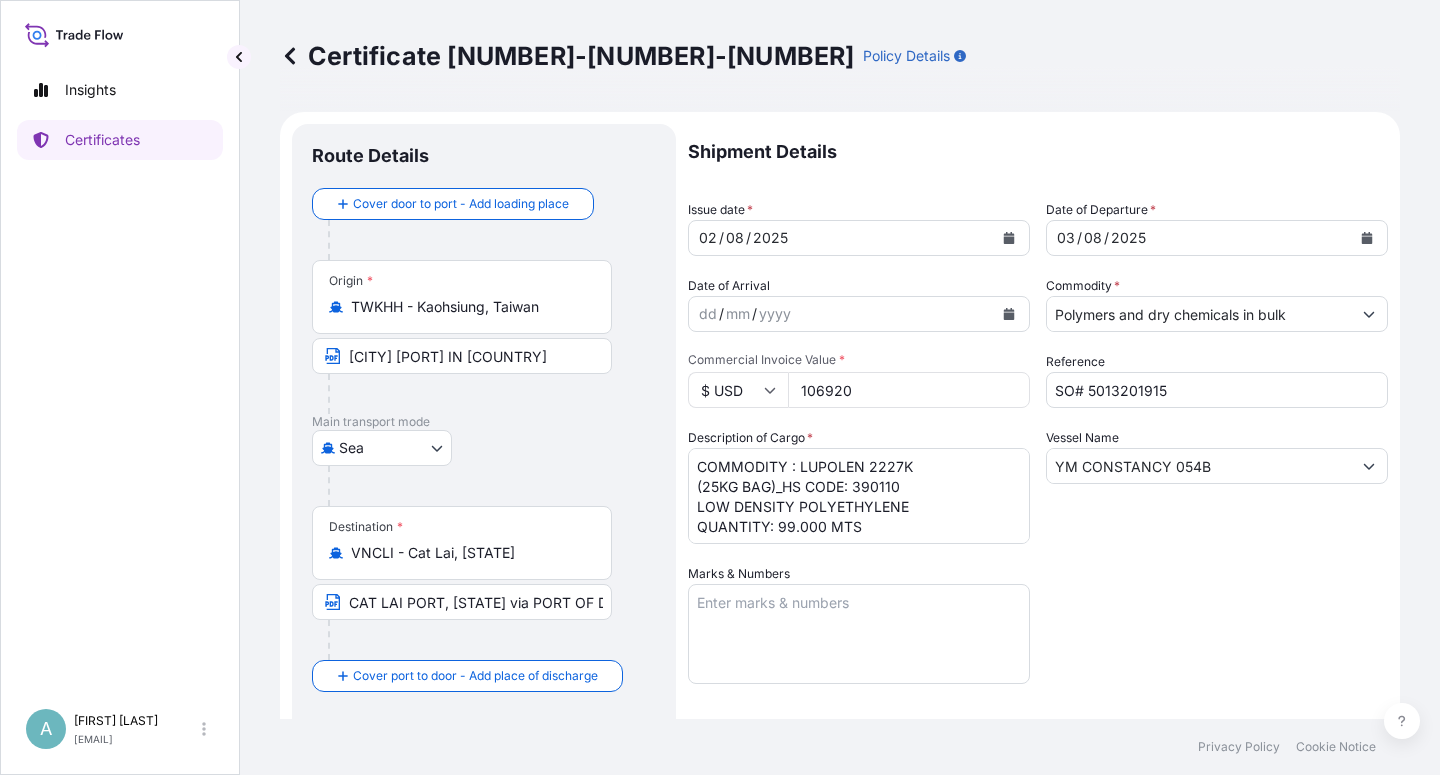 click at bounding box center (1009, 238) 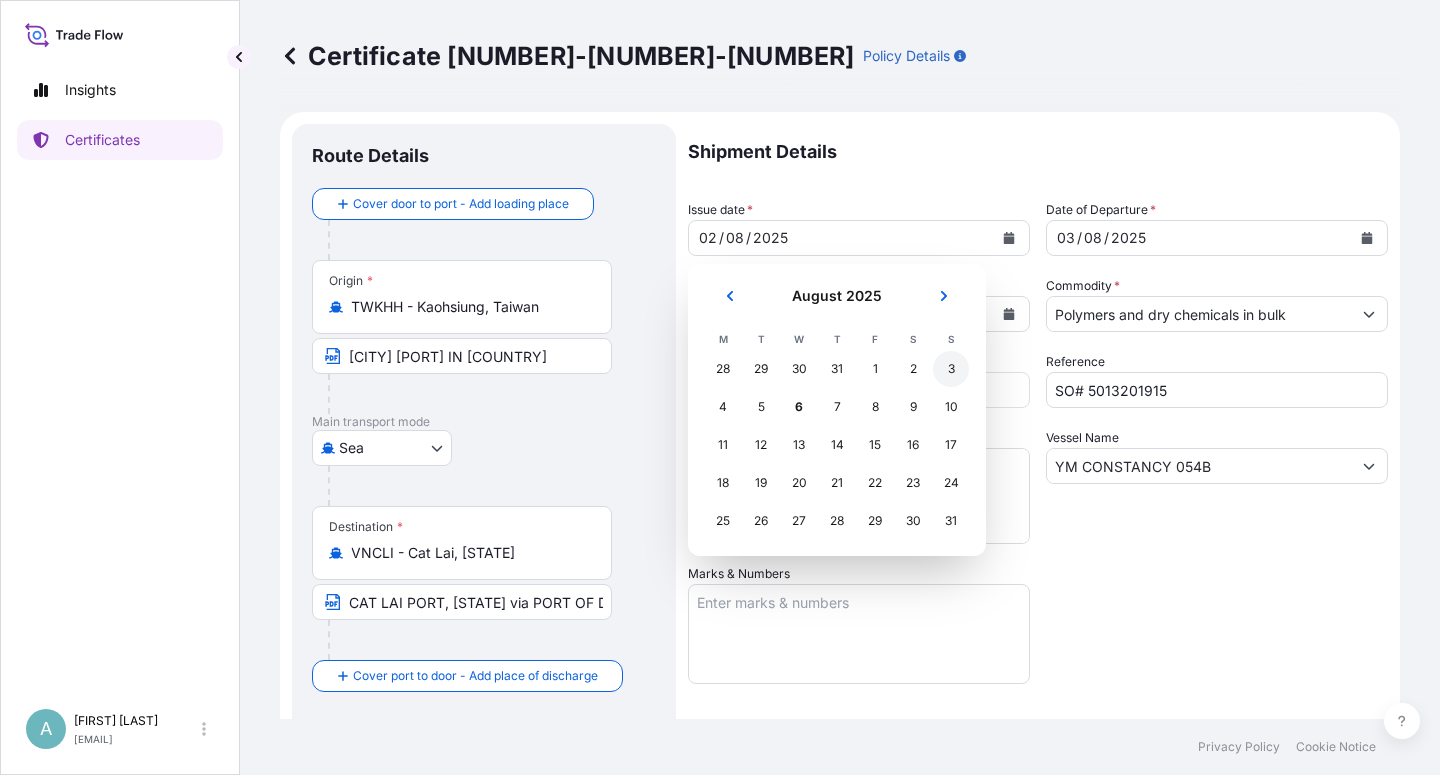 click on "3" at bounding box center (951, 369) 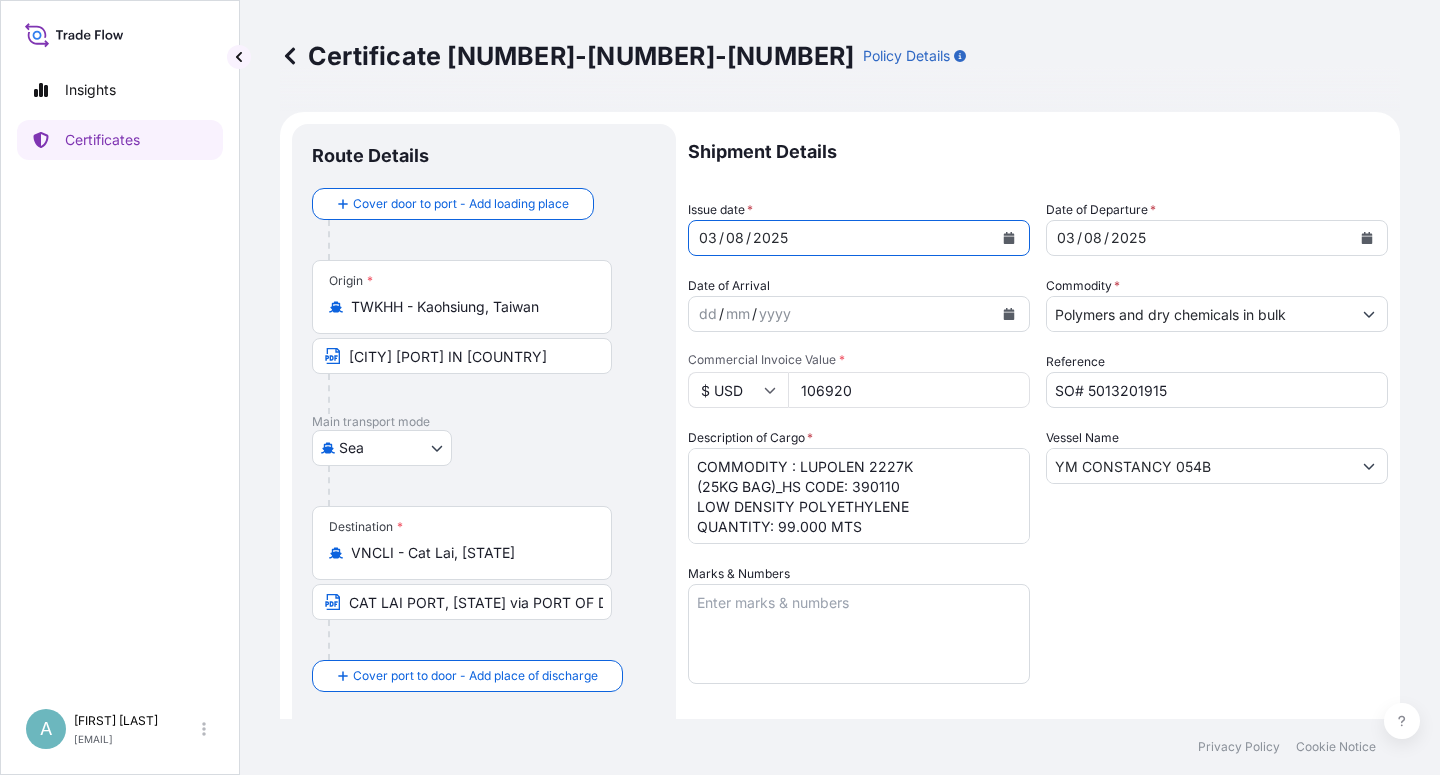 click at bounding box center [1367, 238] 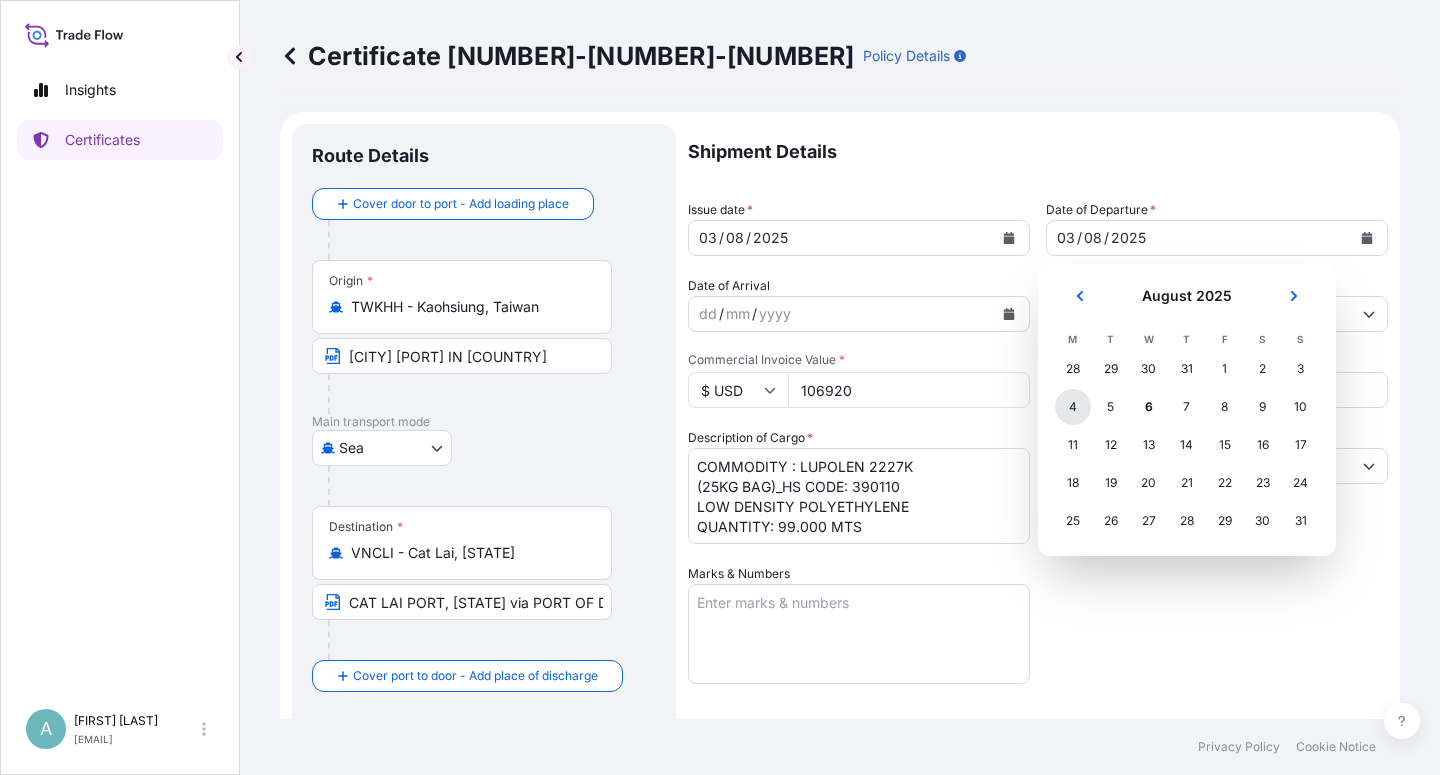 click on "4" at bounding box center [1073, 407] 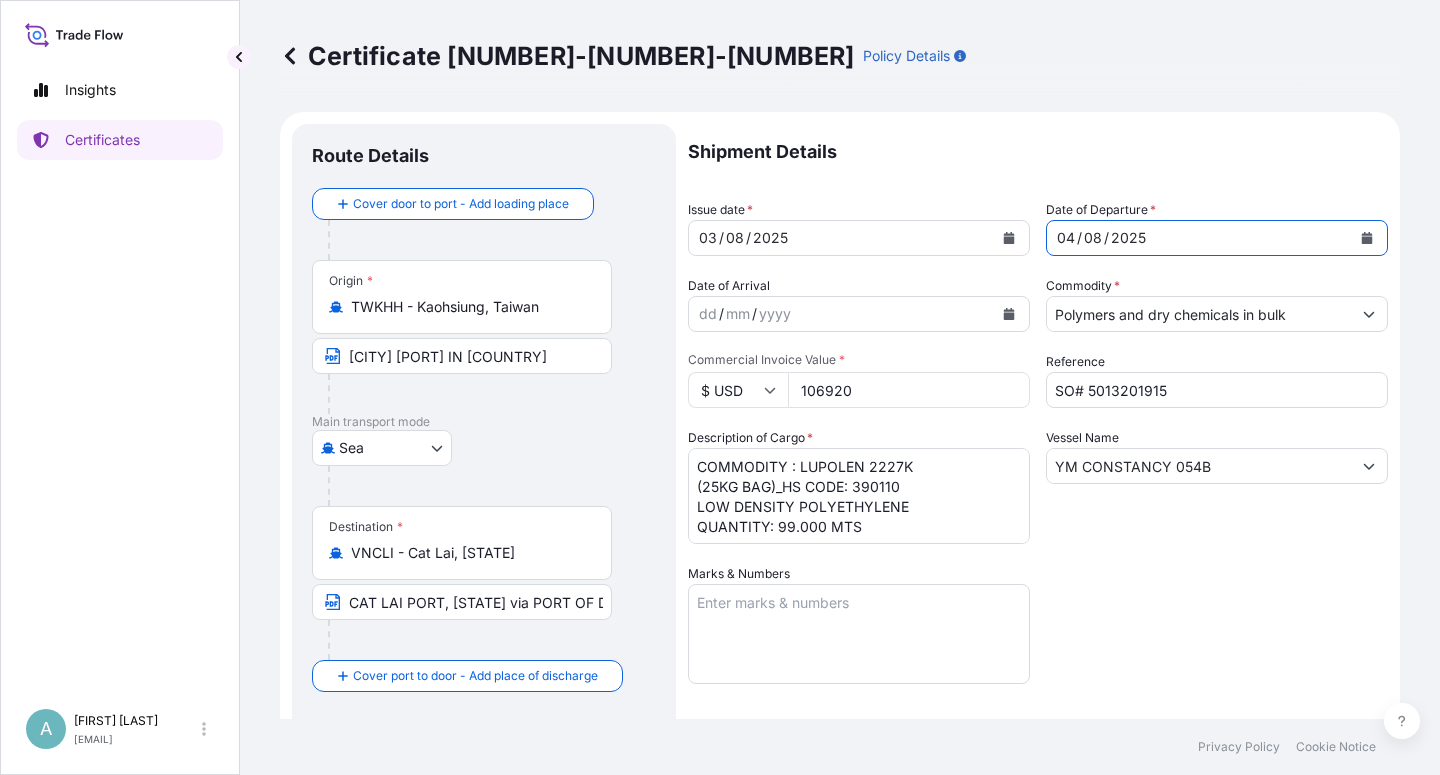 click on "Shipment Details Issue date * 03 / 08 / 2025 Date of Departure * 04 / 08 / 2025 Date of Arrival dd / mm / yyyy Commodity * Polymers and dry chemicals in bulk Packing Category Commercial Invoice Value    * $ USD 106920 Reference SO# 5013201915 Description of Cargo * COMMODITY : LUPOLEN 2227K
(25KG BAG)_HS CODE: 390110
LOW DENSITY POLYETHYLENE
QUANTITY: 99.000 MTS Vessel Name YM CONSTANCY 054B Marks & Numbers Letter of Credit This shipment has a letter of credit Letter of credit * LC NUMBER: TF2521001030/CLN
IN ASSIGNABLE FORM,COVERING ALL RISKS,
CLAIM PAYABLE IN HOCHIMINH CITY [STATE] IN INVOICE CURRENCY(USD).
TOTAL NUMBER OF ORIGINAL(S) ISSUED: 02 ( 1 ORIGINAL+1 DUPLICATE ) Letter of credit may not exceed 12000 characters Assured Details Primary Assured * Basell Asia Pacific Limited Basell Asia Pacific Limited Named Assured Named Assured Address" at bounding box center [1038, 638] 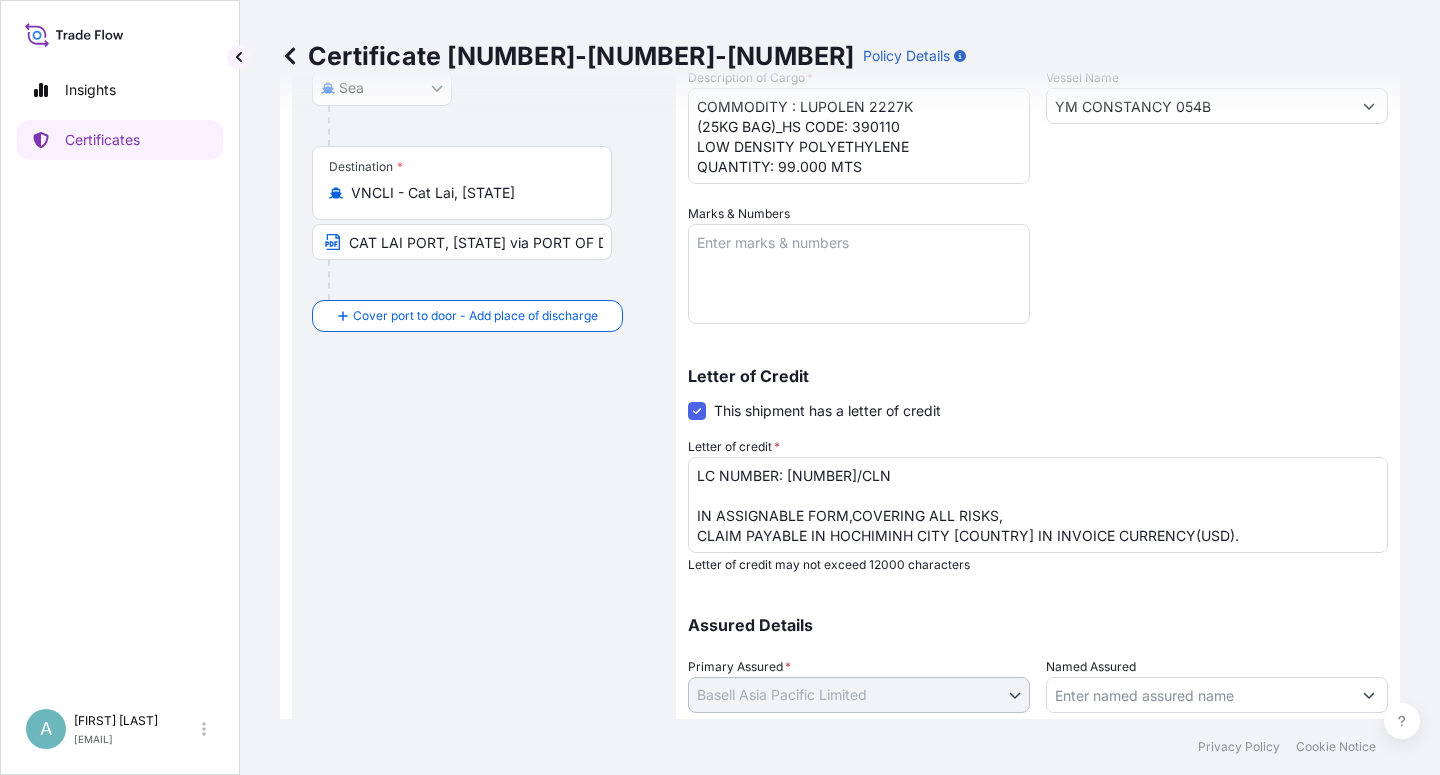 scroll, scrollTop: 490, scrollLeft: 0, axis: vertical 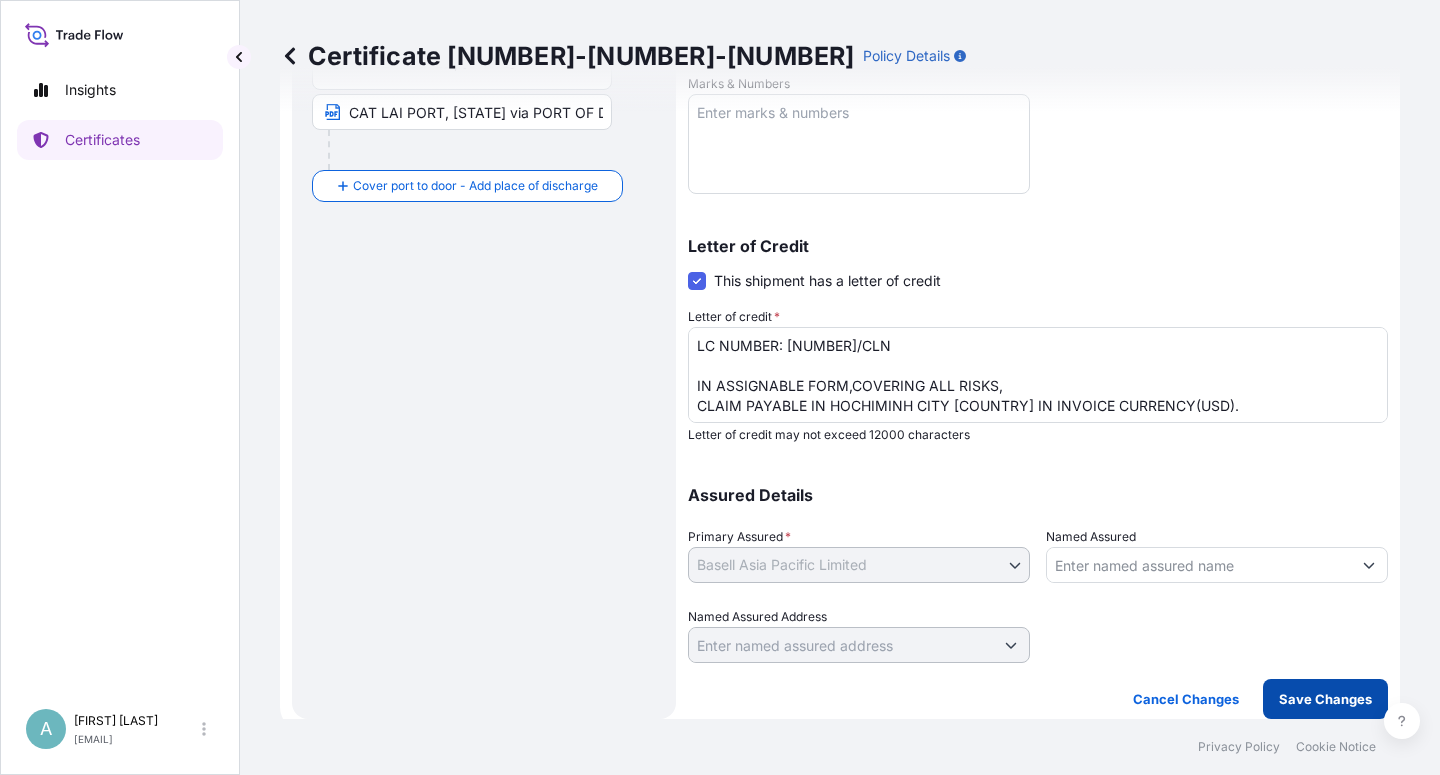 click on "Save Changes" at bounding box center (1325, 699) 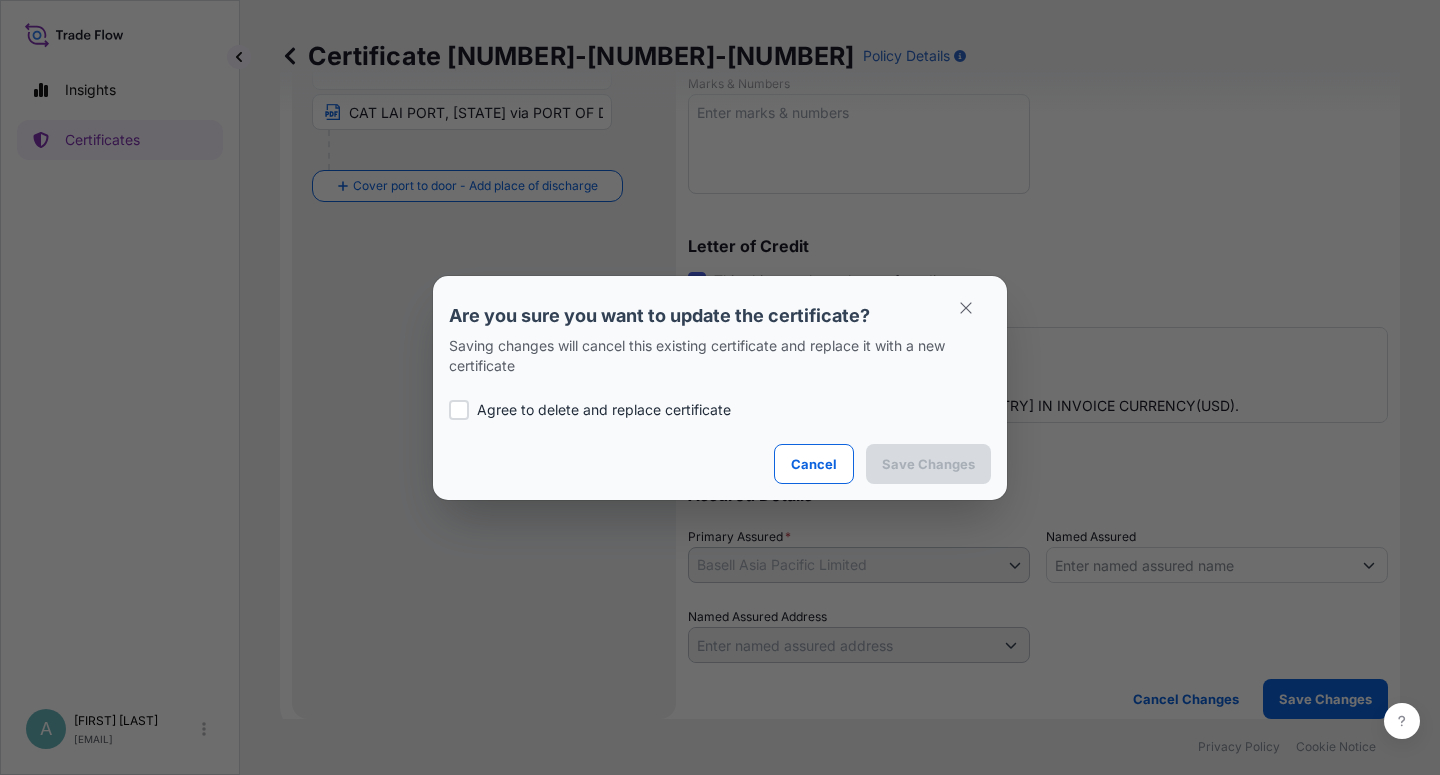 click on "Agree to delete and replace certificate" at bounding box center [720, 410] 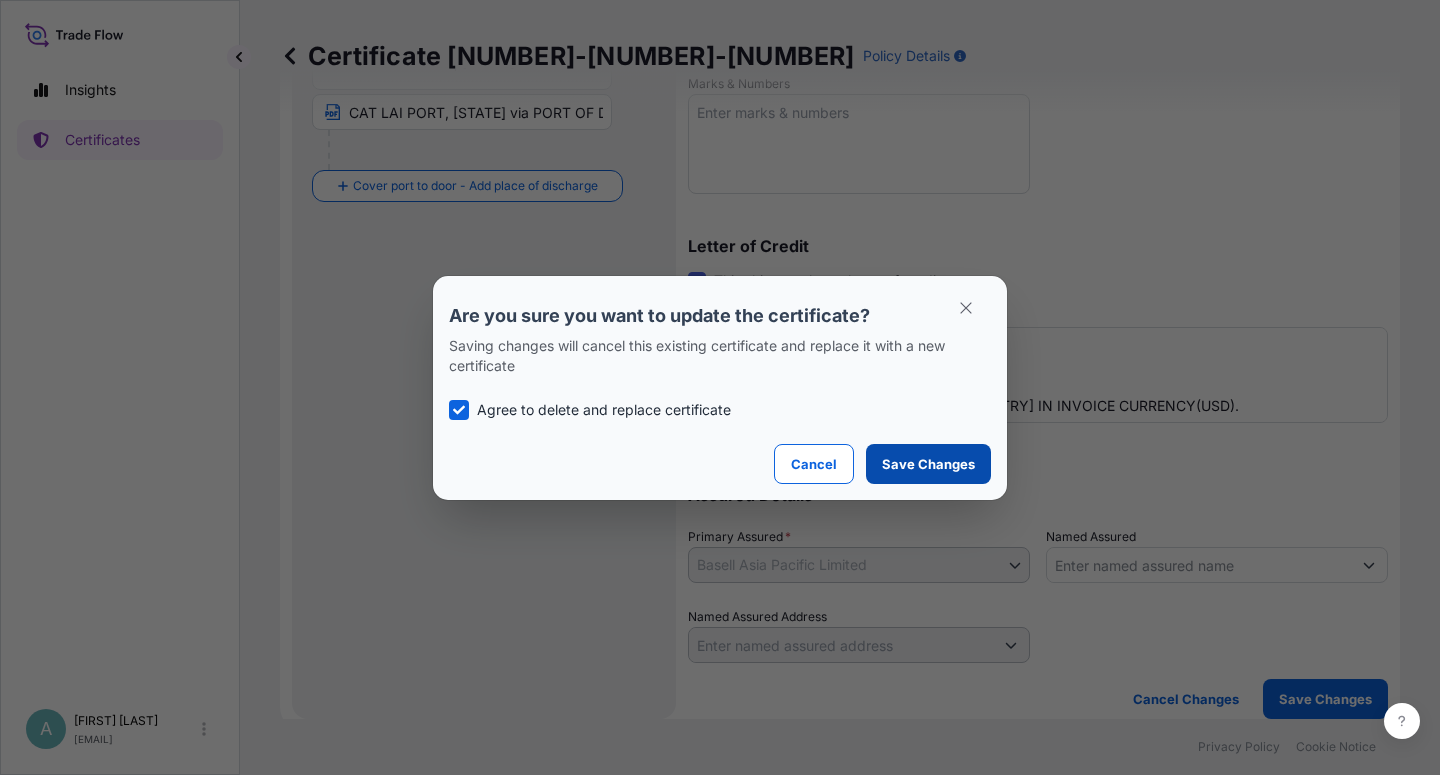 click on "Save Changes" at bounding box center (928, 464) 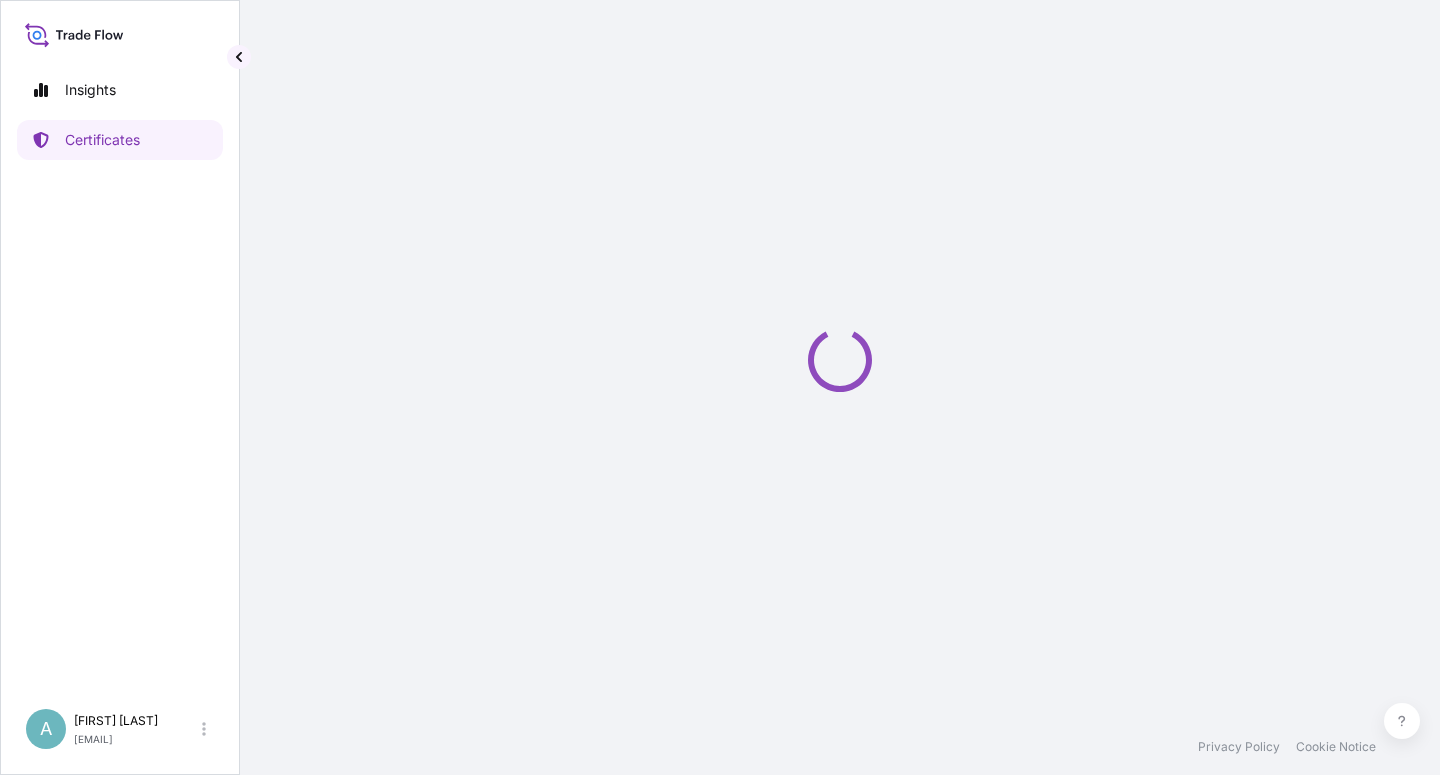scroll, scrollTop: 0, scrollLeft: 0, axis: both 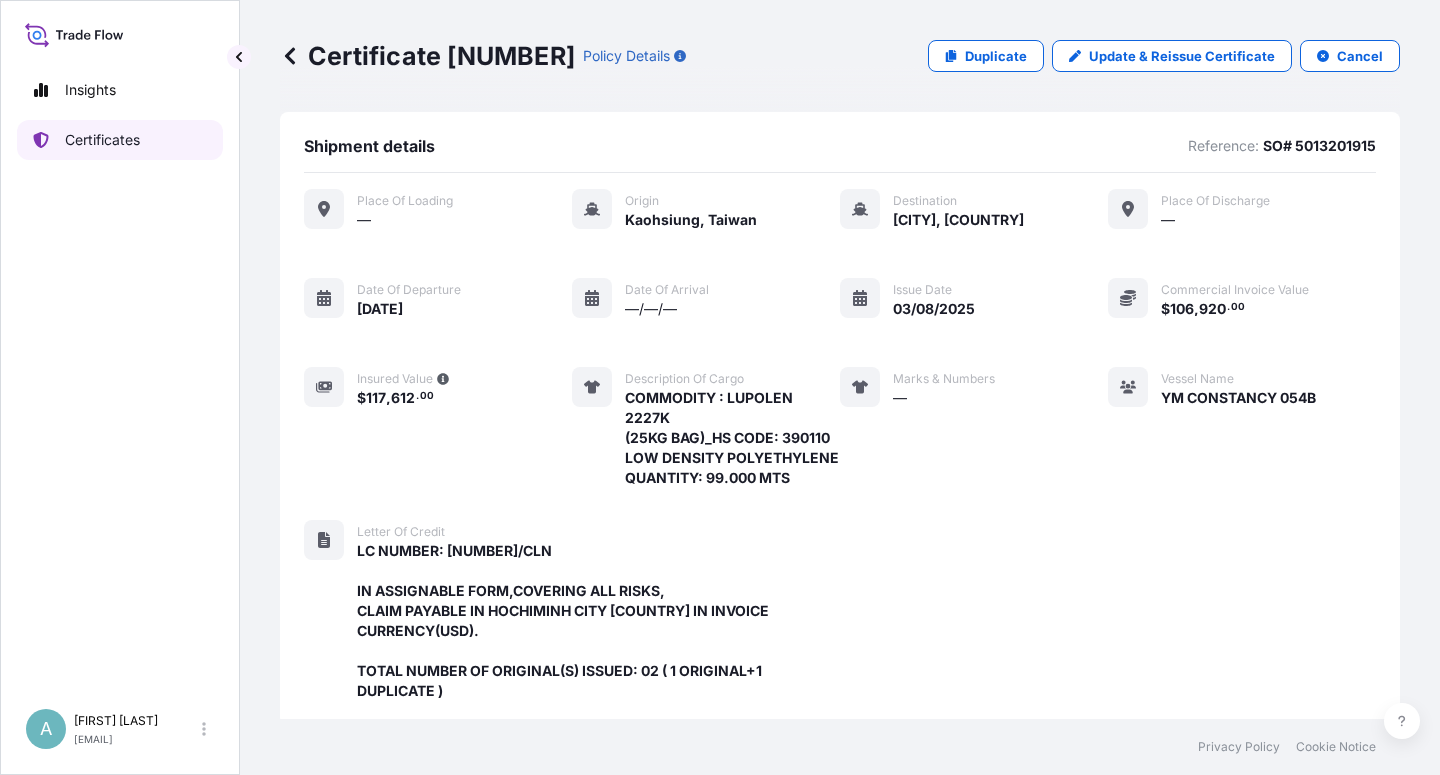 click on "Certificates" at bounding box center (120, 140) 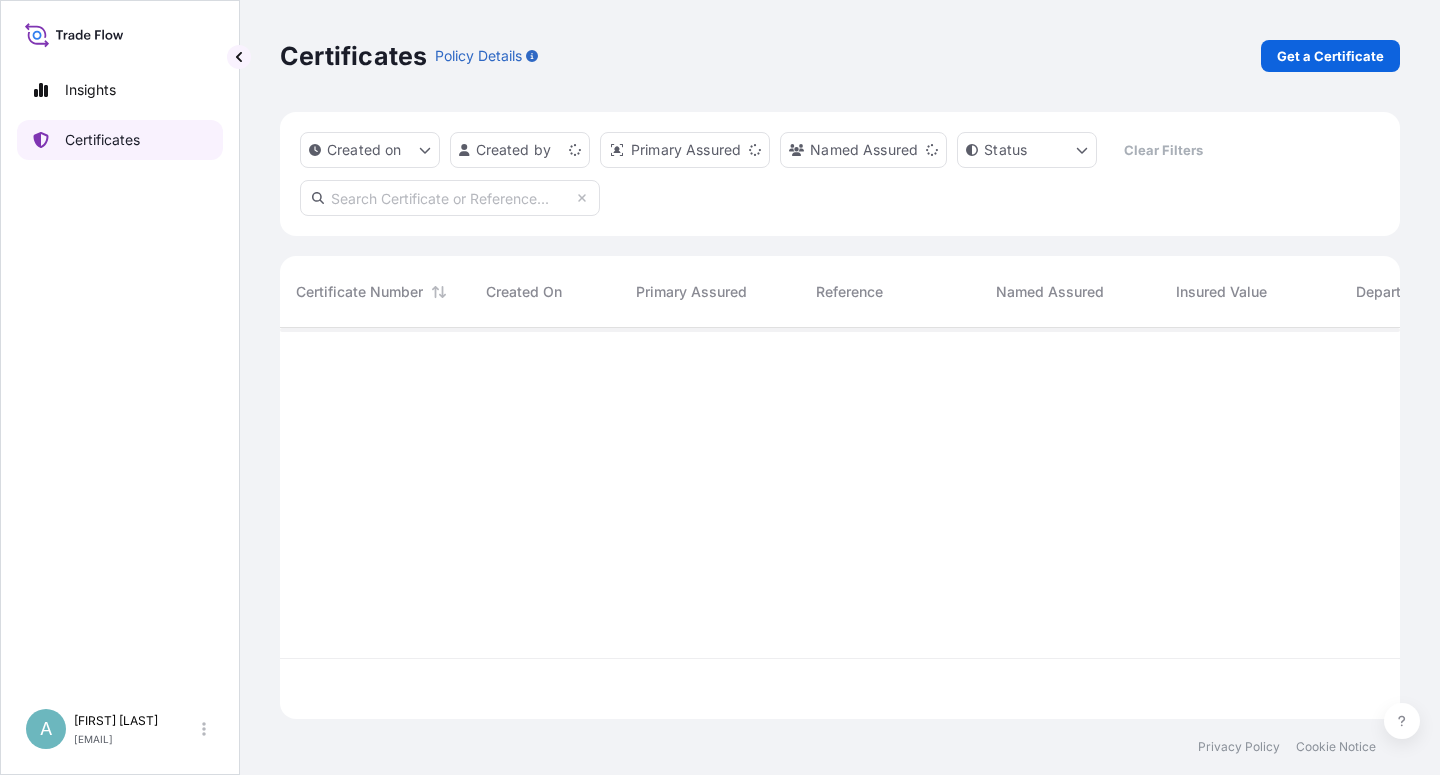 scroll, scrollTop: 18, scrollLeft: 18, axis: both 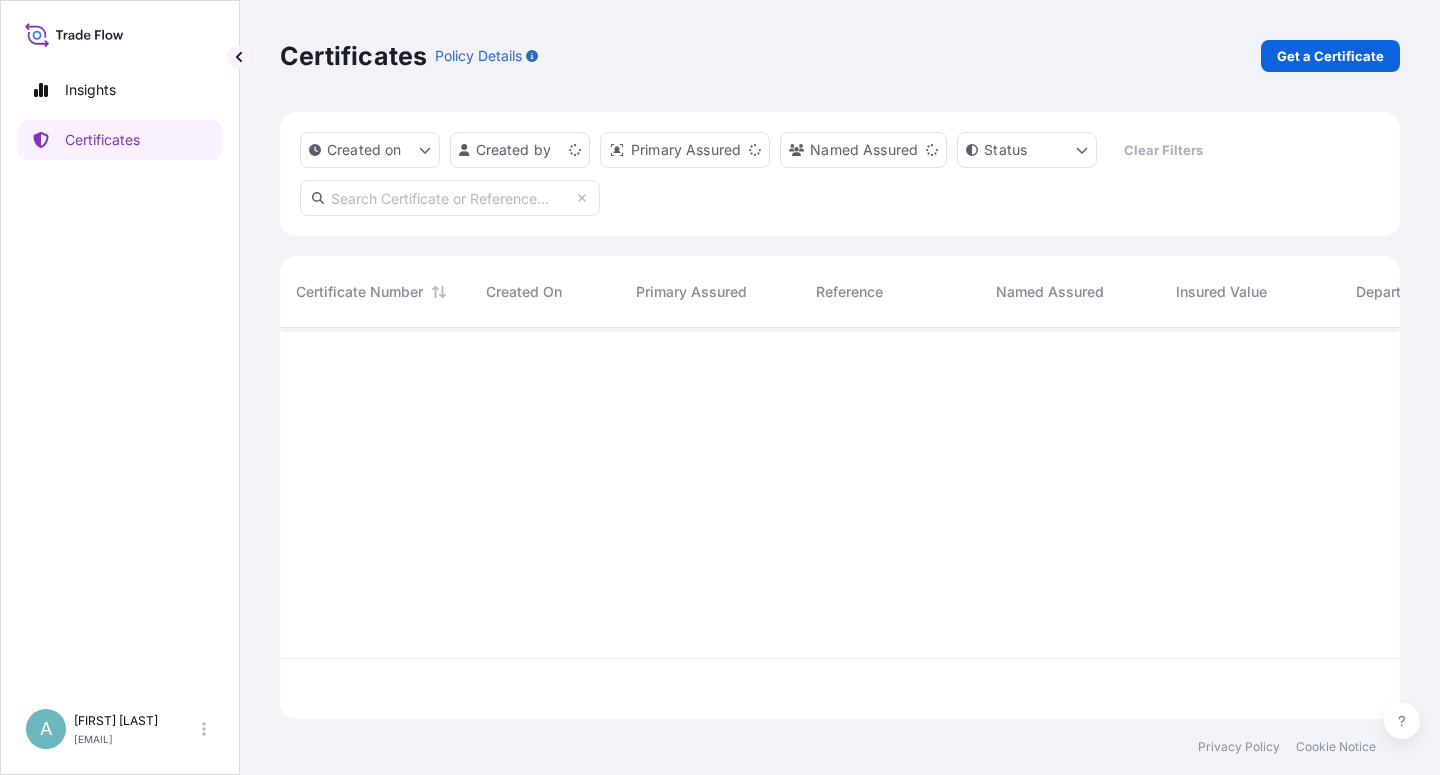 click at bounding box center (450, 198) 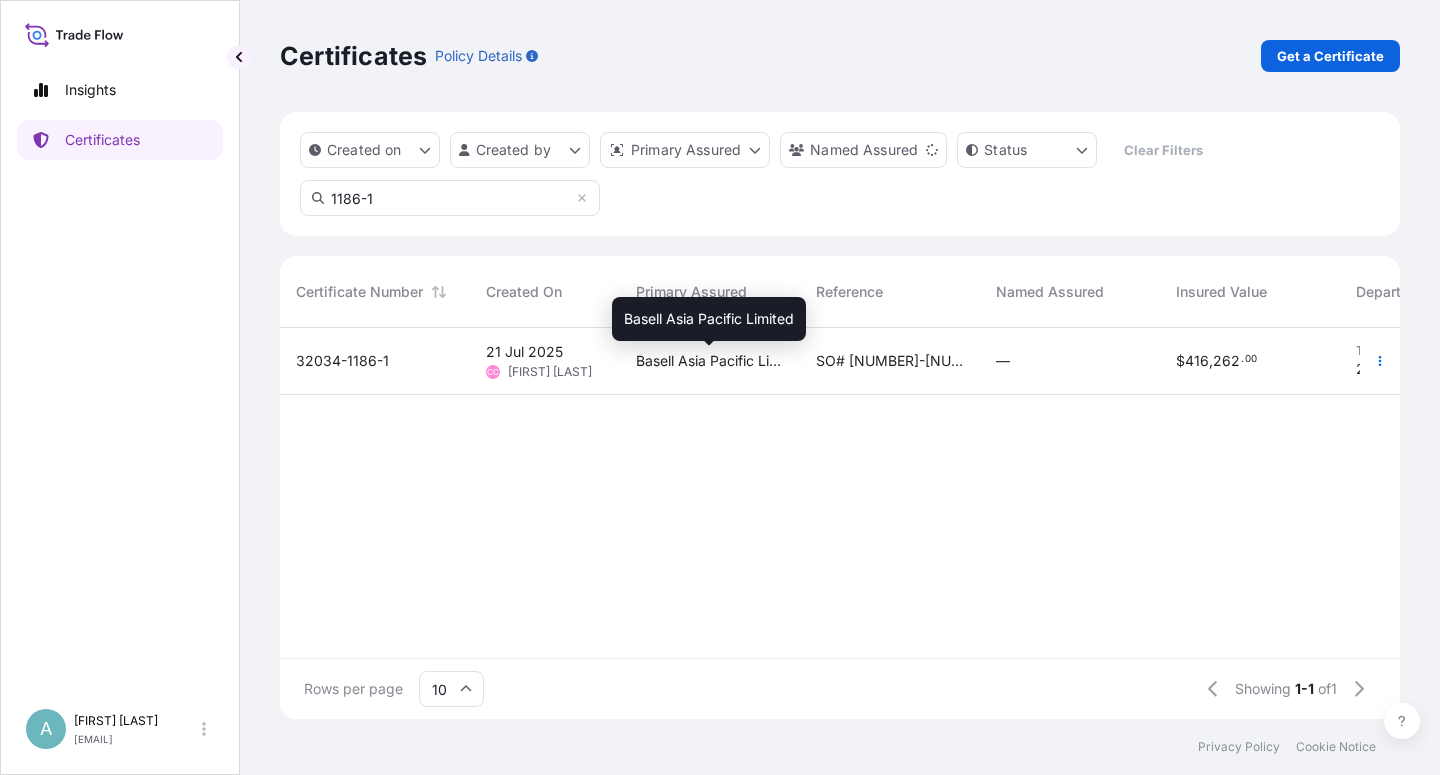 type on "1186-1" 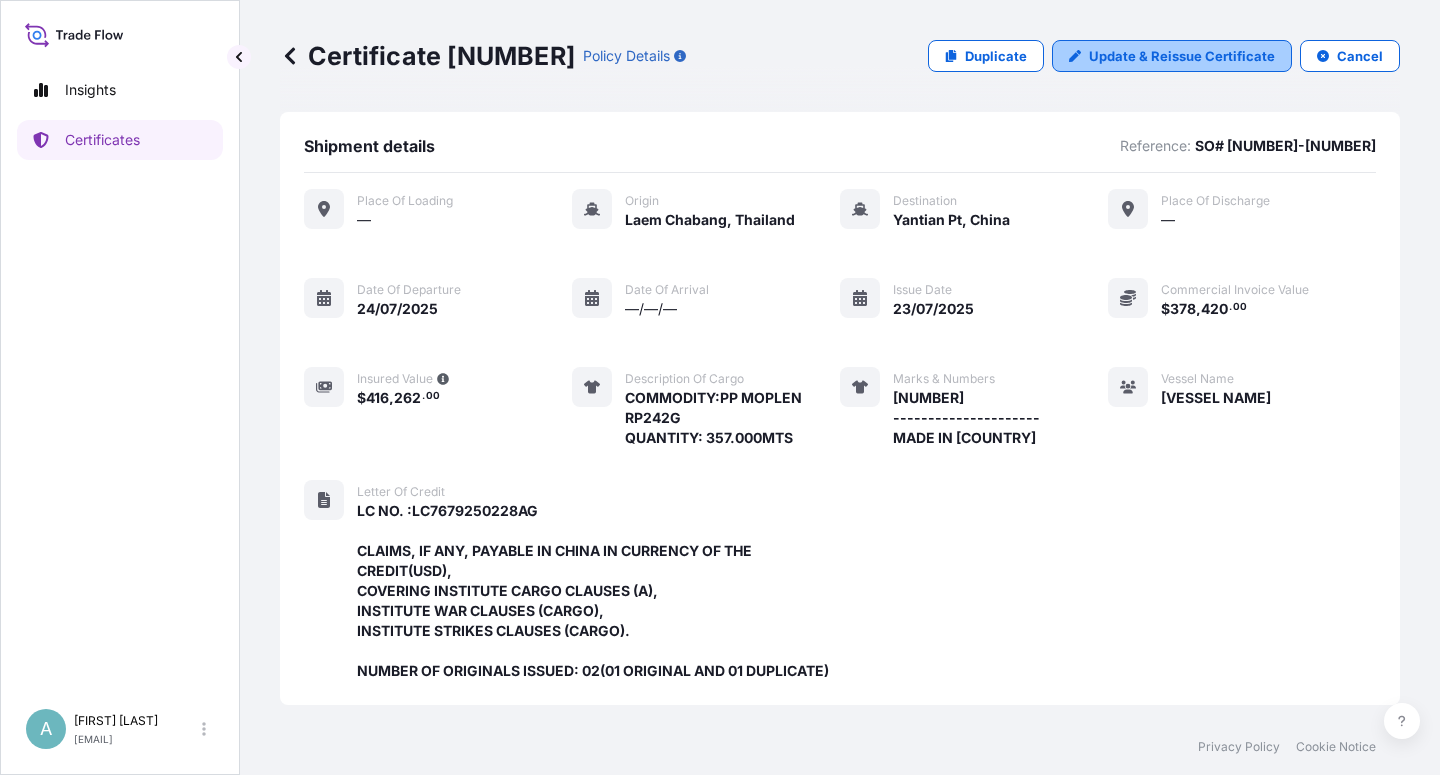 click on "Update & Reissue Certificate" at bounding box center (1182, 56) 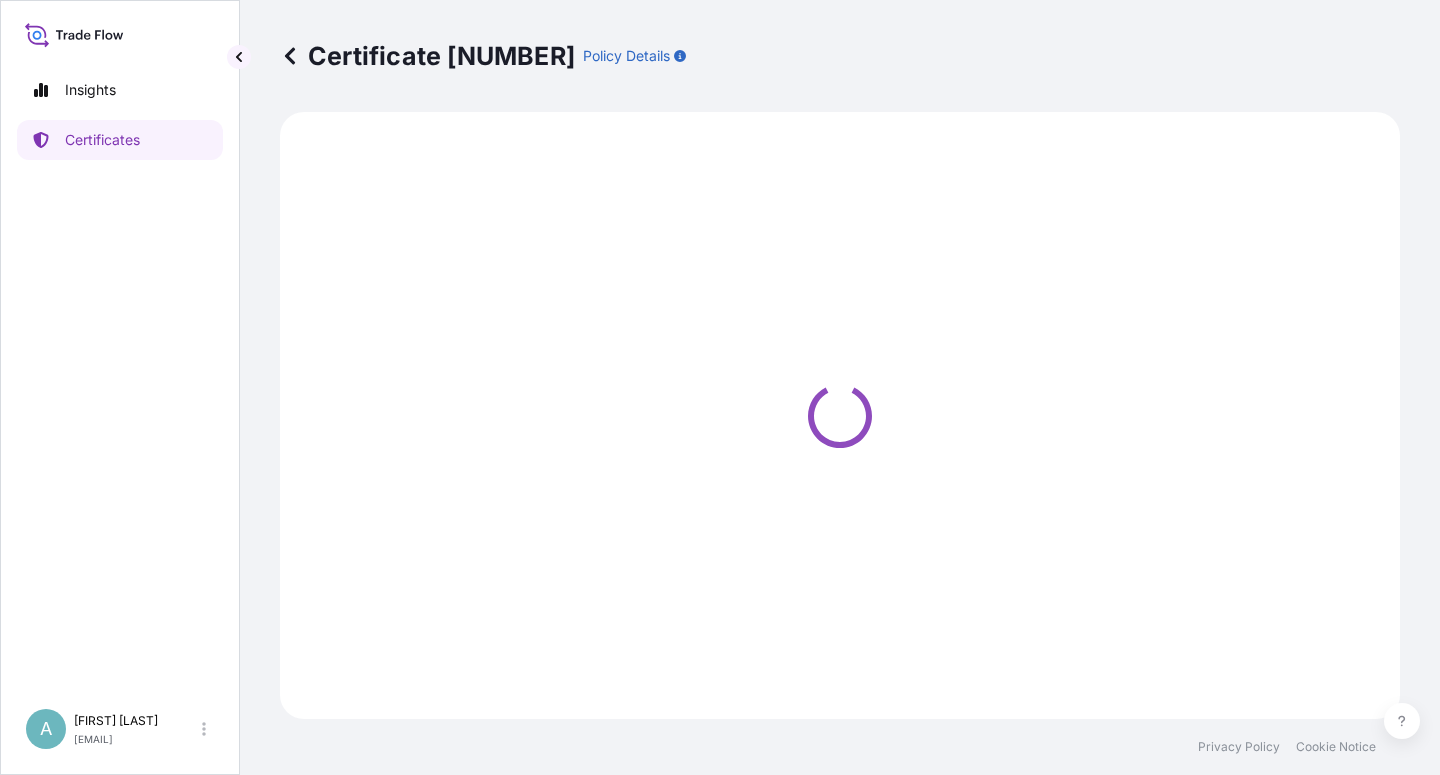 select on "Sea" 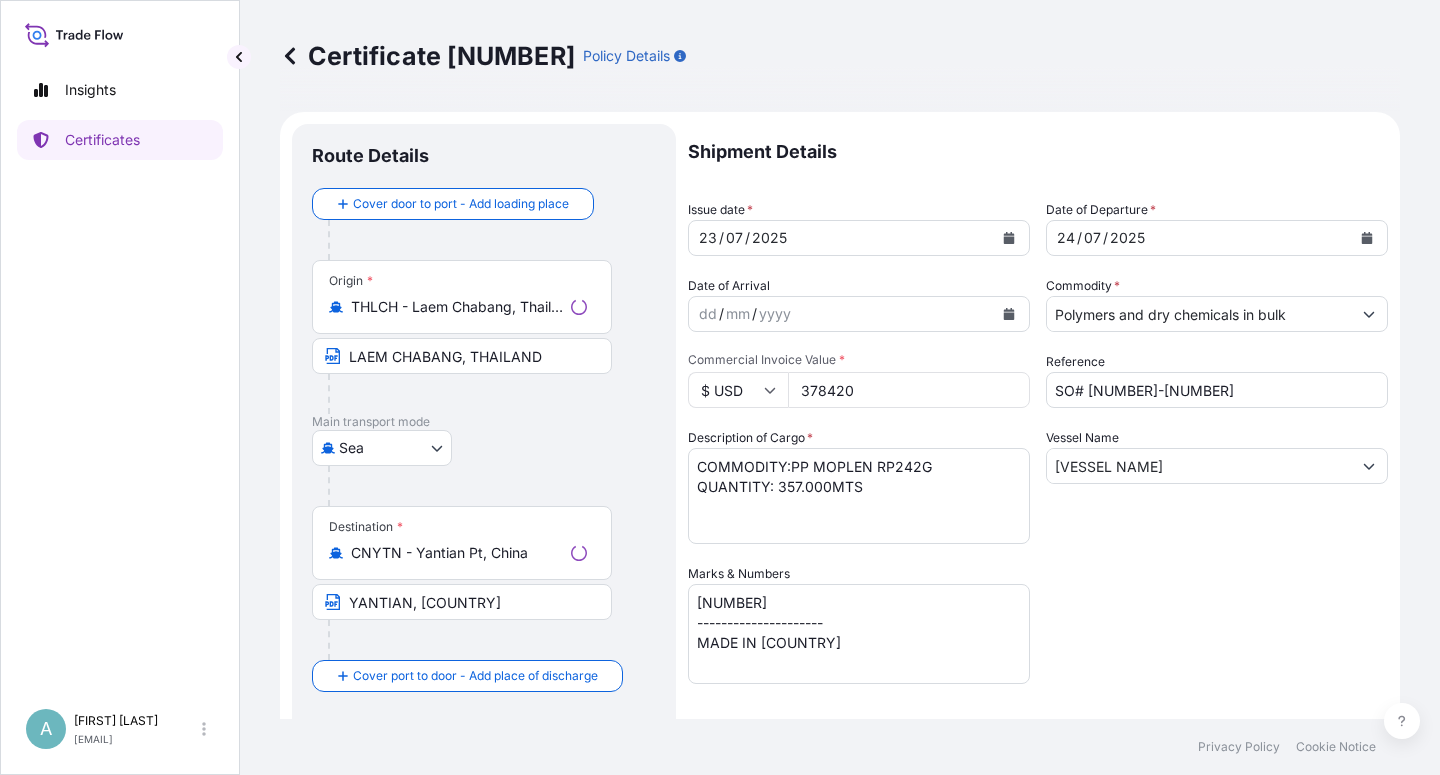 select on "32034" 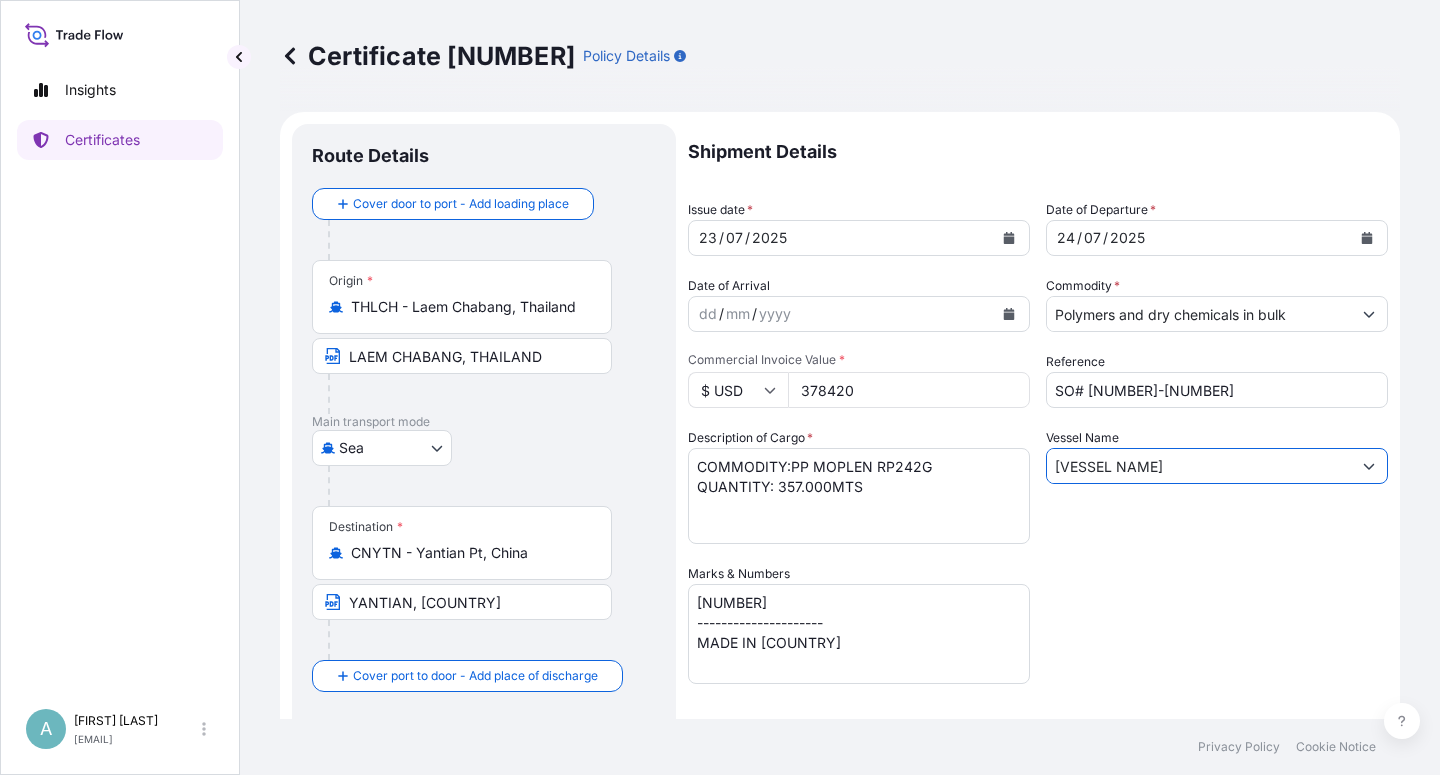 drag, startPoint x: 1244, startPoint y: 467, endPoint x: 976, endPoint y: 478, distance: 268.22565 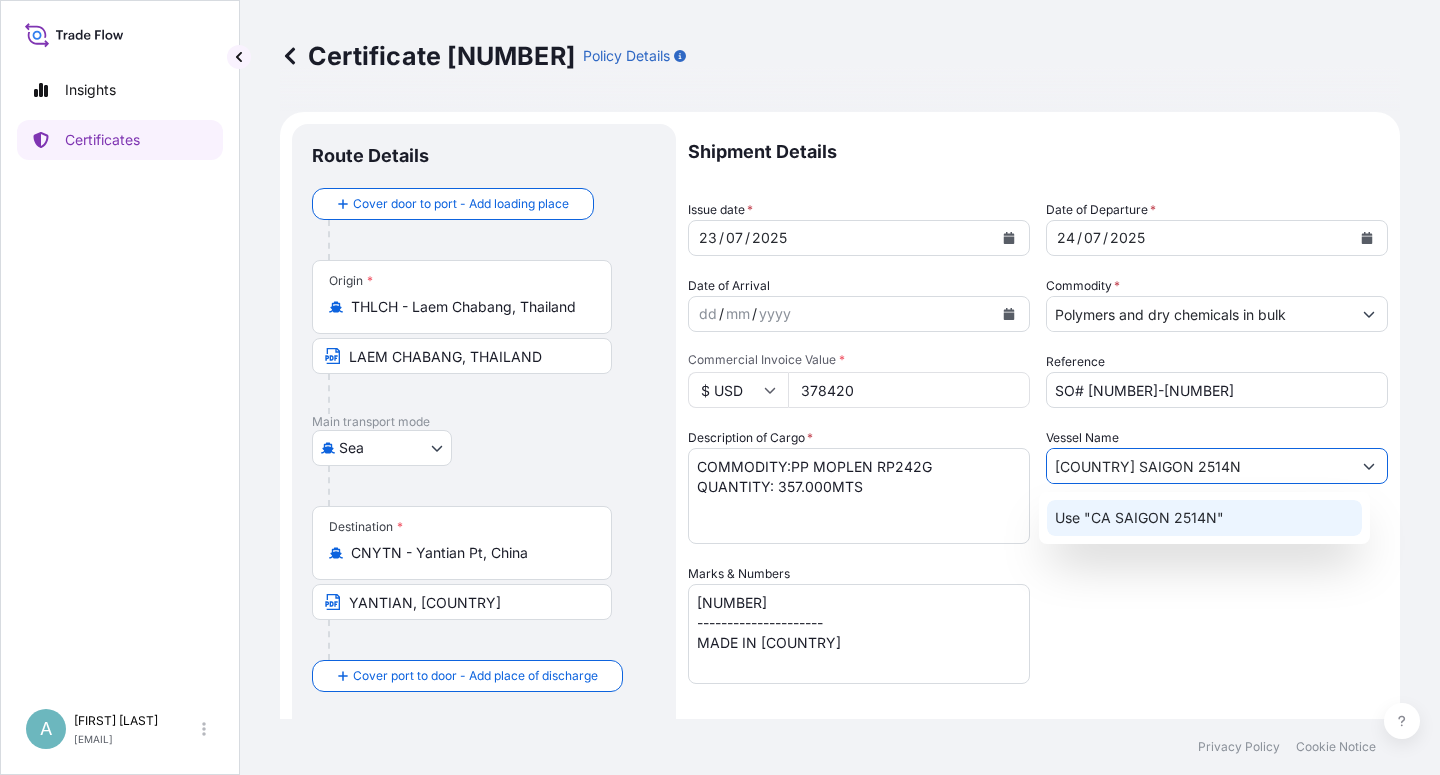 type on "[COUNTRY] SAIGON 2514N" 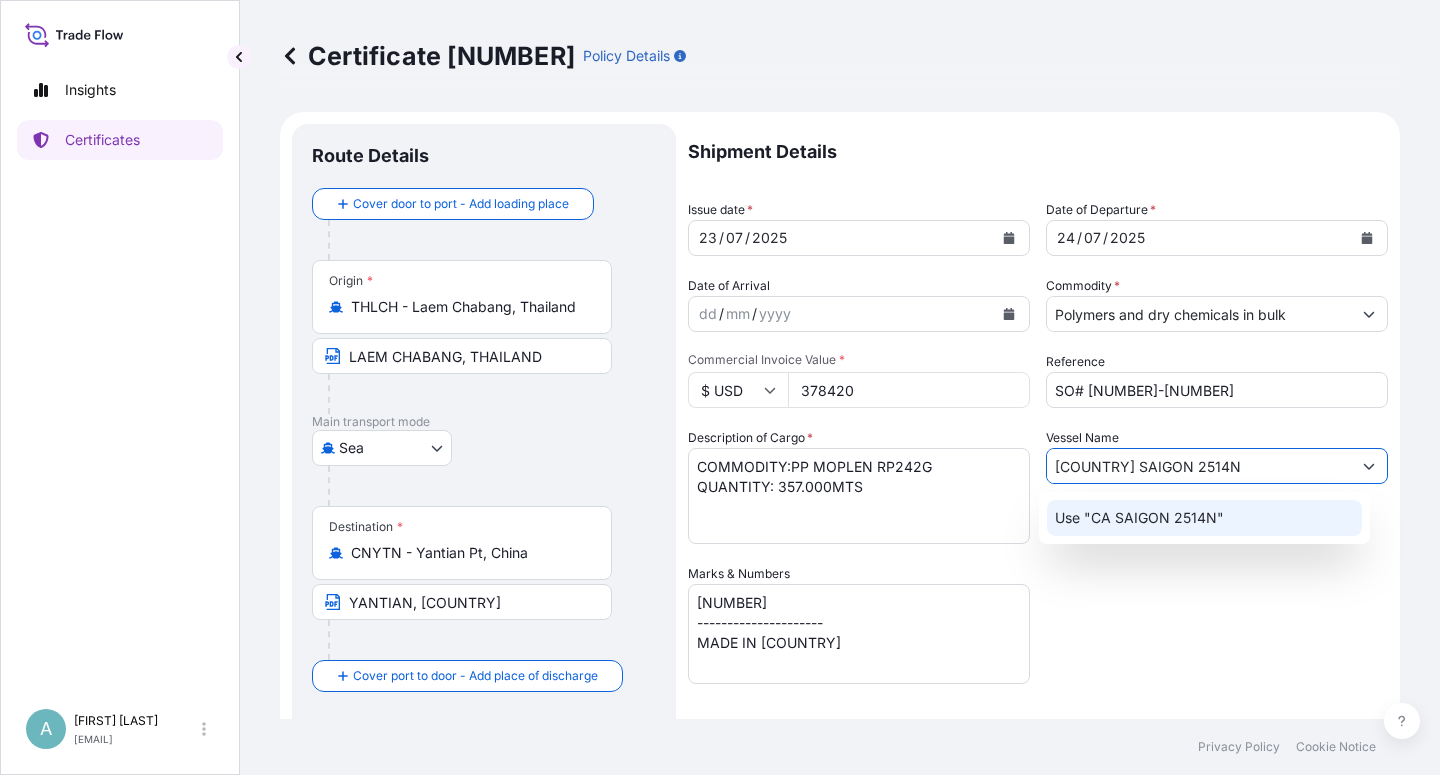 click at bounding box center [1009, 238] 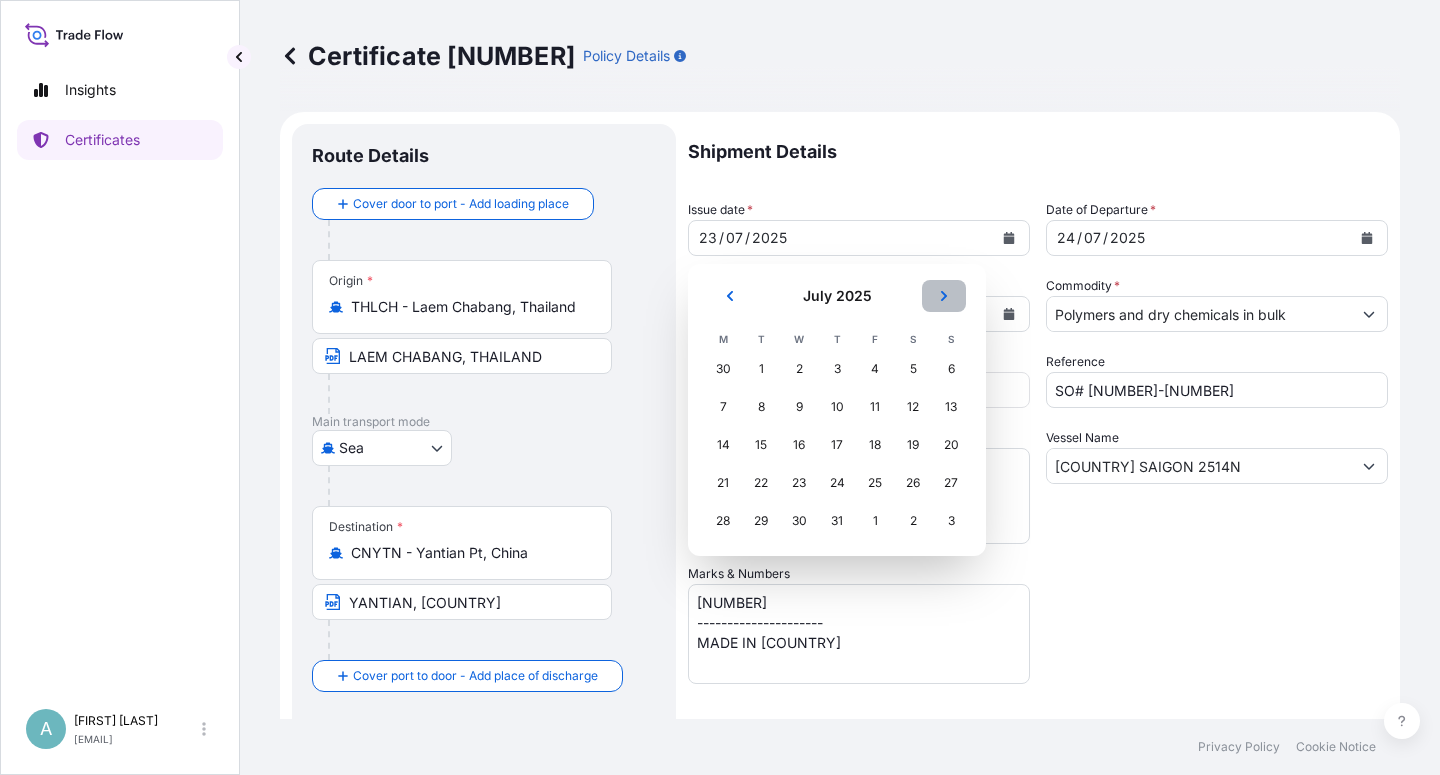 click 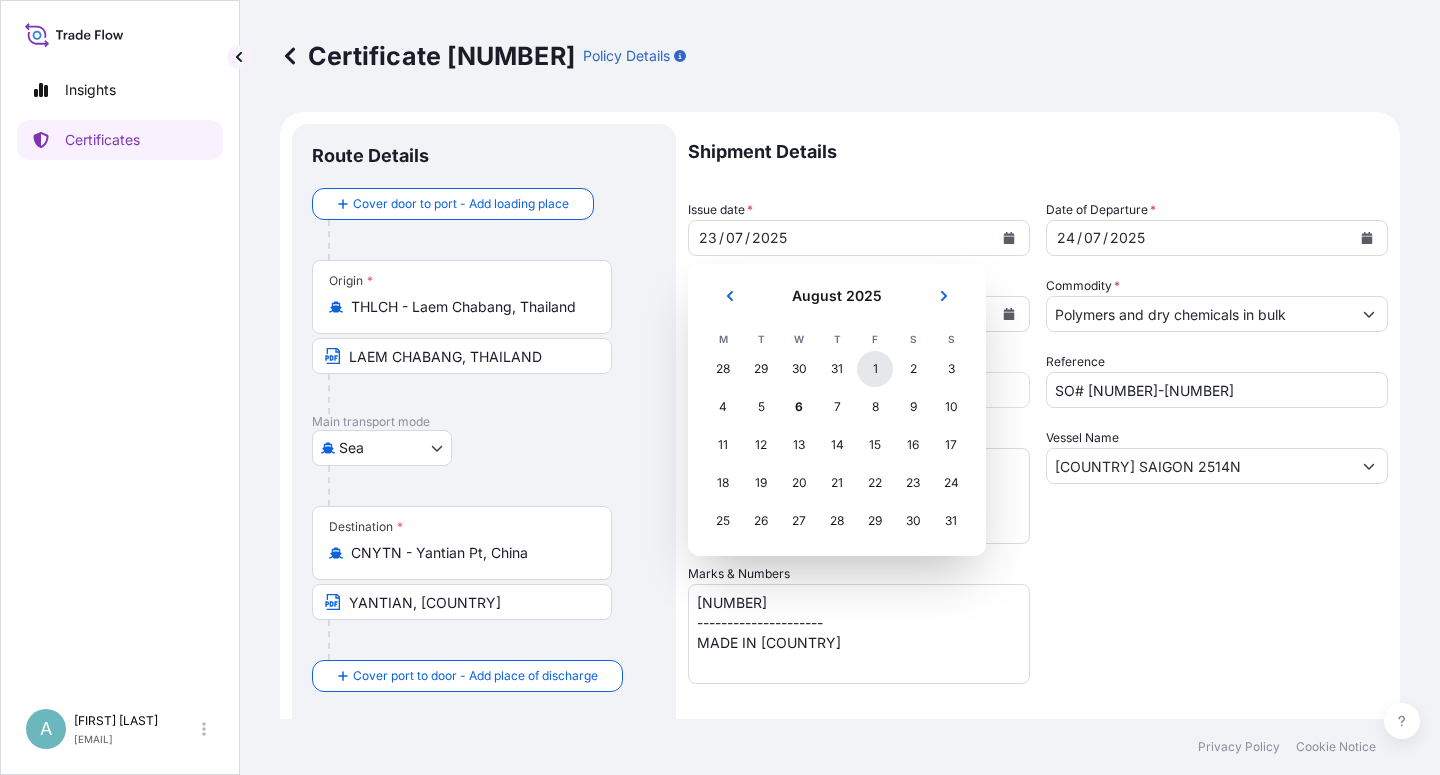 click on "1" at bounding box center (875, 369) 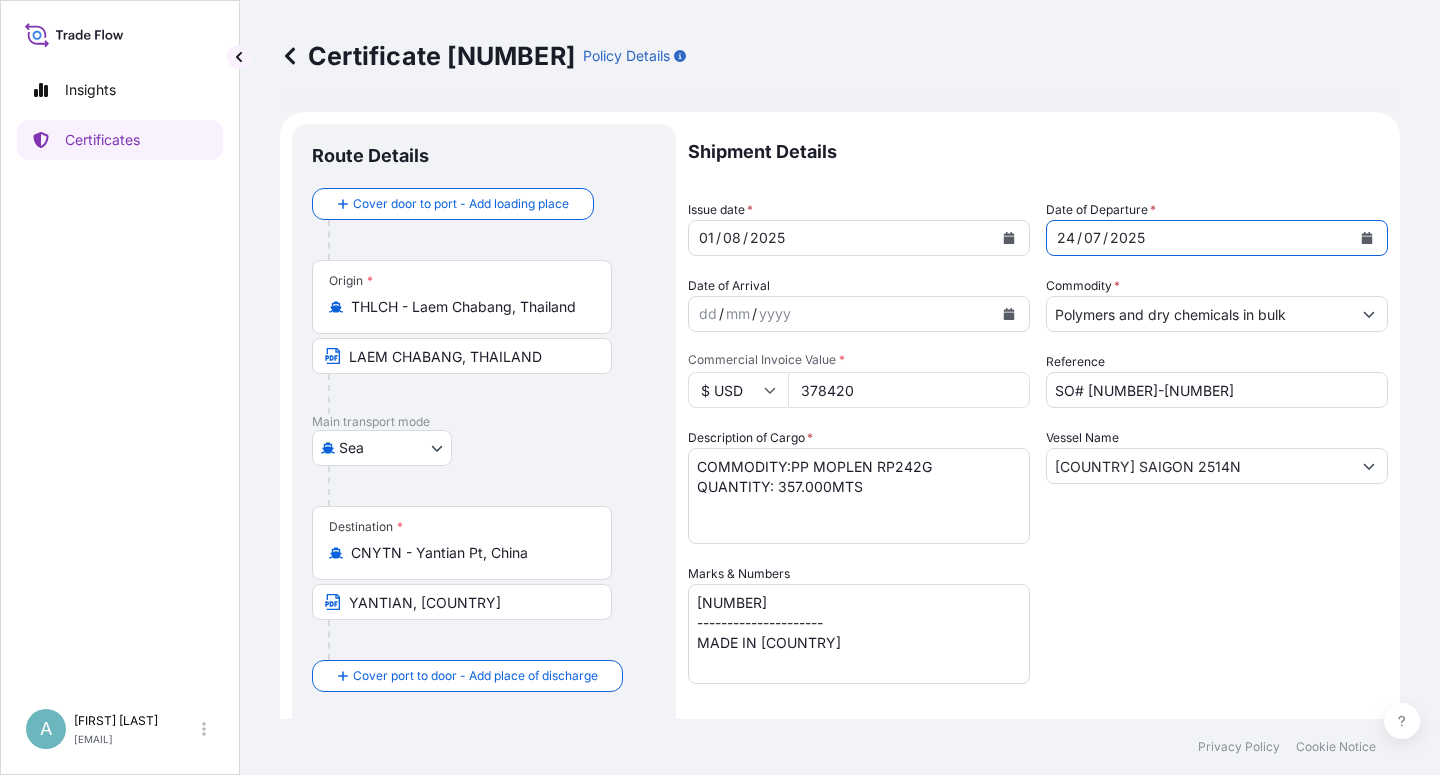 click at bounding box center (1367, 238) 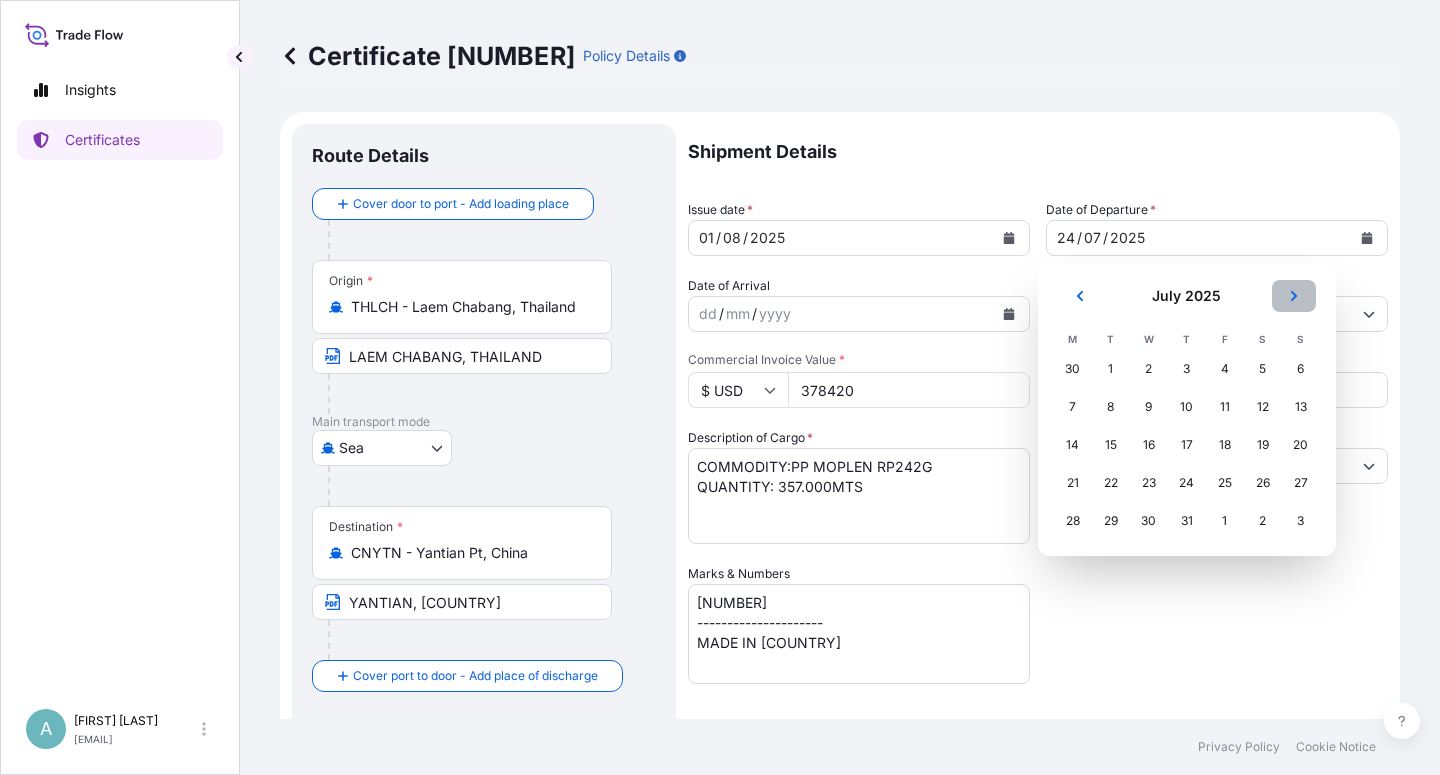 click 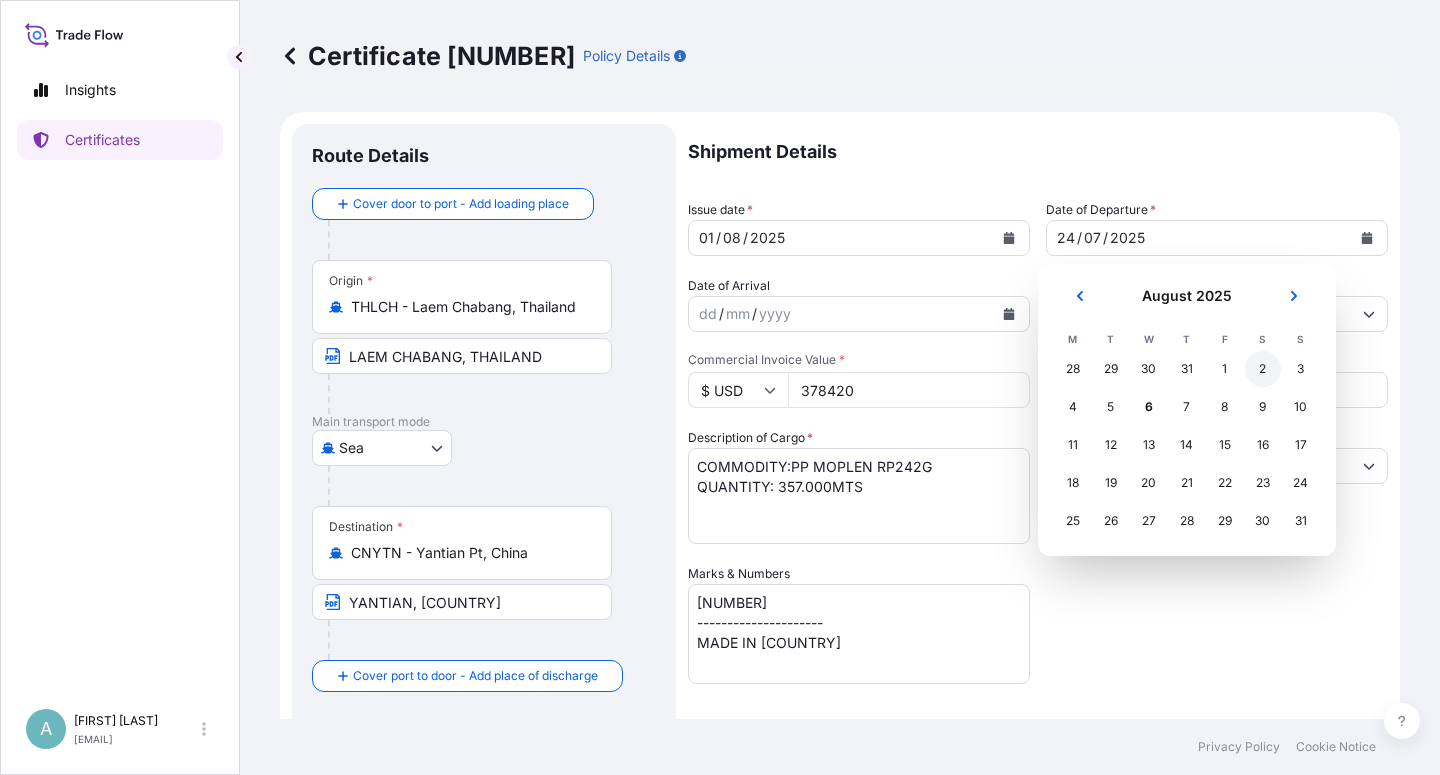 click on "2" at bounding box center (1263, 369) 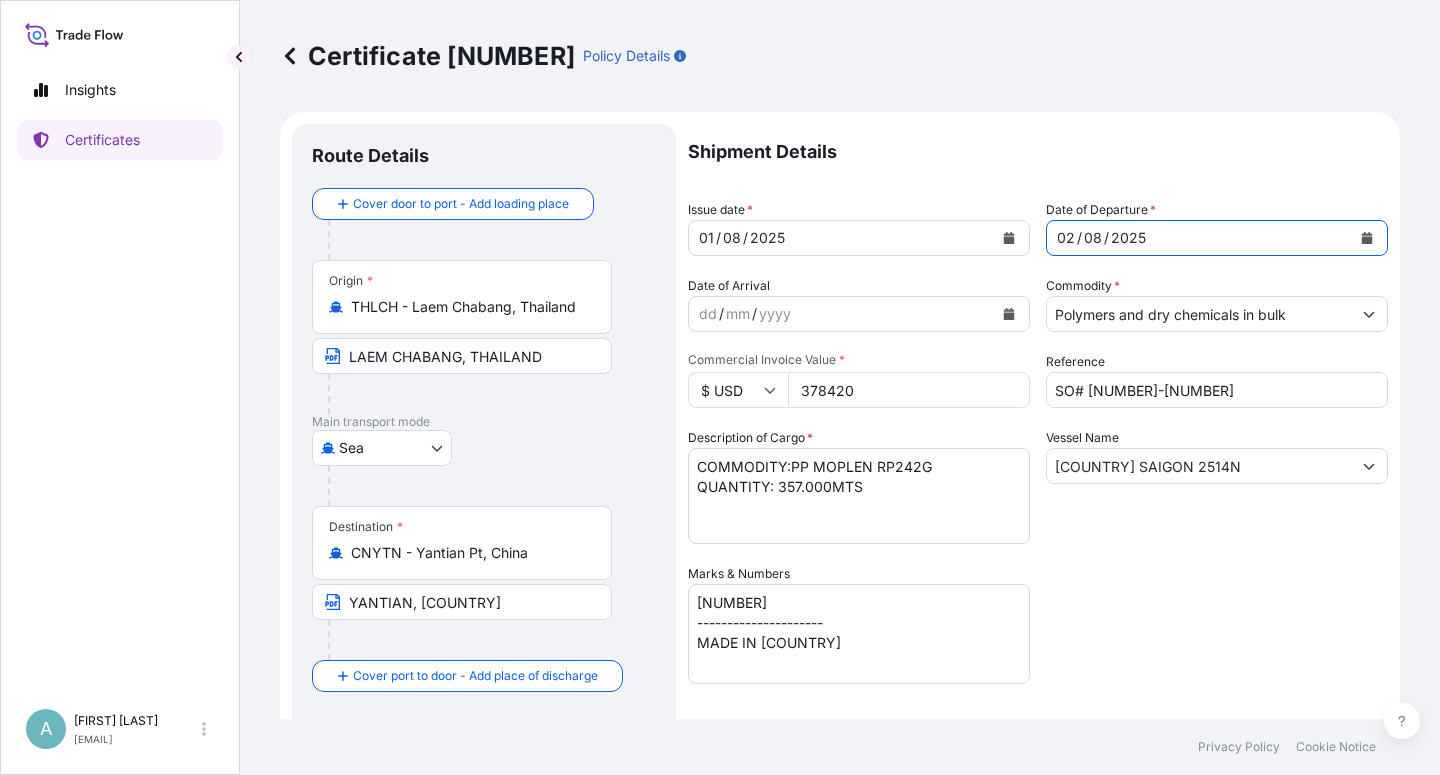 click on "PDF Certificate 2025-08-06T04:07:56.954718" at bounding box center [1038, 638] 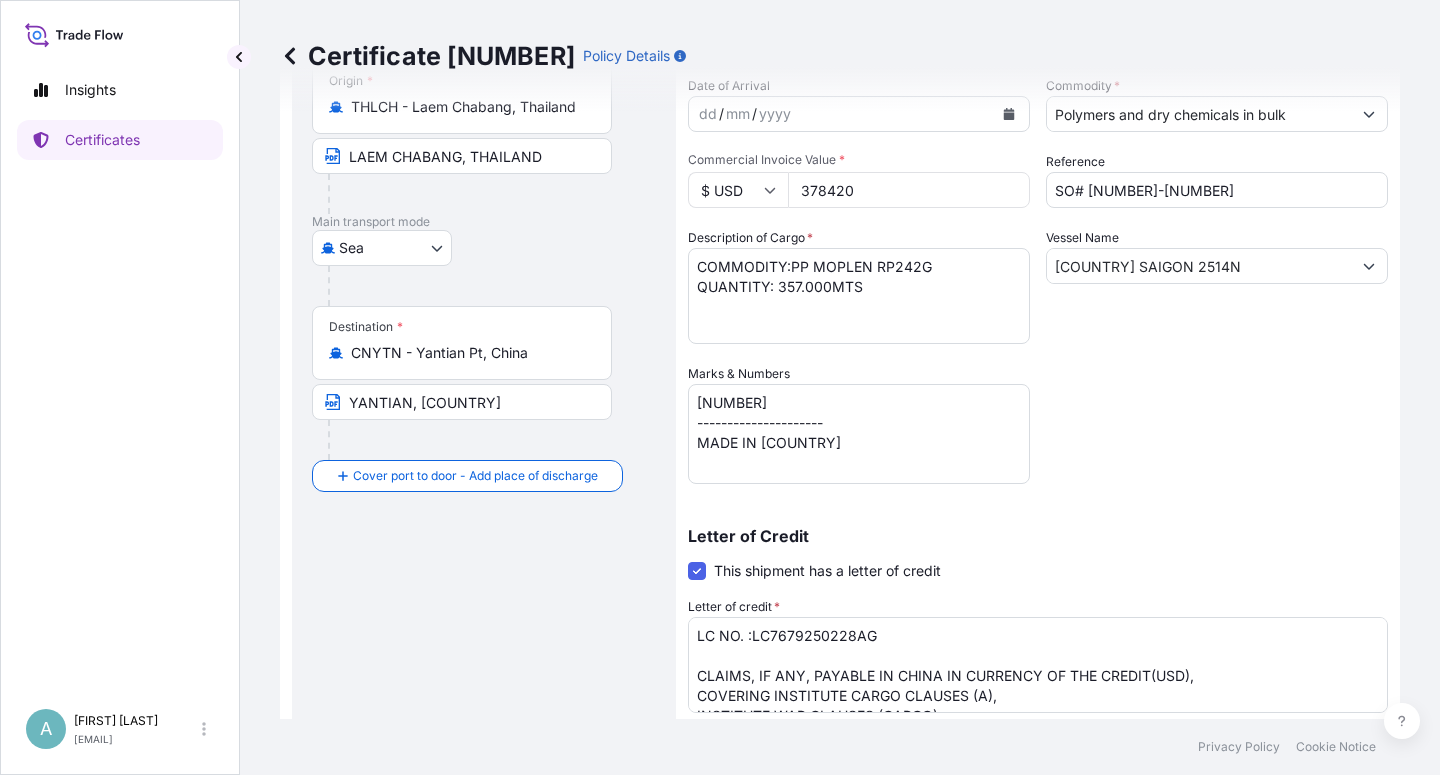 scroll, scrollTop: 240, scrollLeft: 0, axis: vertical 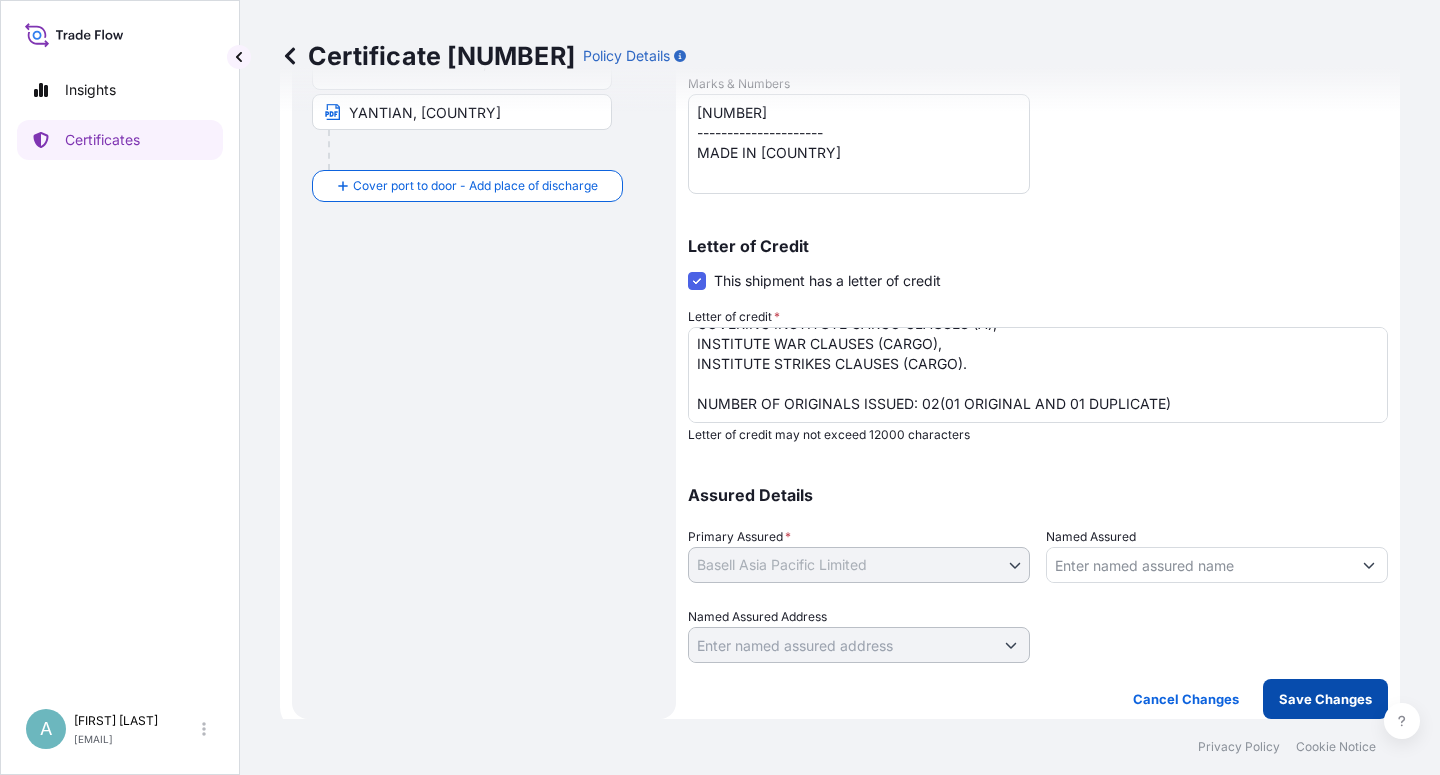 click on "Save Changes" at bounding box center [1325, 699] 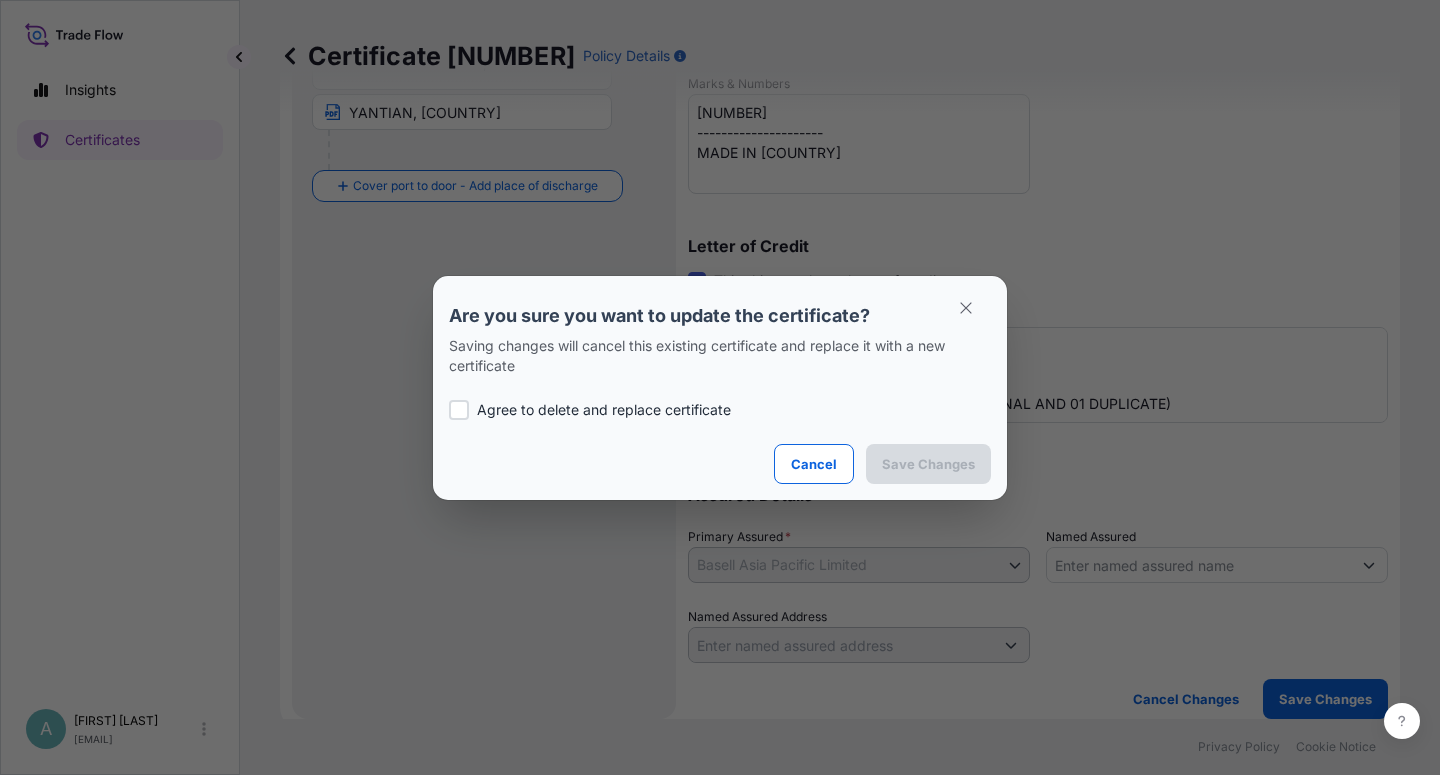 click on "Agree to delete and replace certificate" at bounding box center [720, 410] 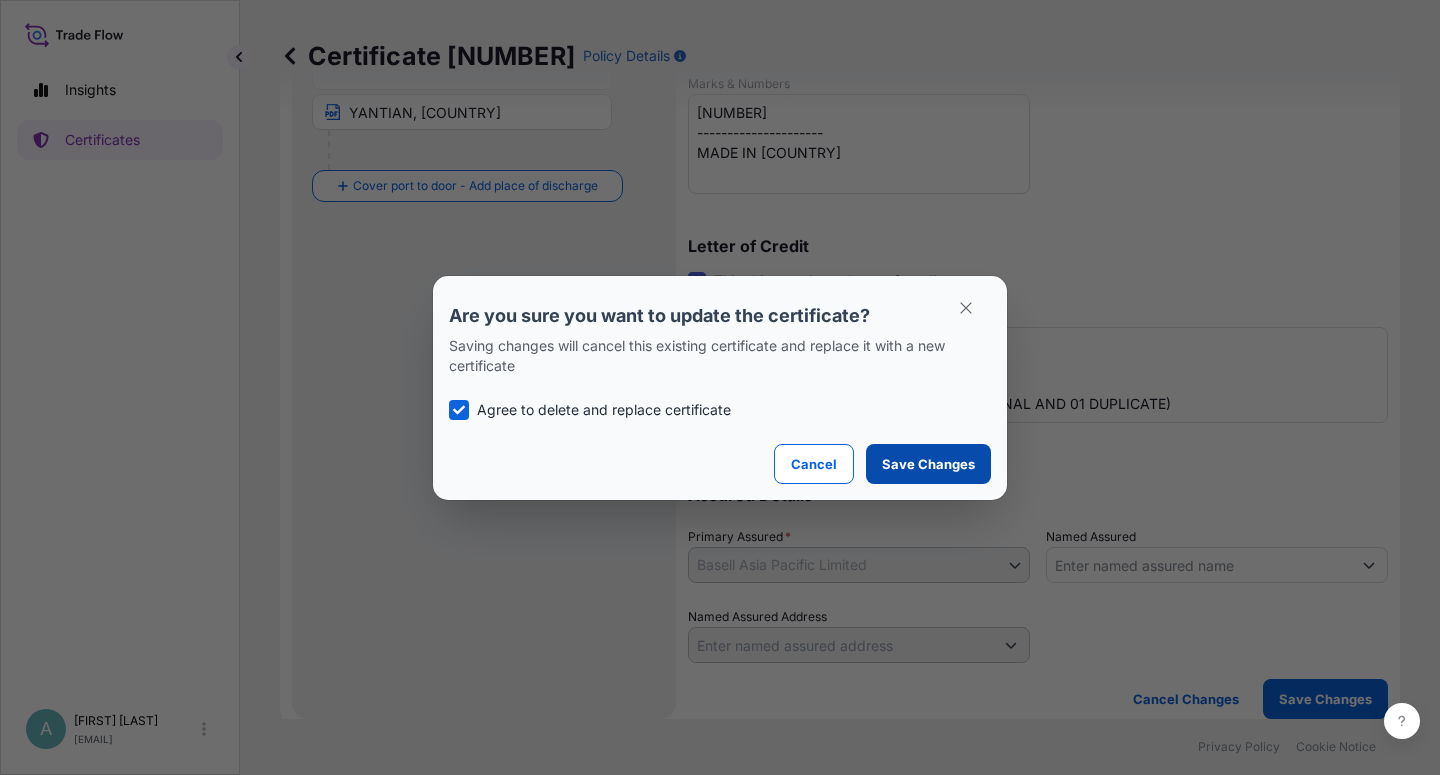 click on "Save Changes" at bounding box center (928, 464) 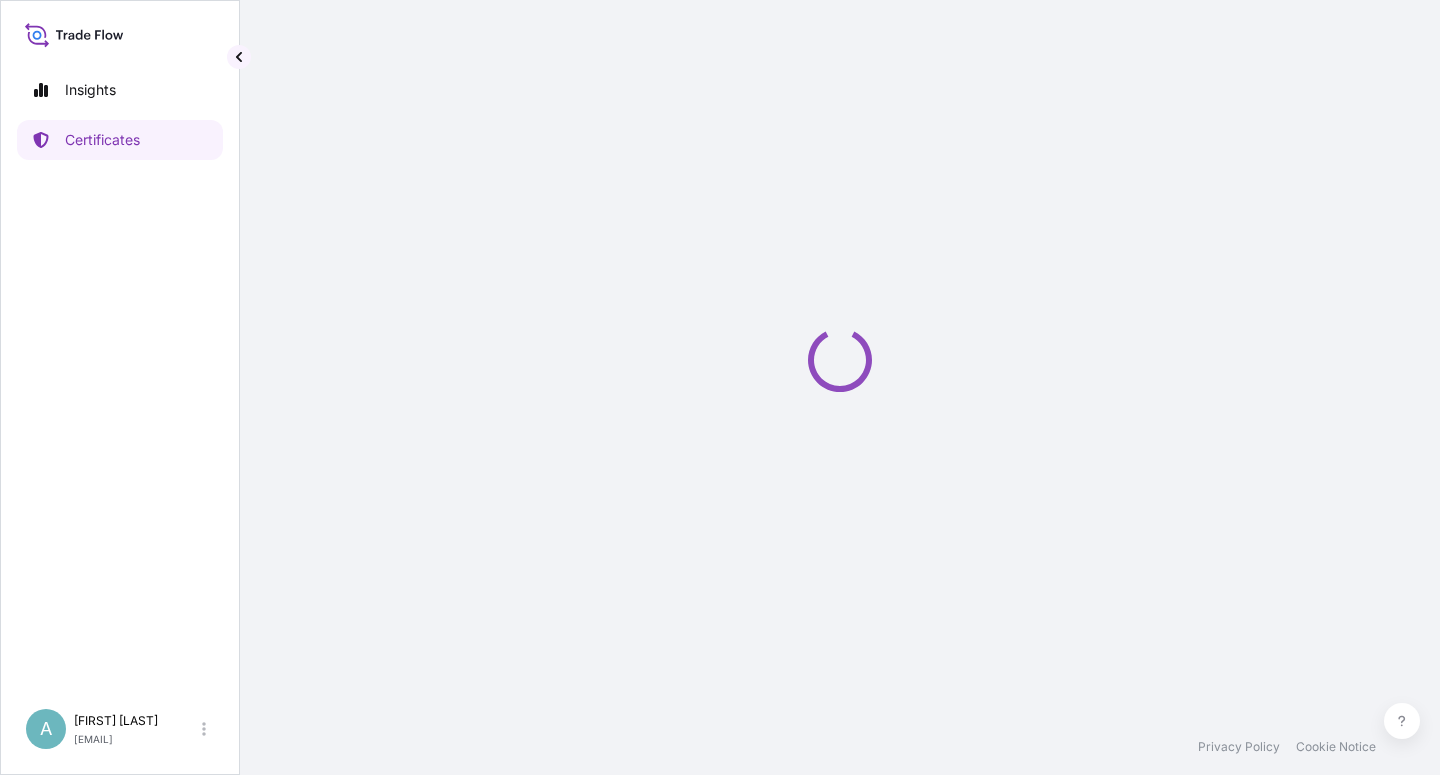scroll, scrollTop: 0, scrollLeft: 0, axis: both 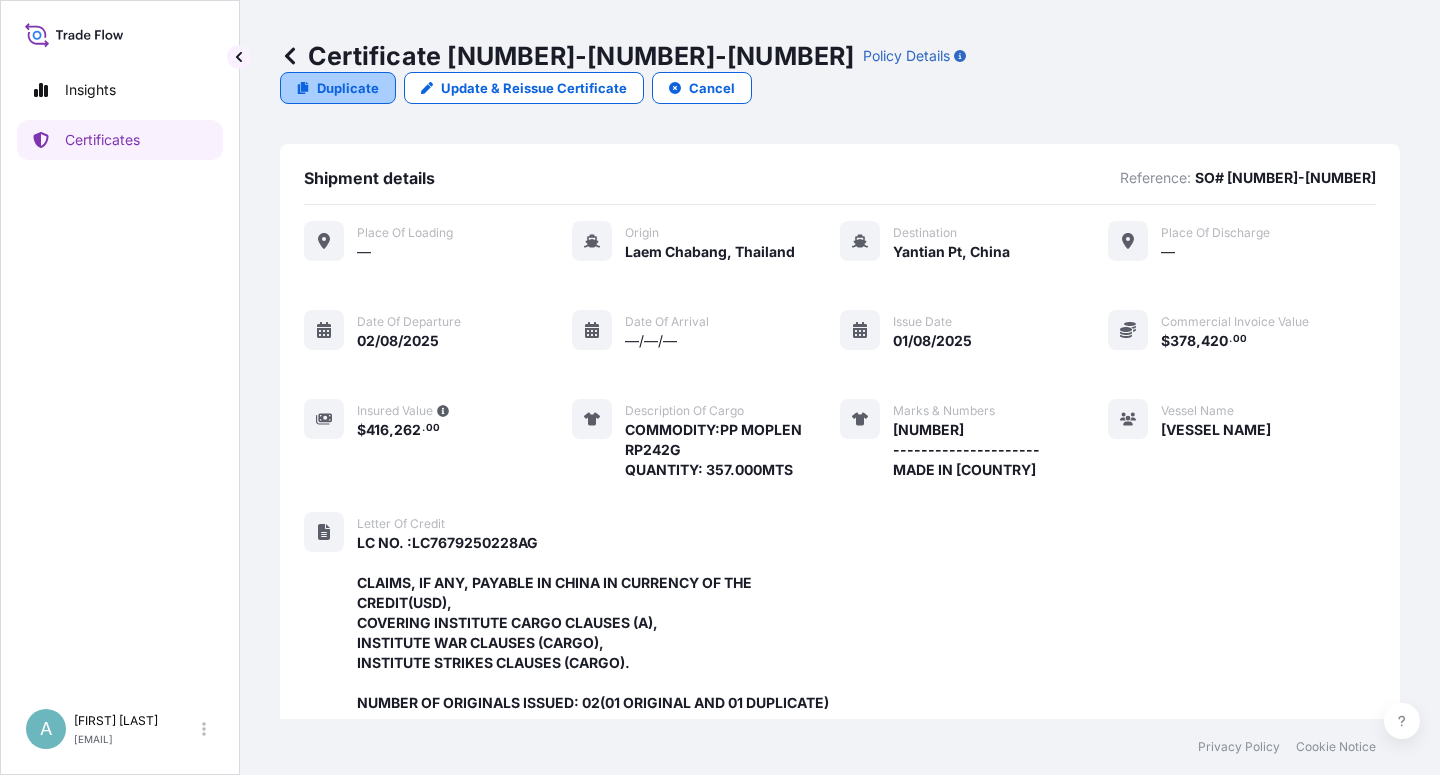 click on "Duplicate" at bounding box center (348, 88) 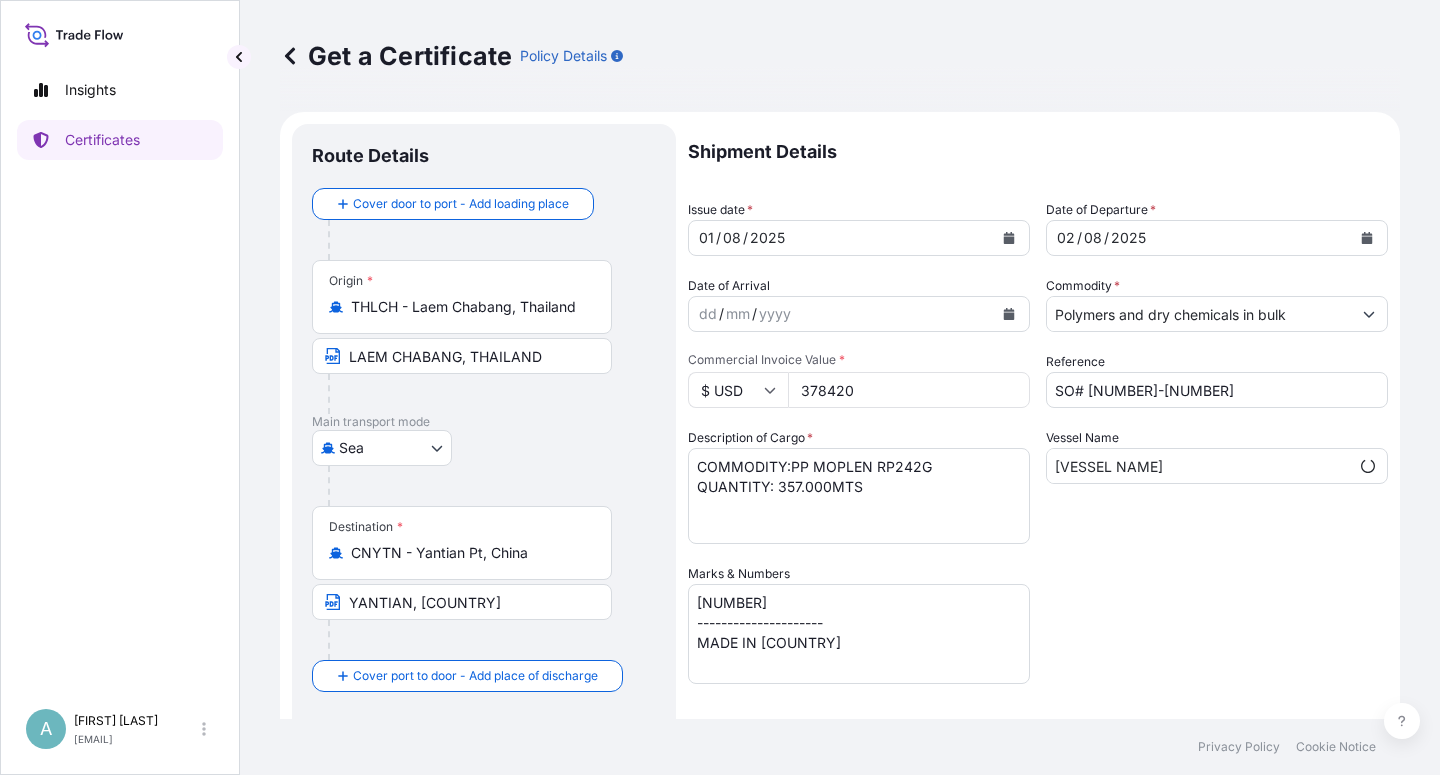 select on "32034" 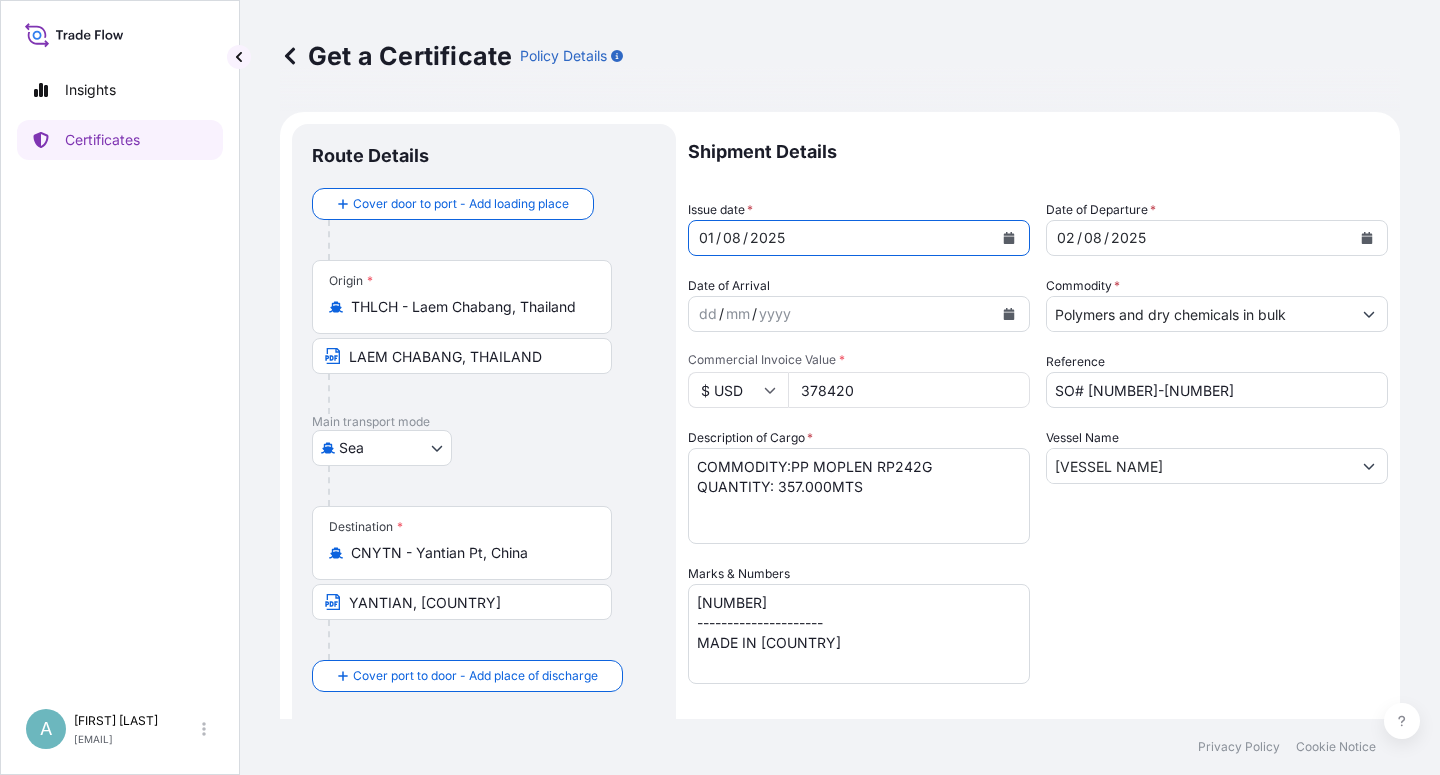 click 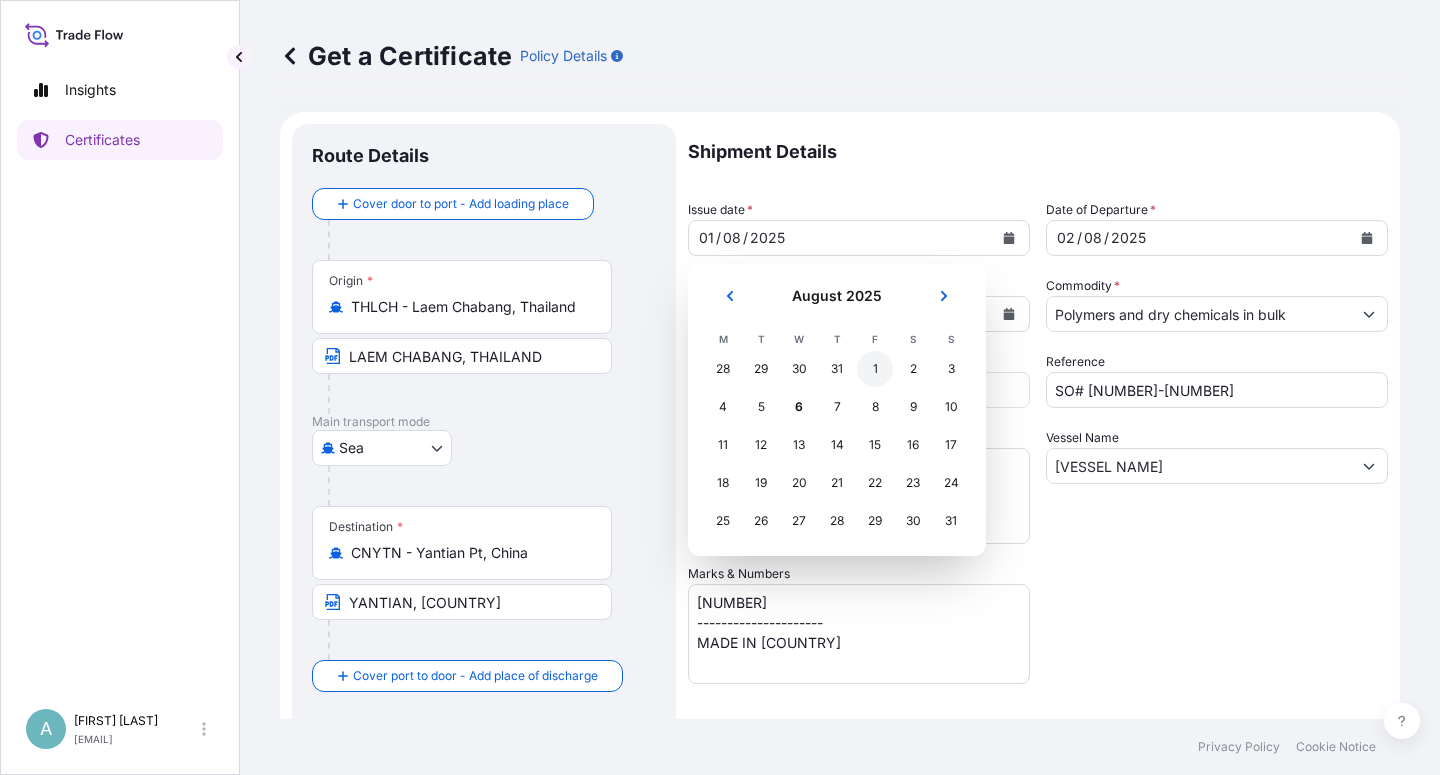 click on "1" at bounding box center (875, 369) 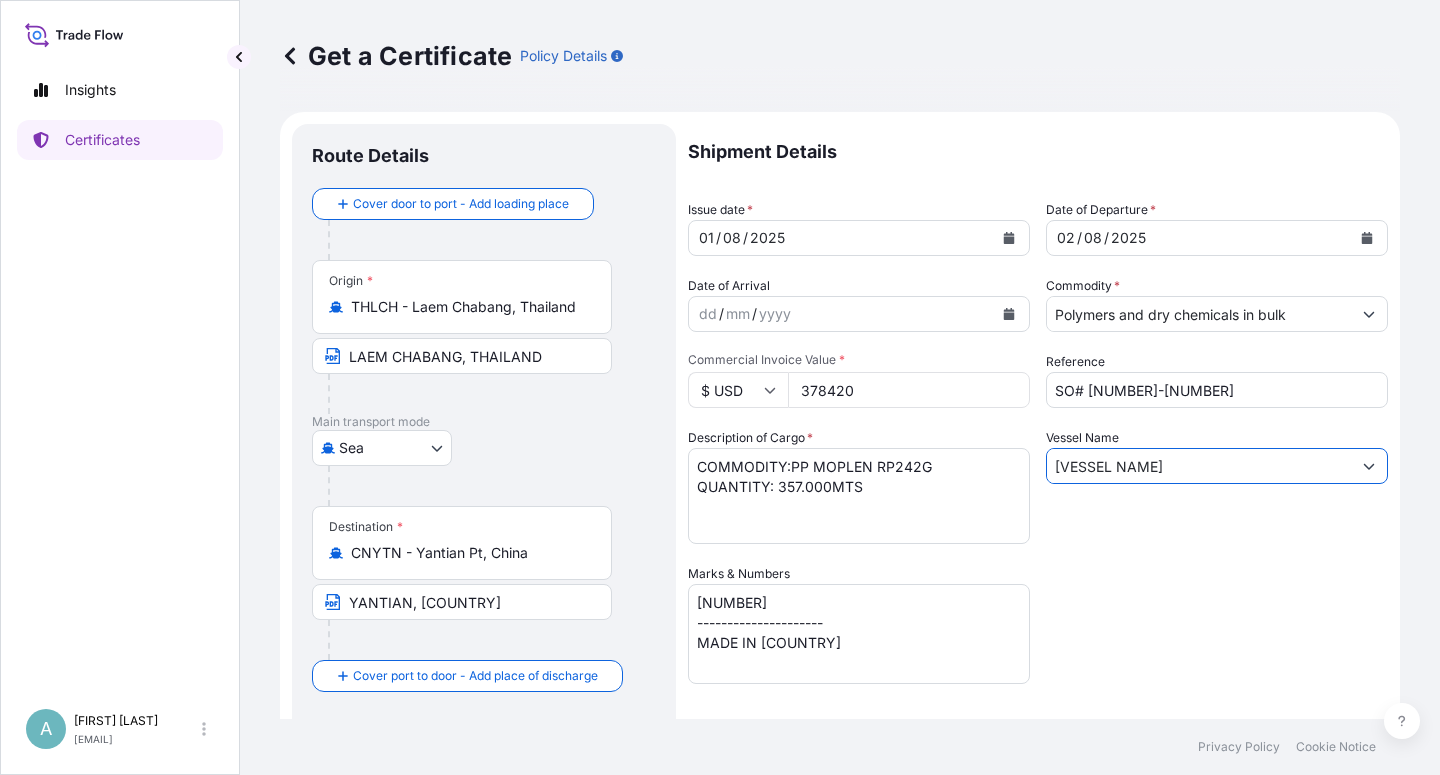 drag, startPoint x: 1236, startPoint y: 467, endPoint x: 989, endPoint y: 500, distance: 249.1947 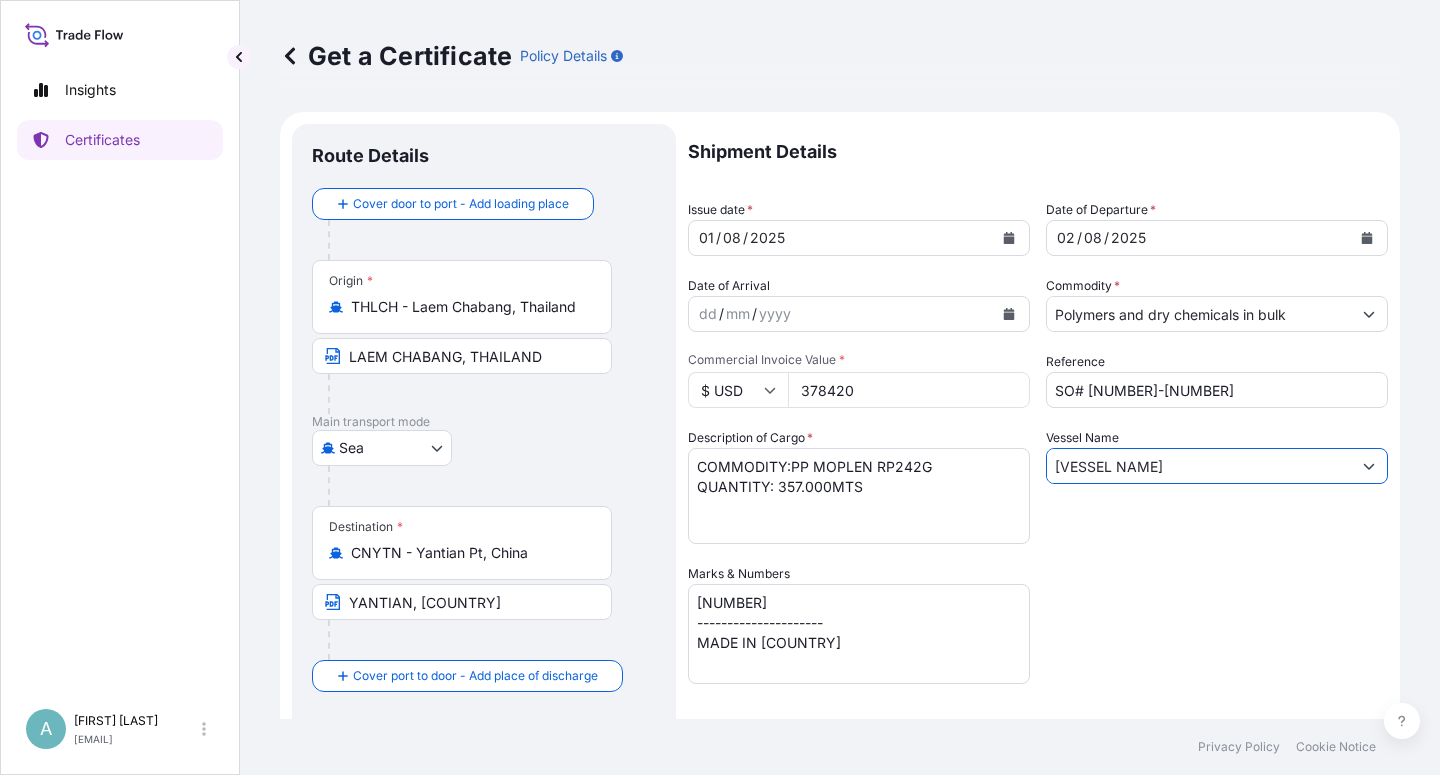 click on "[VESSEL NAME]" at bounding box center [1199, 466] 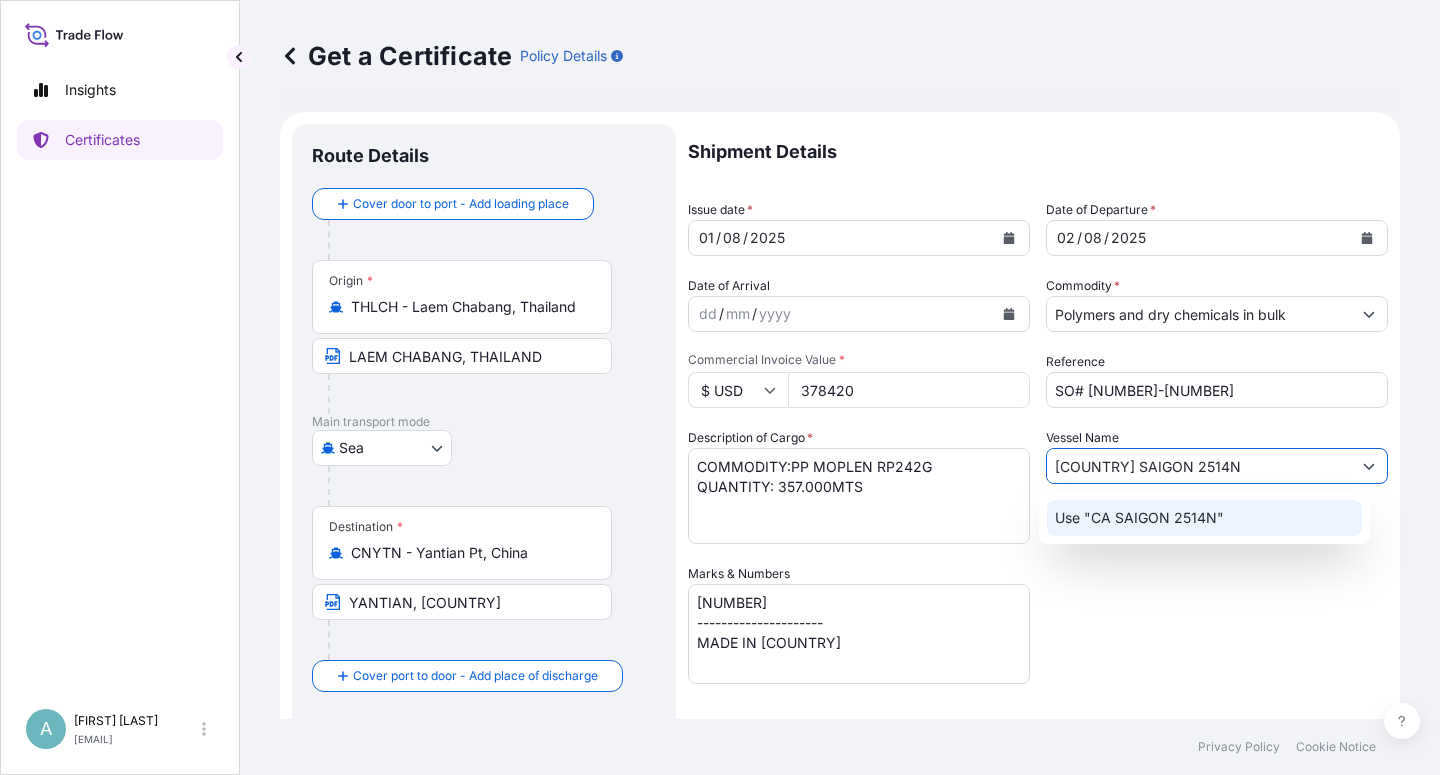 type on "[COUNTRY] SAIGON 2514N" 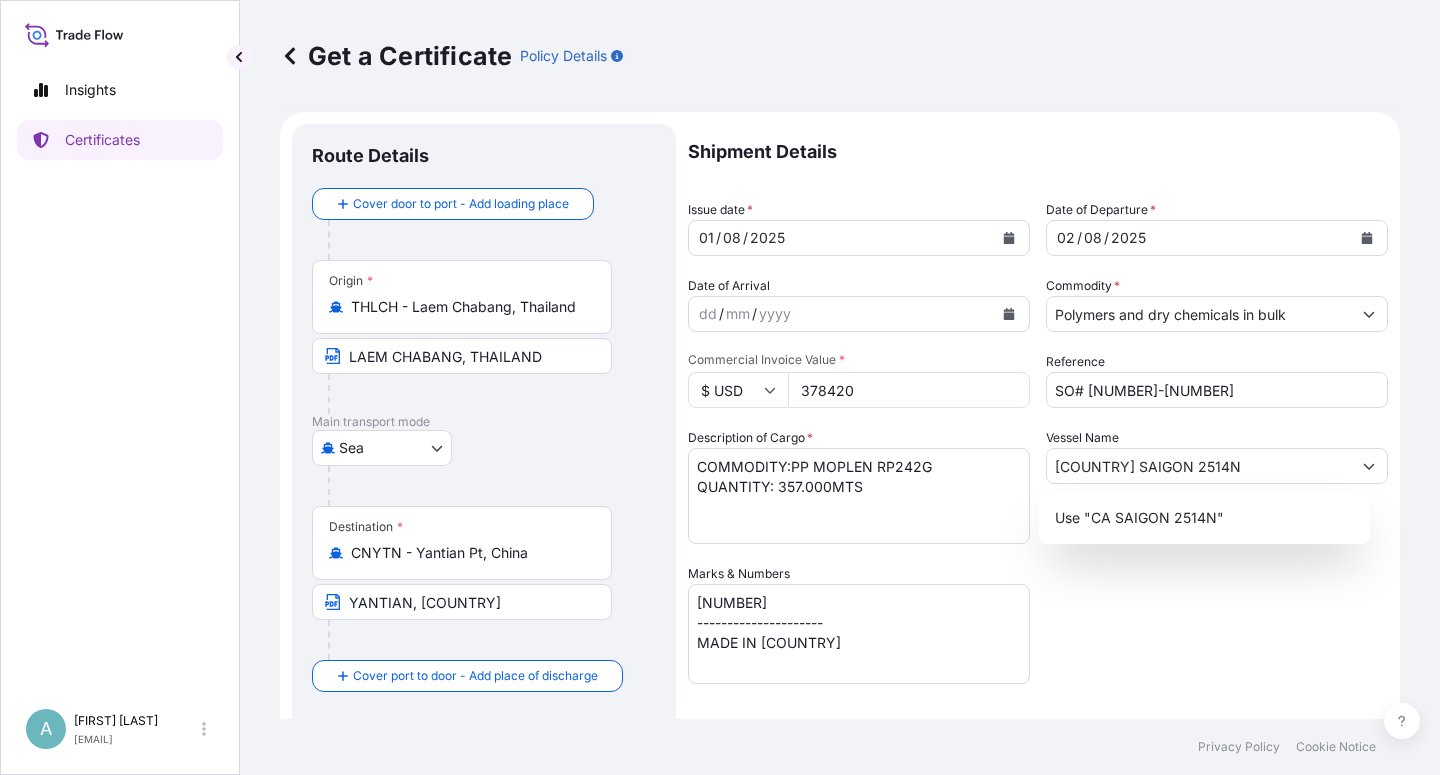 click on "PDF Certificate 2025-08-06T04:07:56.954718" at bounding box center [1038, 638] 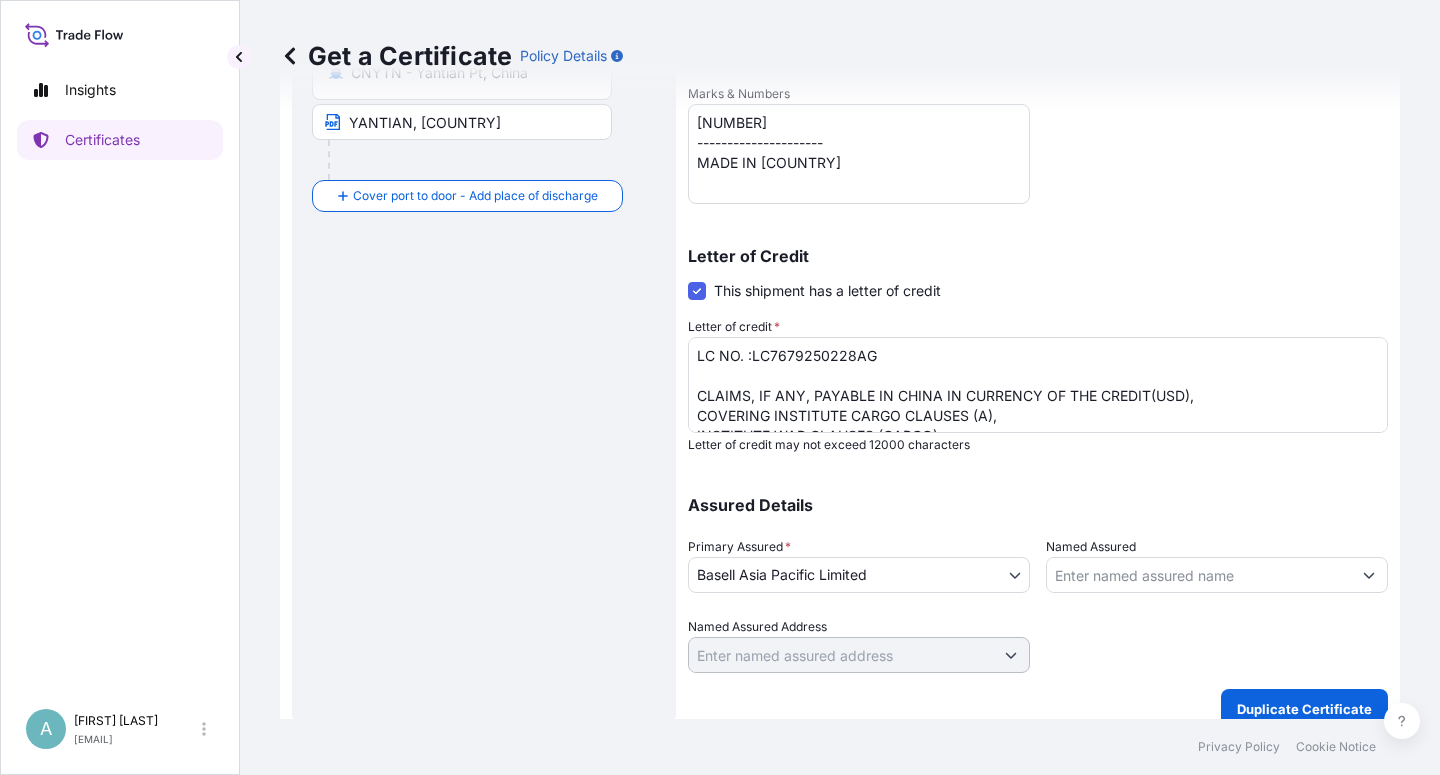 scroll, scrollTop: 490, scrollLeft: 0, axis: vertical 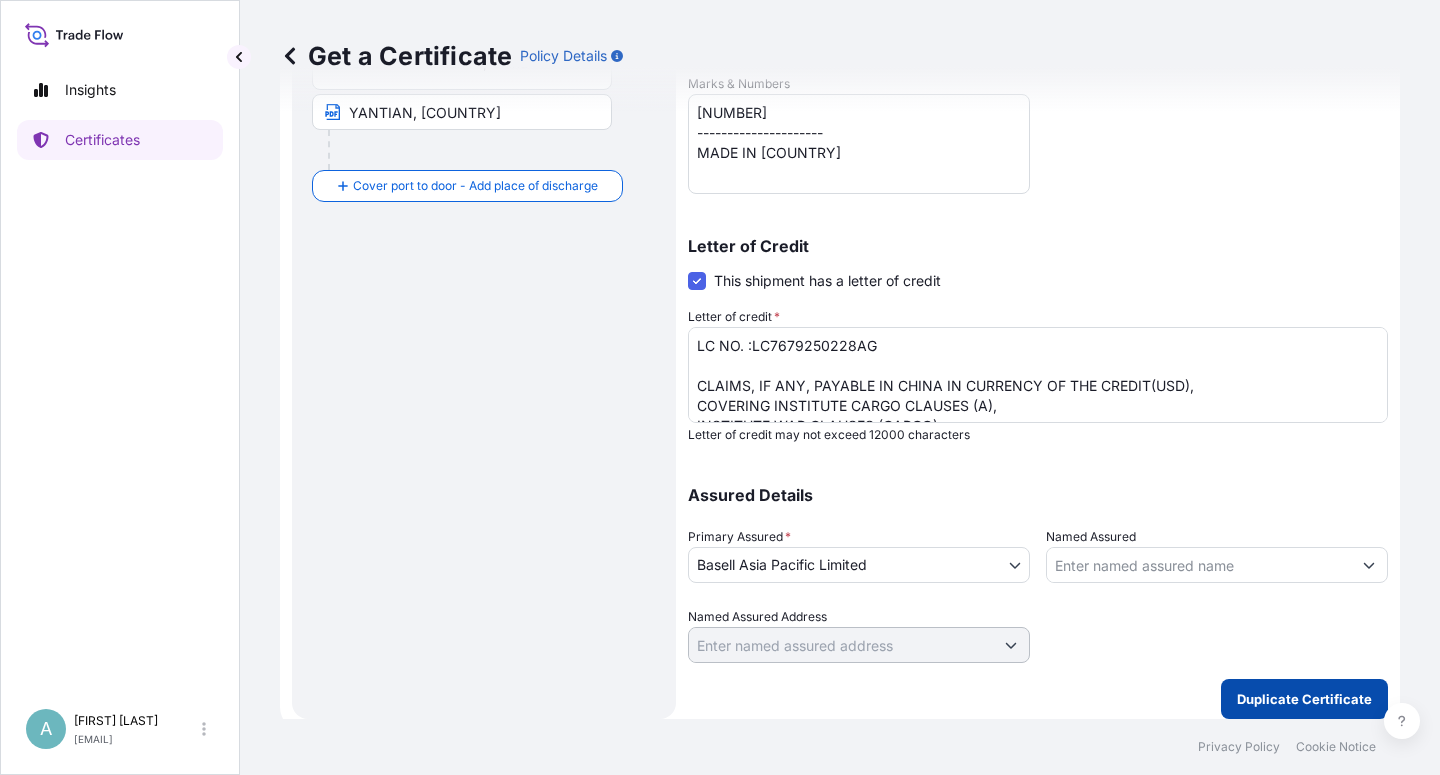 click on "Duplicate Certificate" at bounding box center [1304, 699] 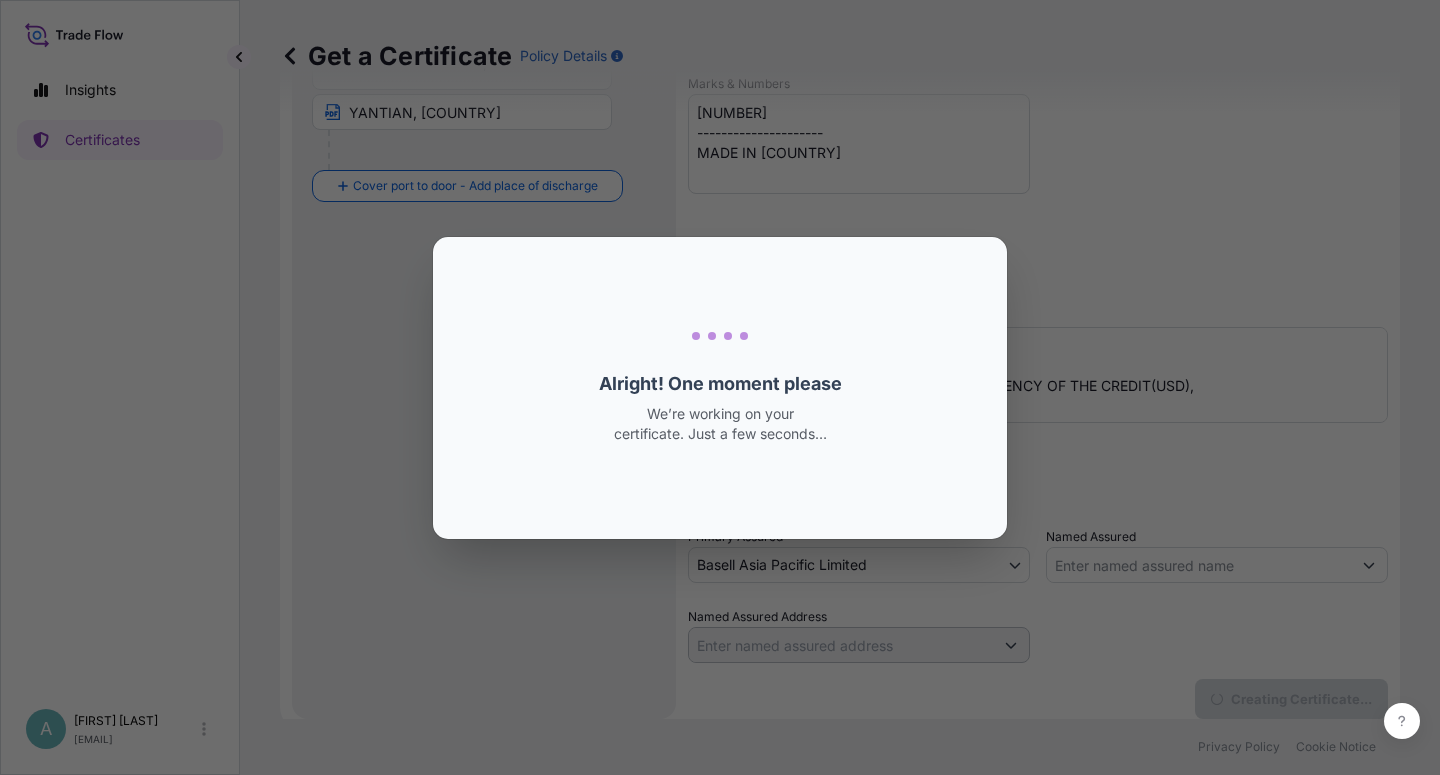 scroll, scrollTop: 0, scrollLeft: 0, axis: both 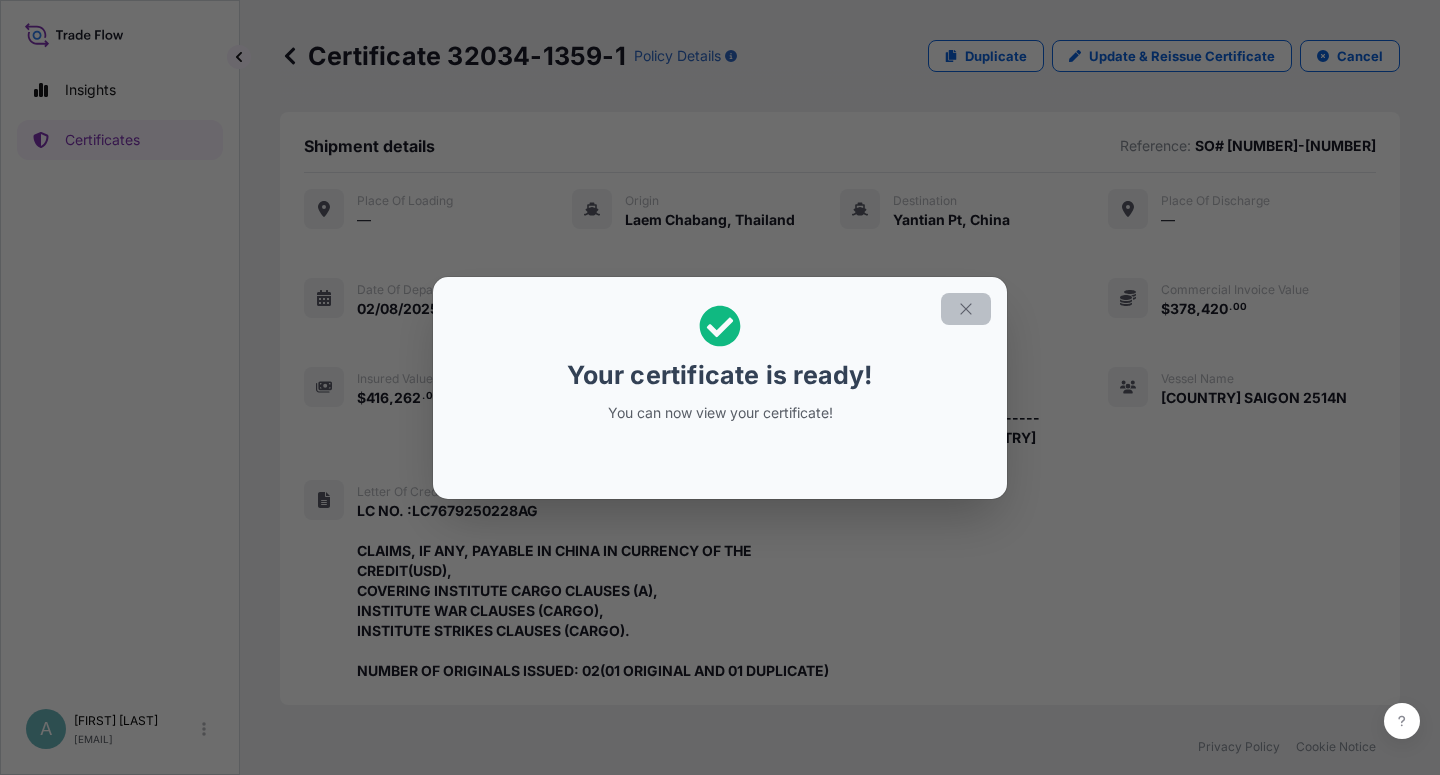 click at bounding box center [966, 309] 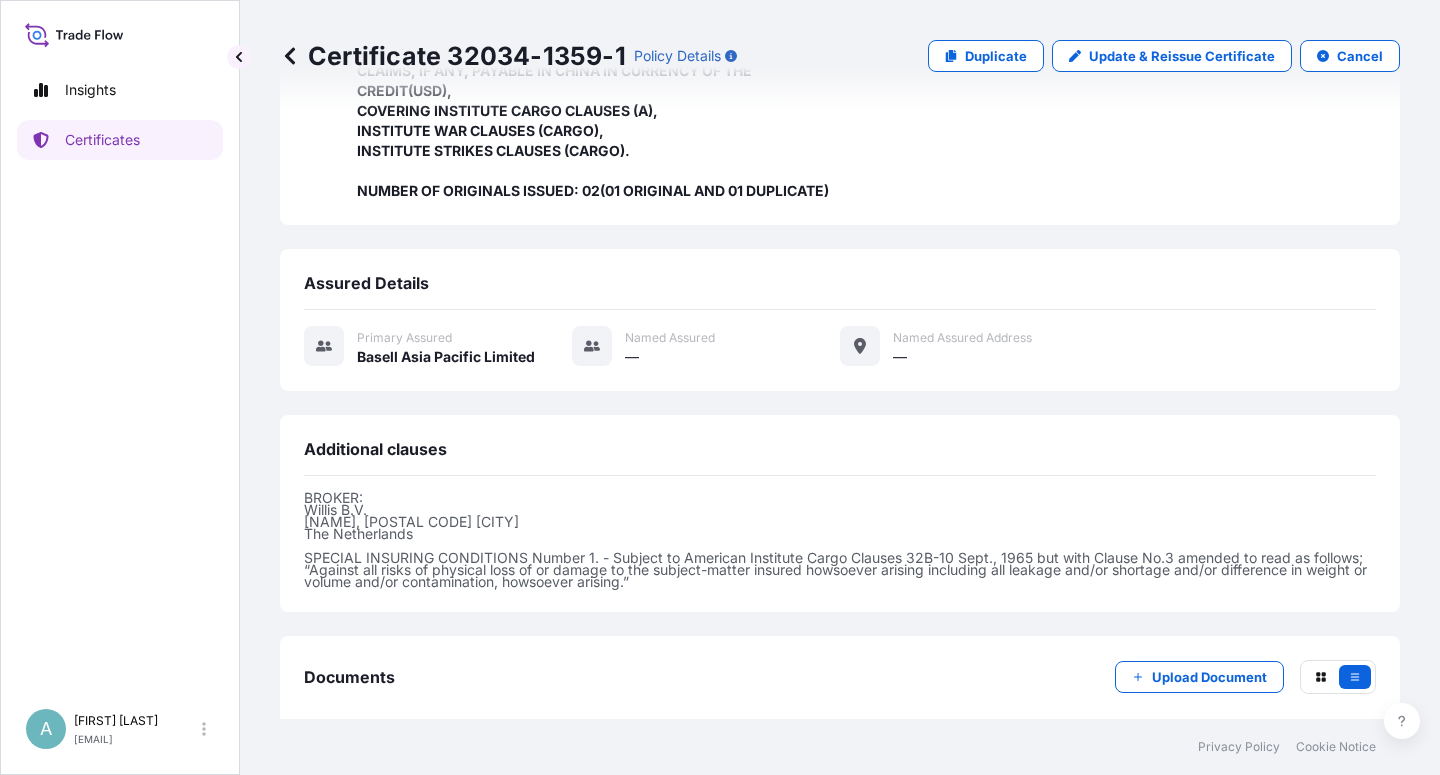 scroll, scrollTop: 614, scrollLeft: 0, axis: vertical 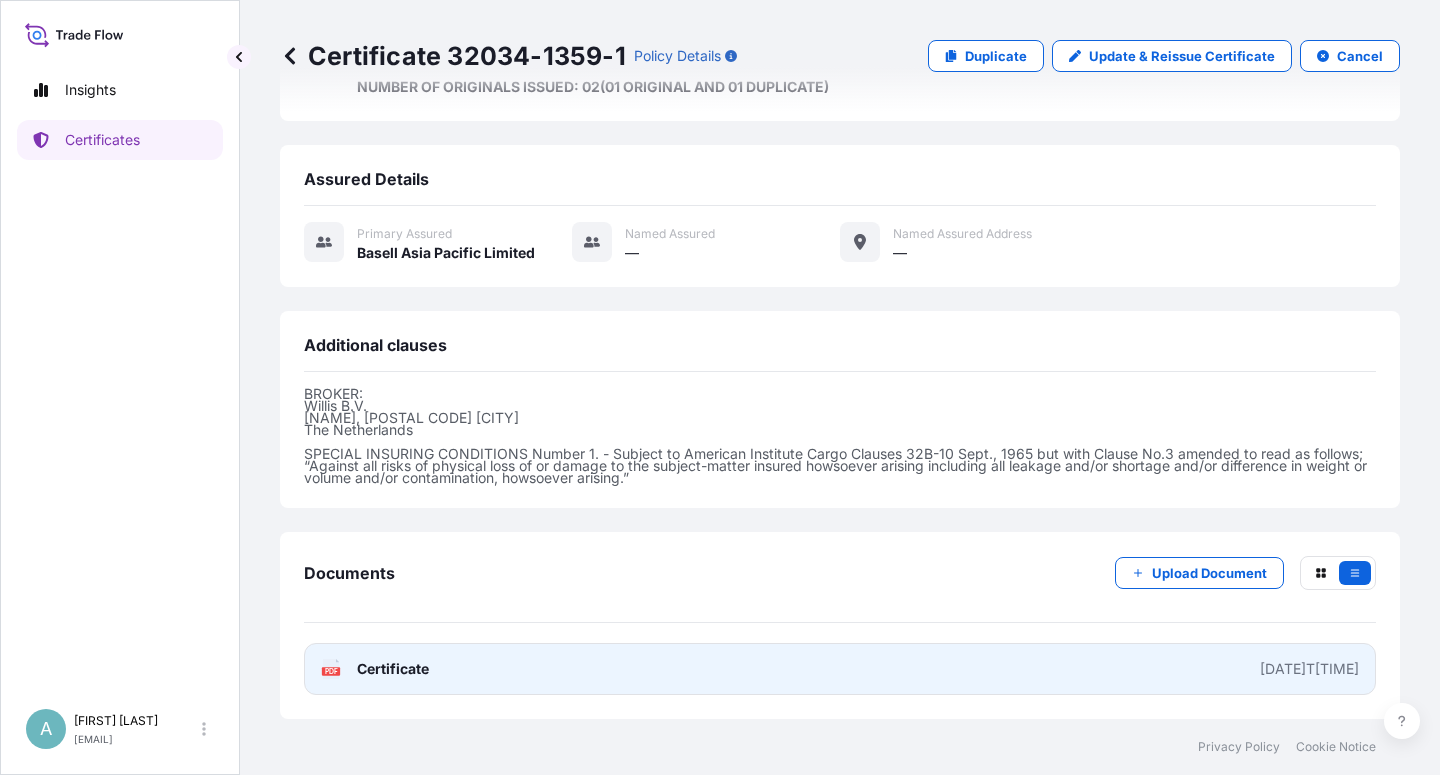 click on "Certificate" at bounding box center [393, 669] 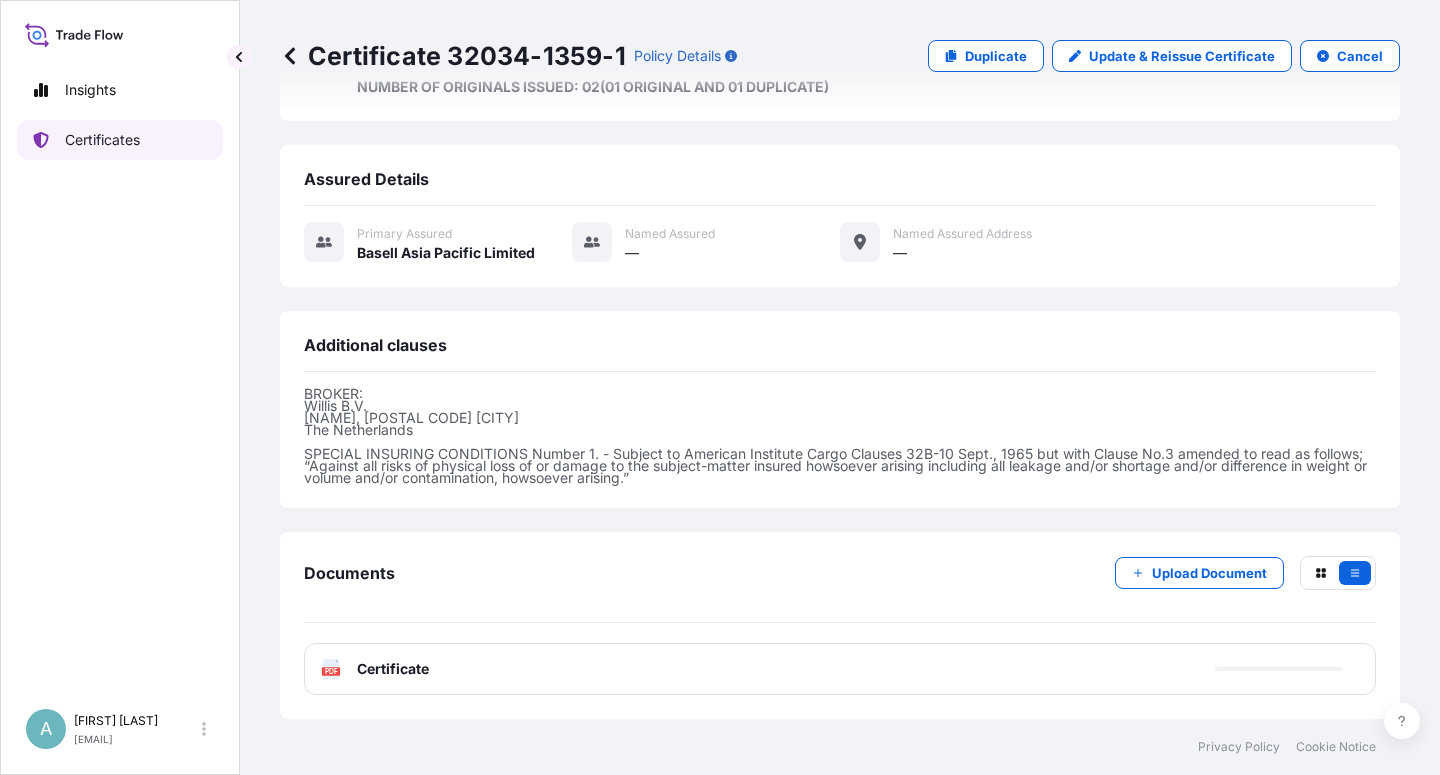 click on "Certificates" at bounding box center (102, 140) 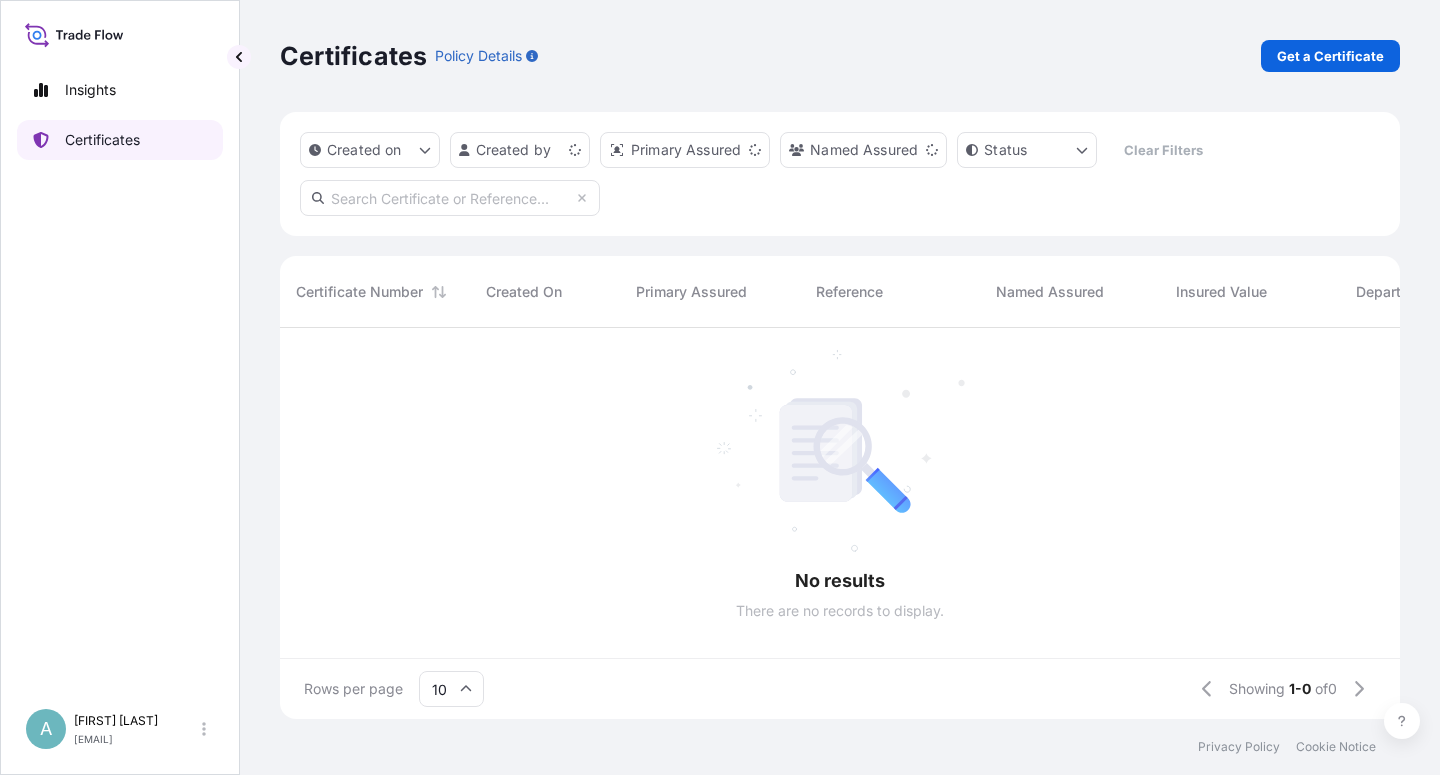 scroll, scrollTop: 0, scrollLeft: 0, axis: both 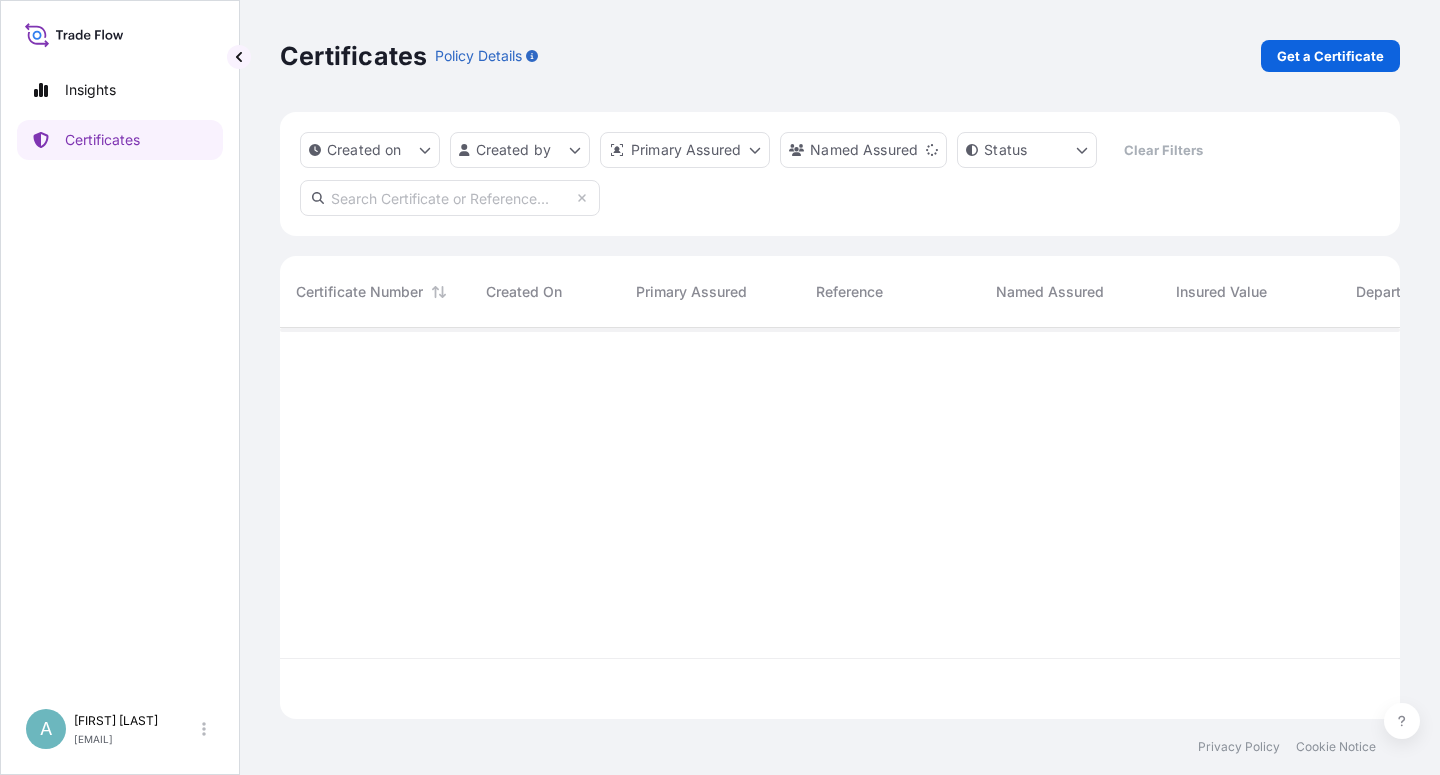 click at bounding box center [450, 198] 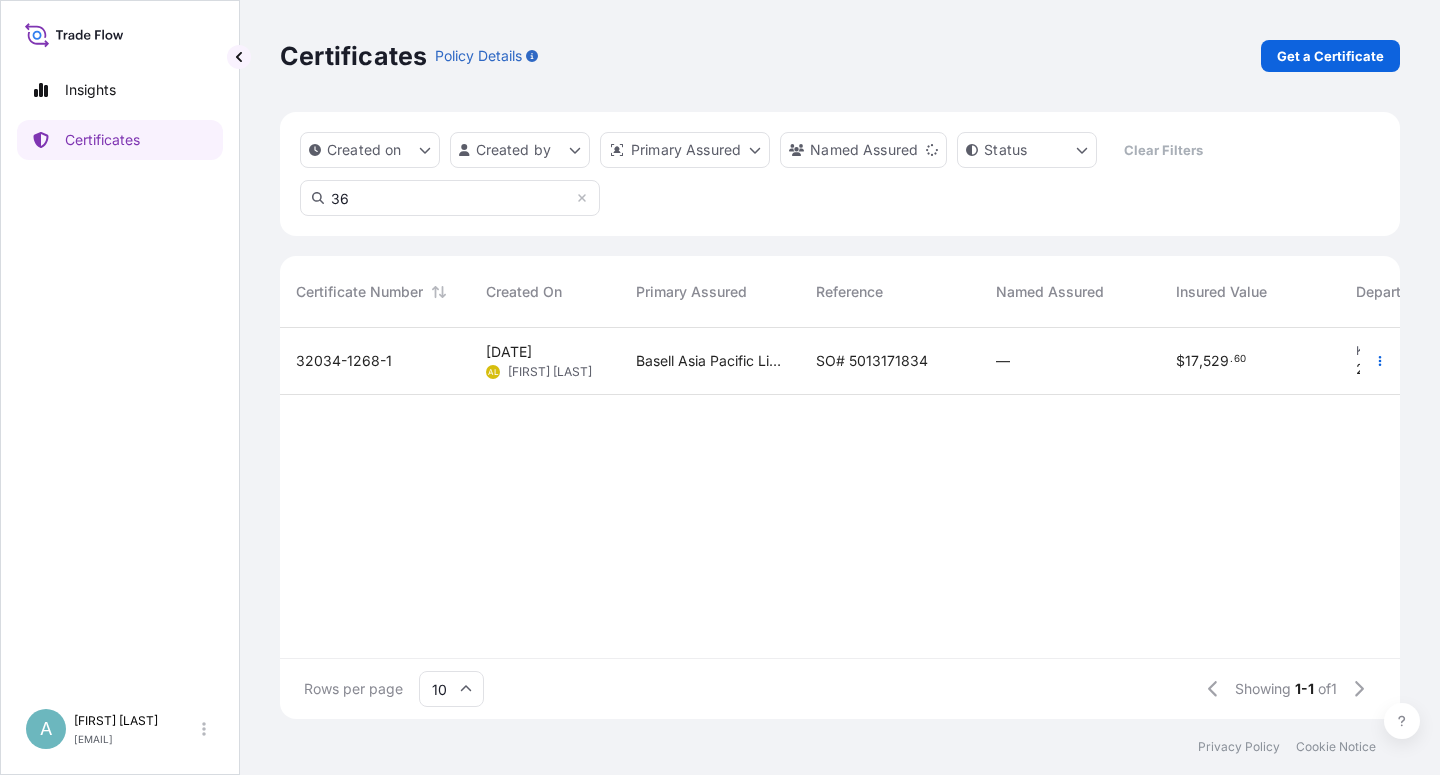 type on "36" 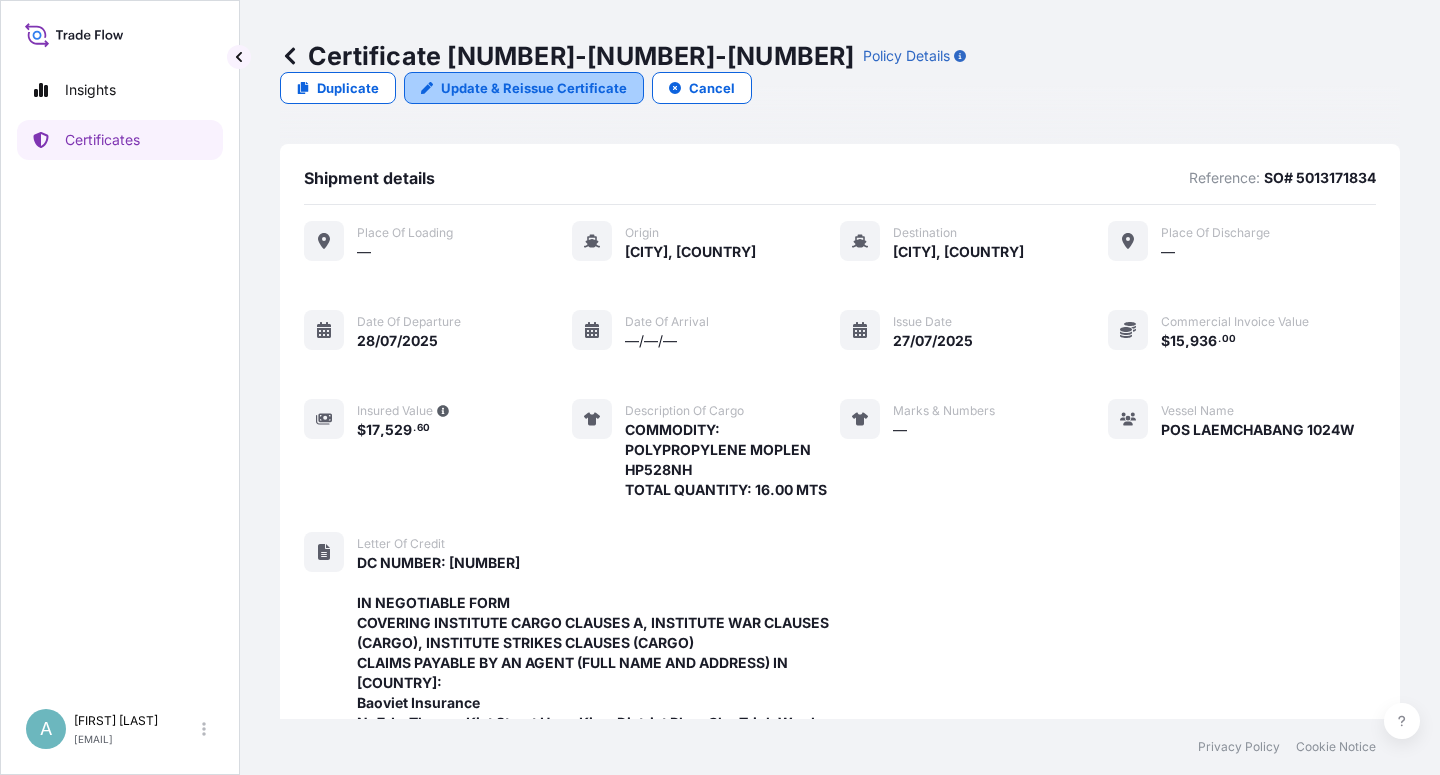 click on "Update & Reissue Certificate" at bounding box center (534, 88) 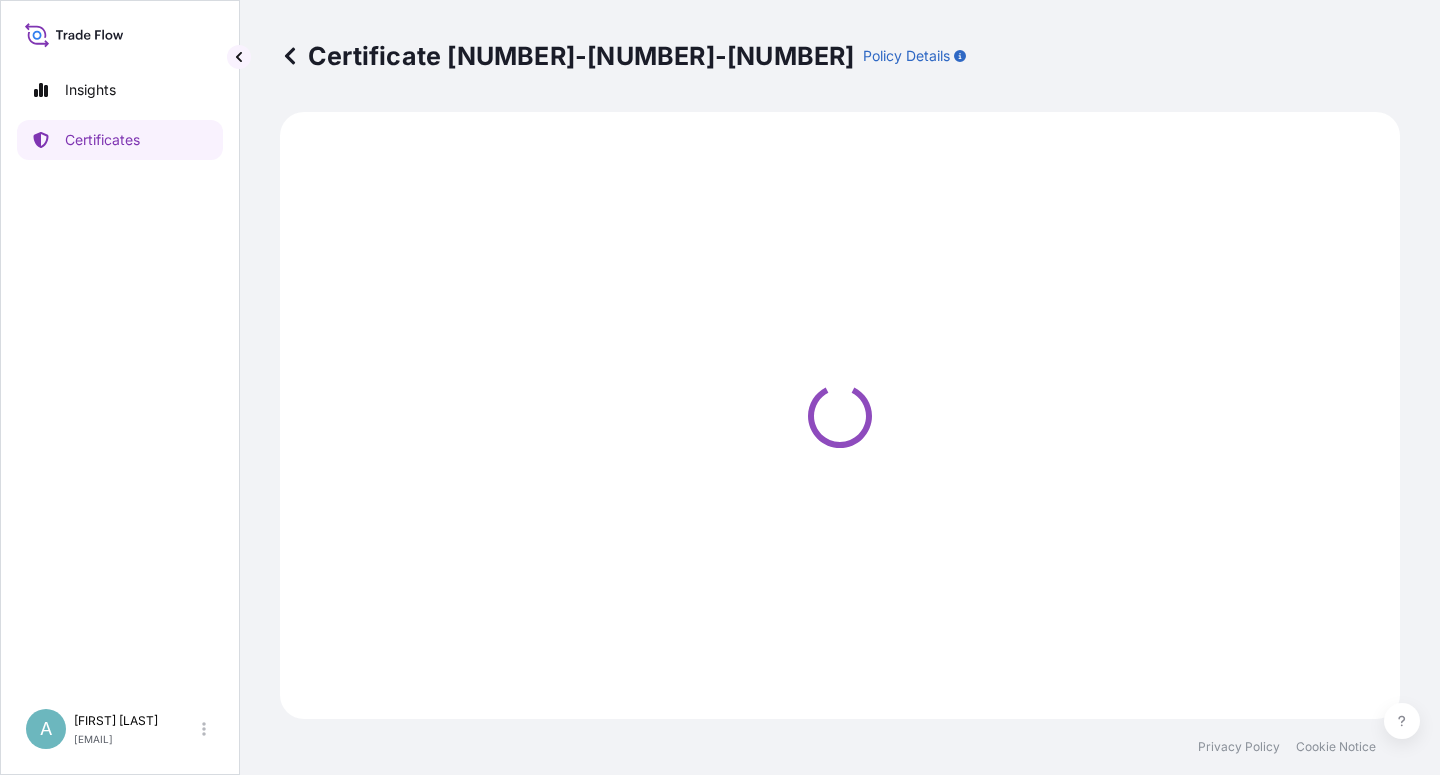 select on "Sea" 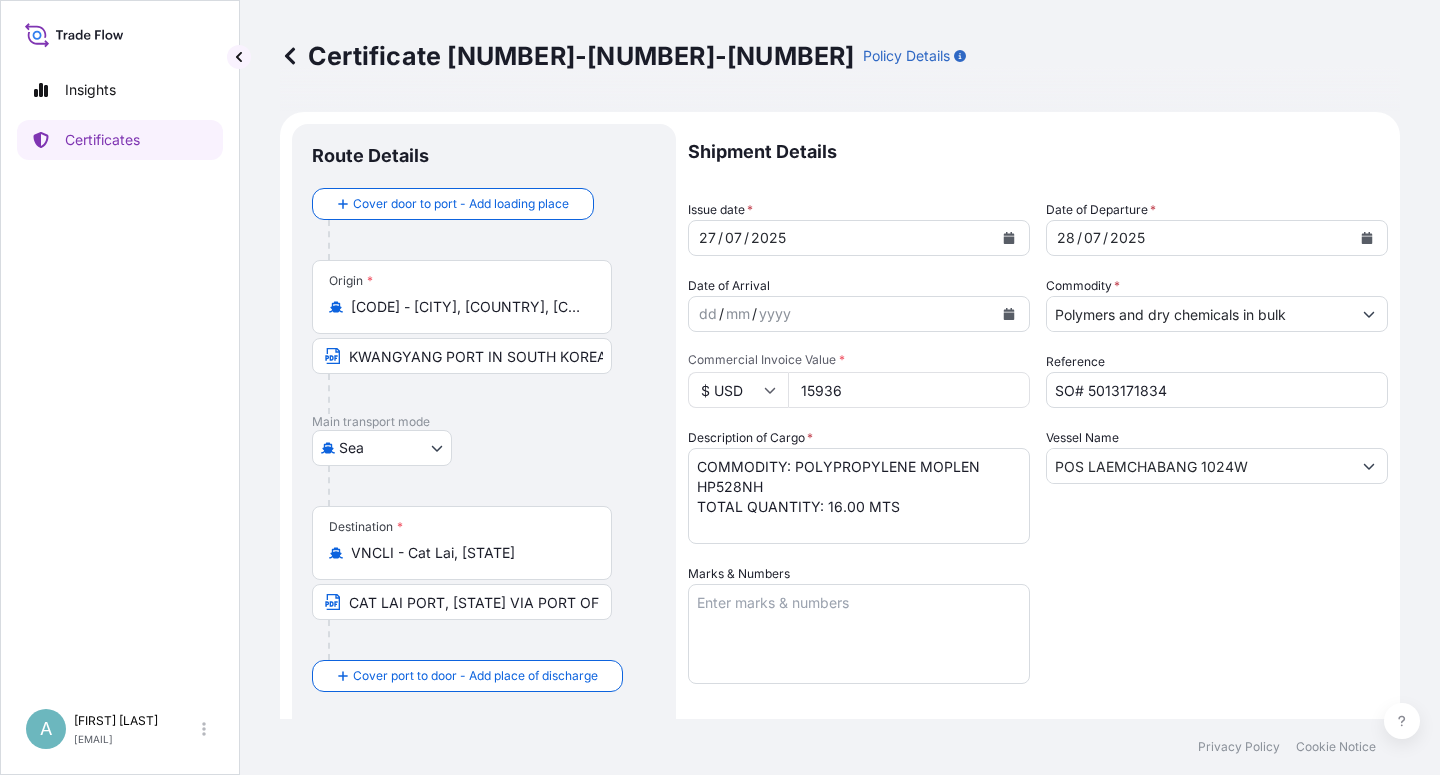select on "32034" 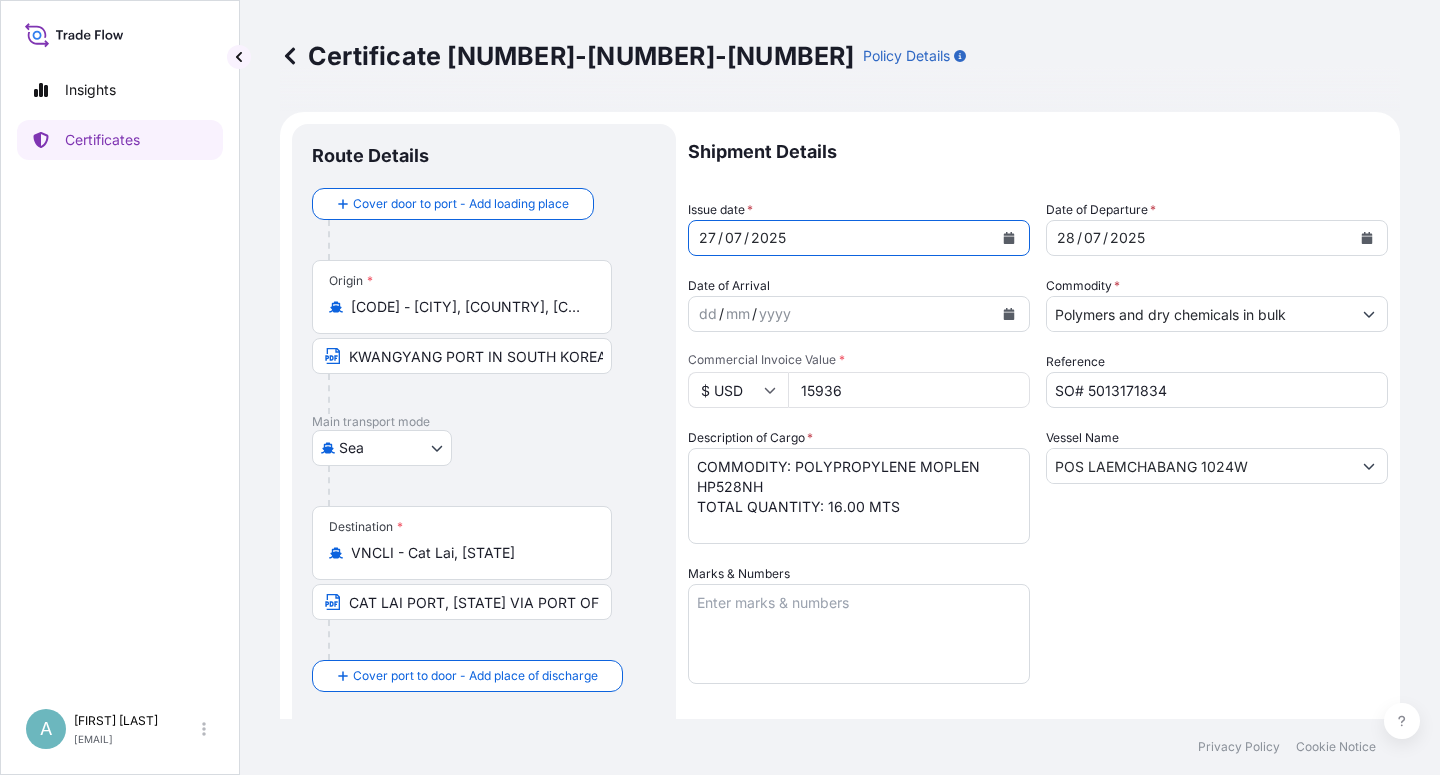 click 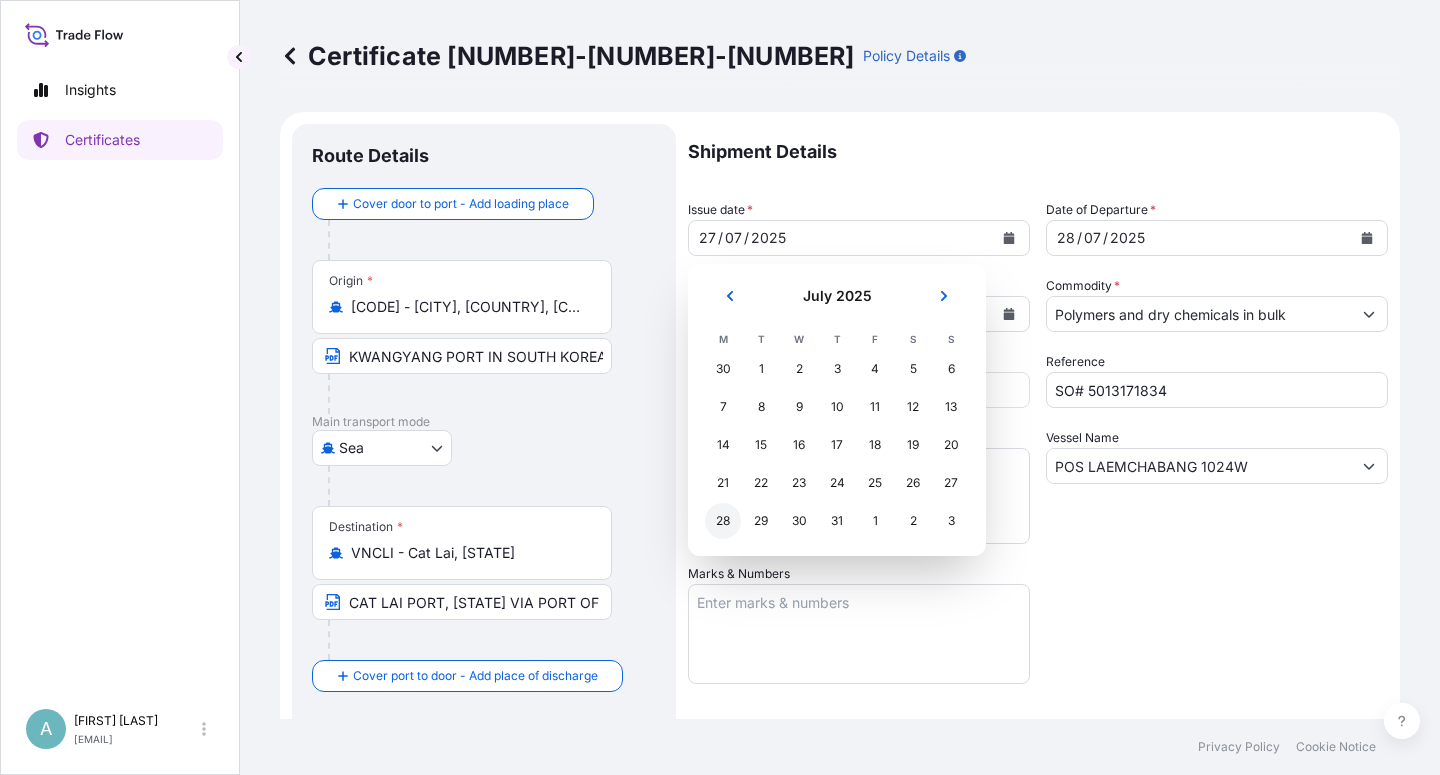 click on "28" at bounding box center (723, 521) 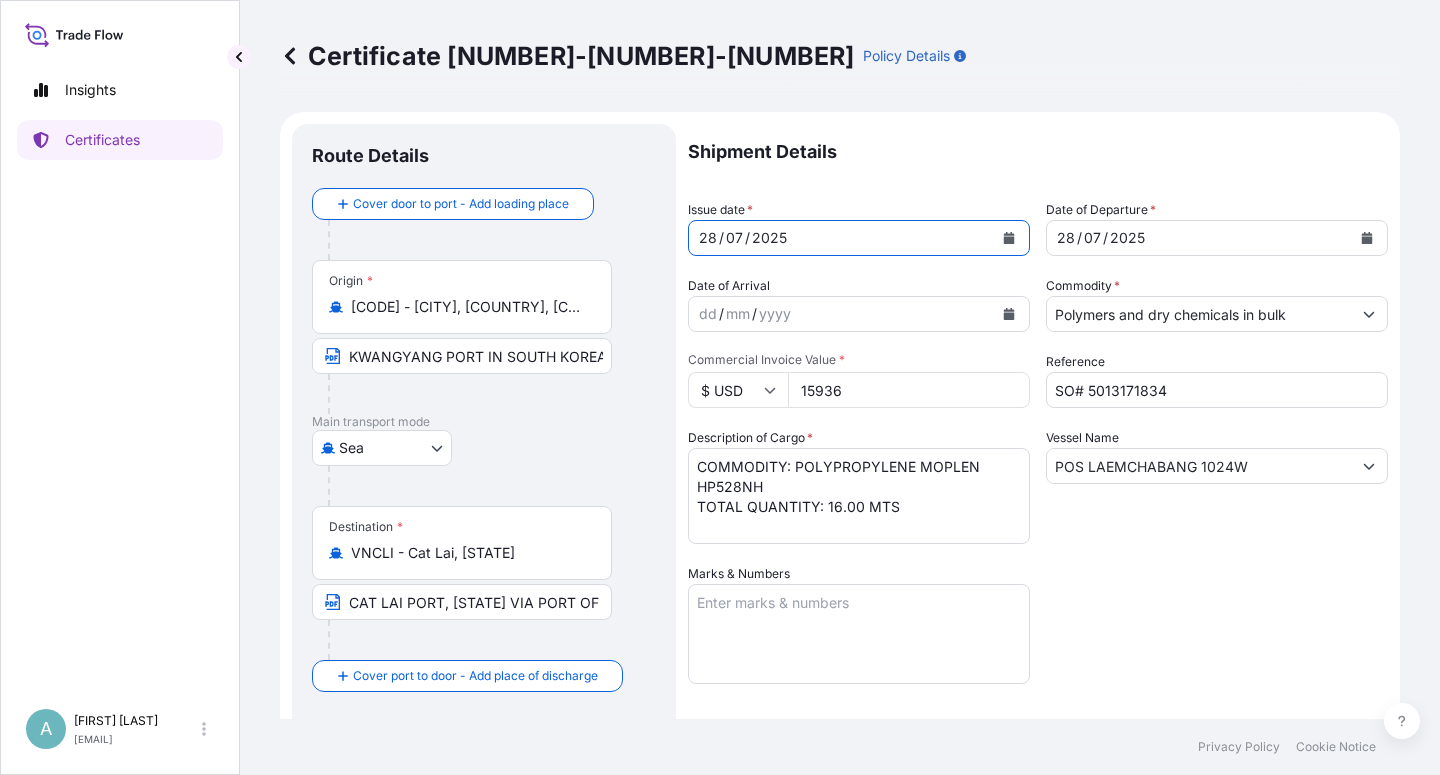 click at bounding box center [1367, 238] 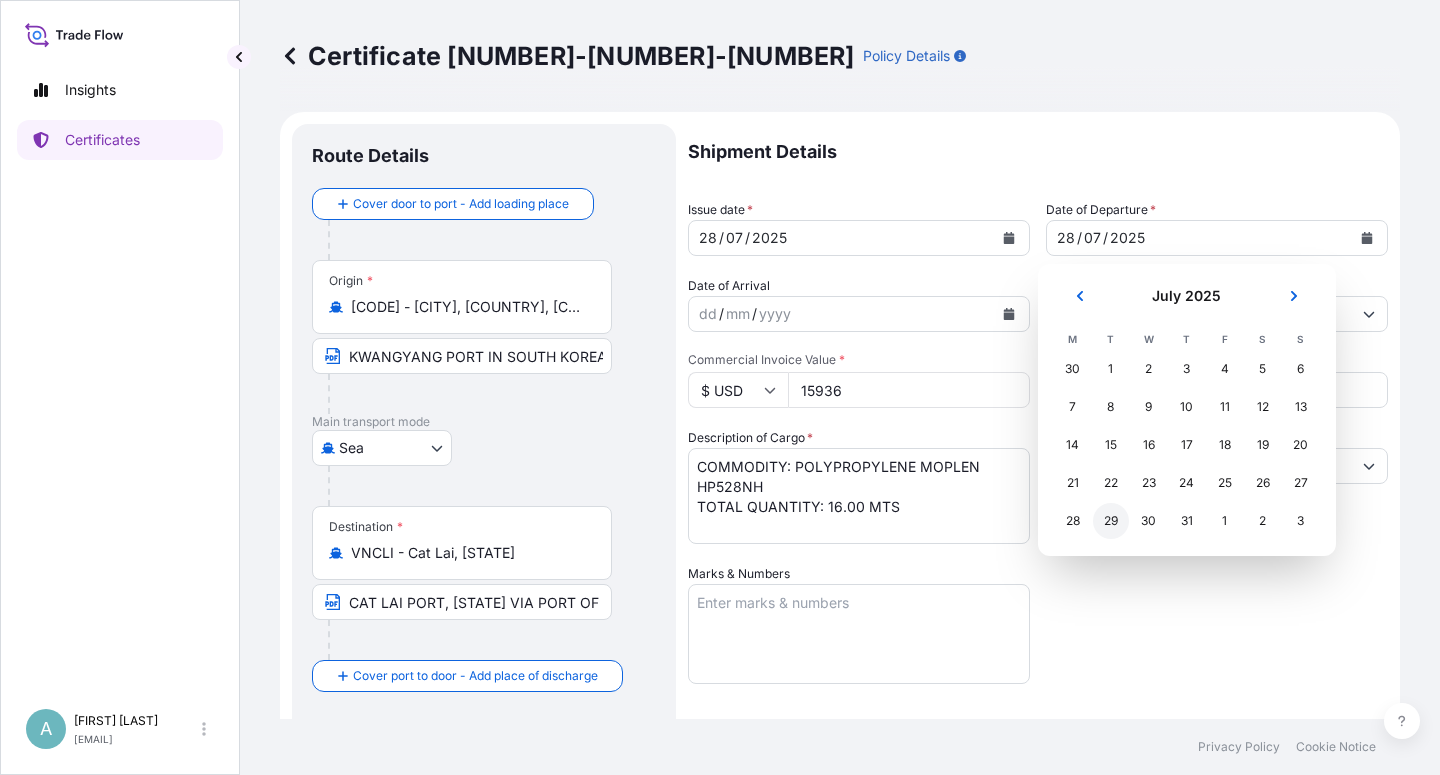 click on "29" at bounding box center (1111, 521) 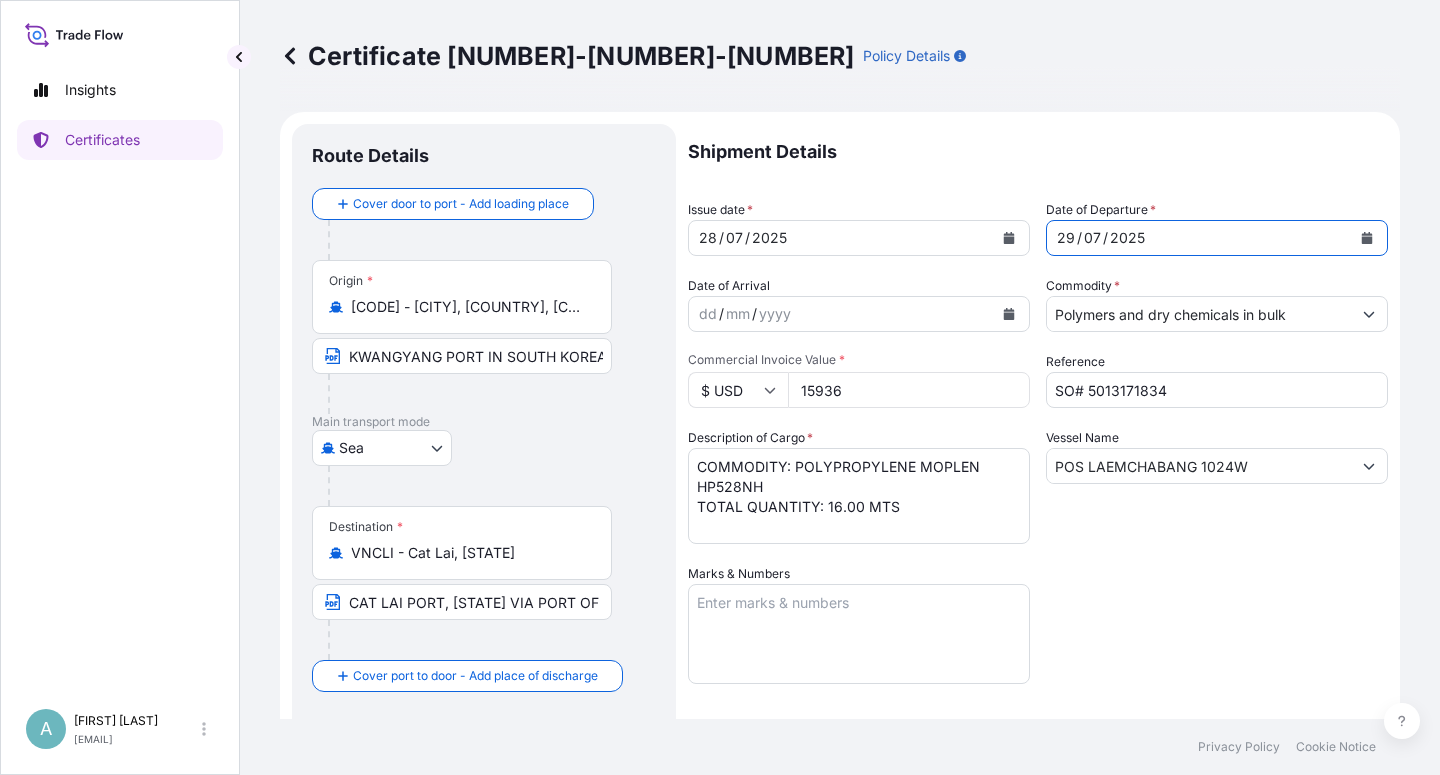 drag, startPoint x: 1113, startPoint y: 577, endPoint x: 1120, endPoint y: 569, distance: 10.630146 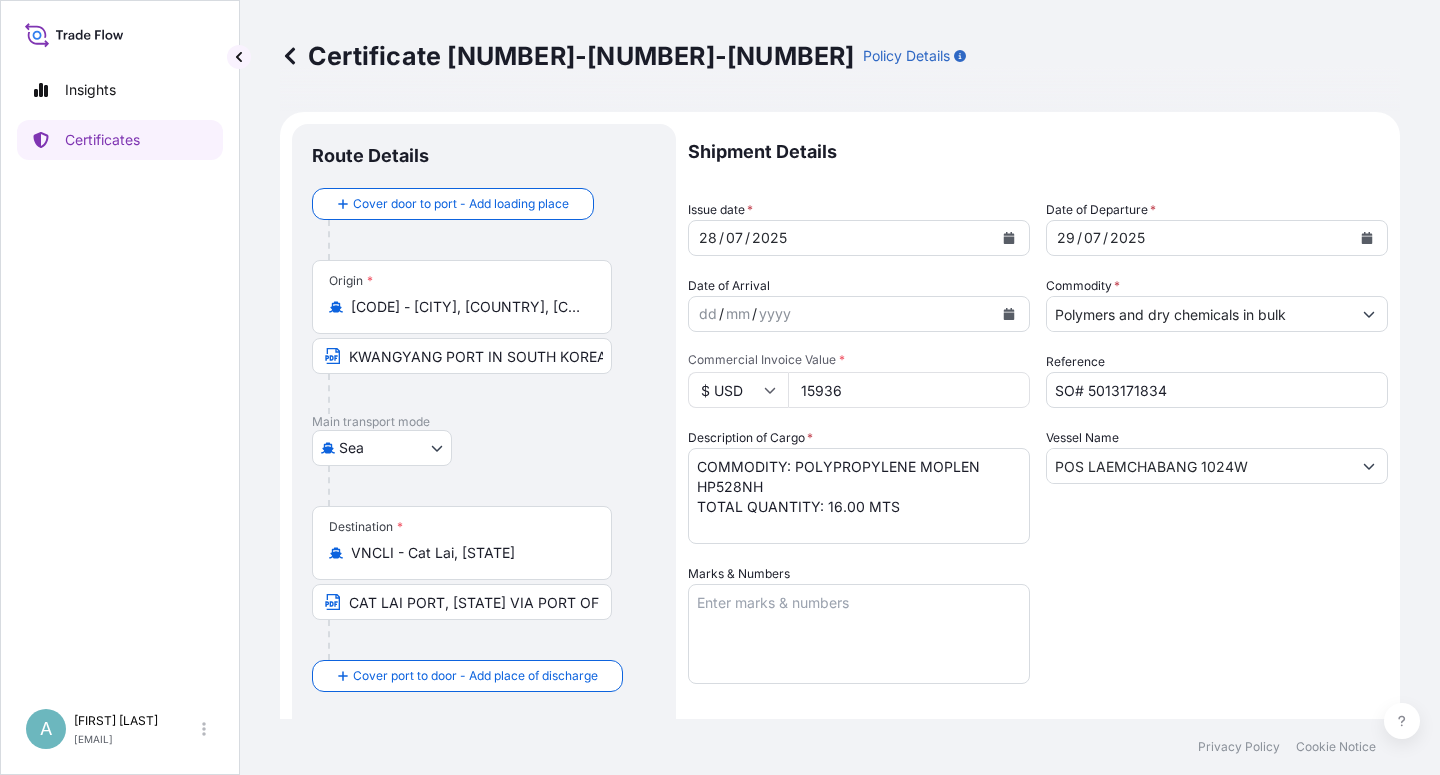 click on "COMMODITY: POLYPROPYLENE MOPLEN HP528NH
TOTAL QUANTITY: 16.00 MTS" at bounding box center [859, 496] 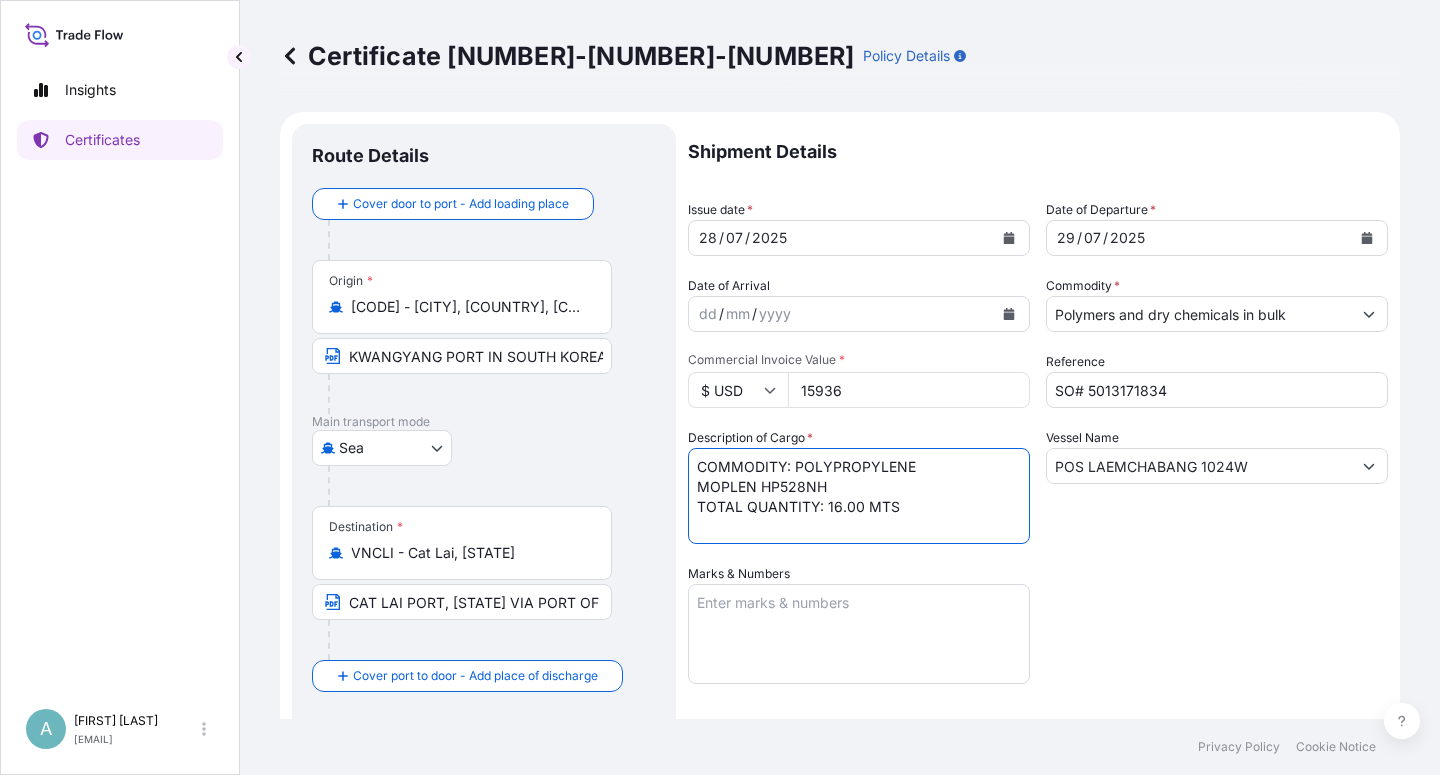 type on "COMMODITY: POLYPROPYLENE
MOPLEN HP528NH
TOTAL QUANTITY: 16.00 MTS" 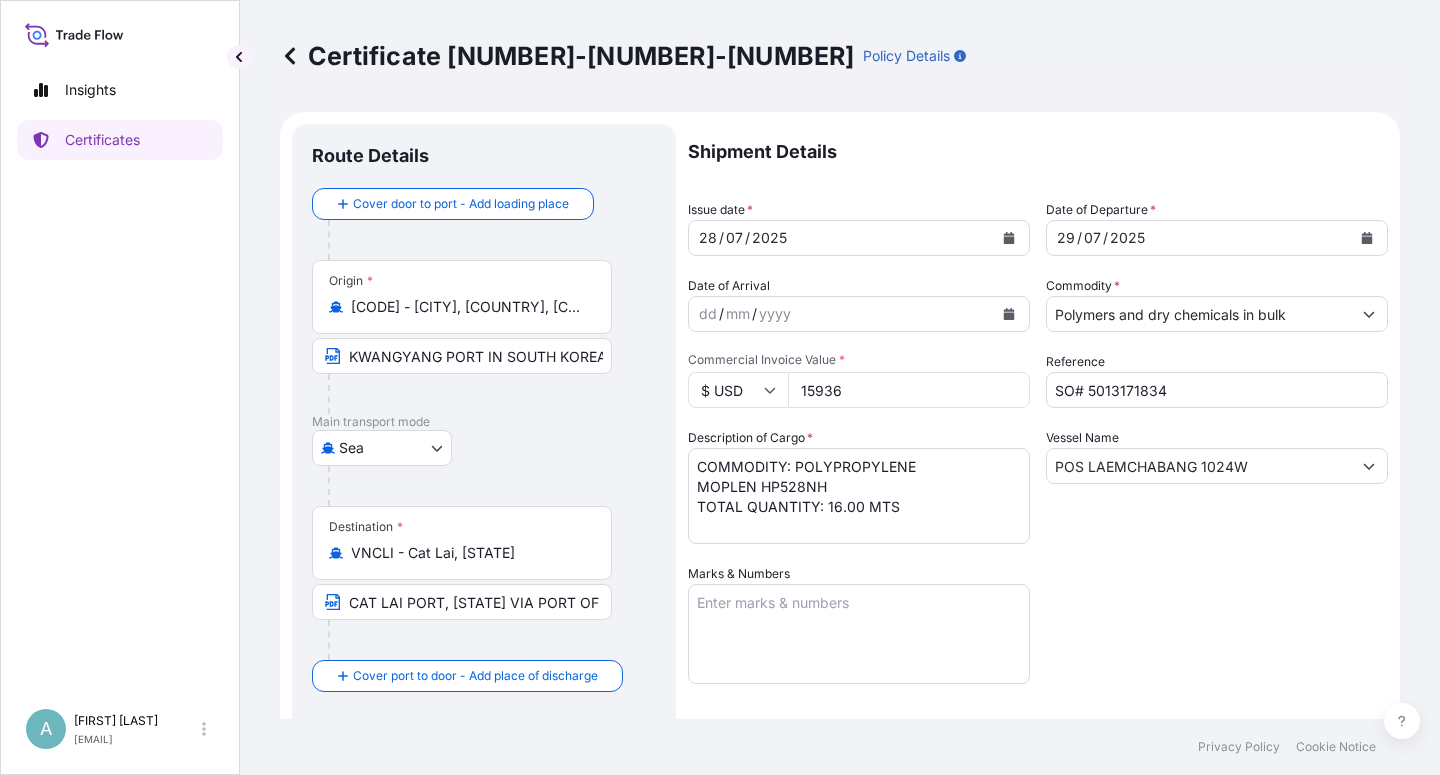 drag, startPoint x: 1148, startPoint y: 571, endPoint x: 1157, endPoint y: 566, distance: 10.29563 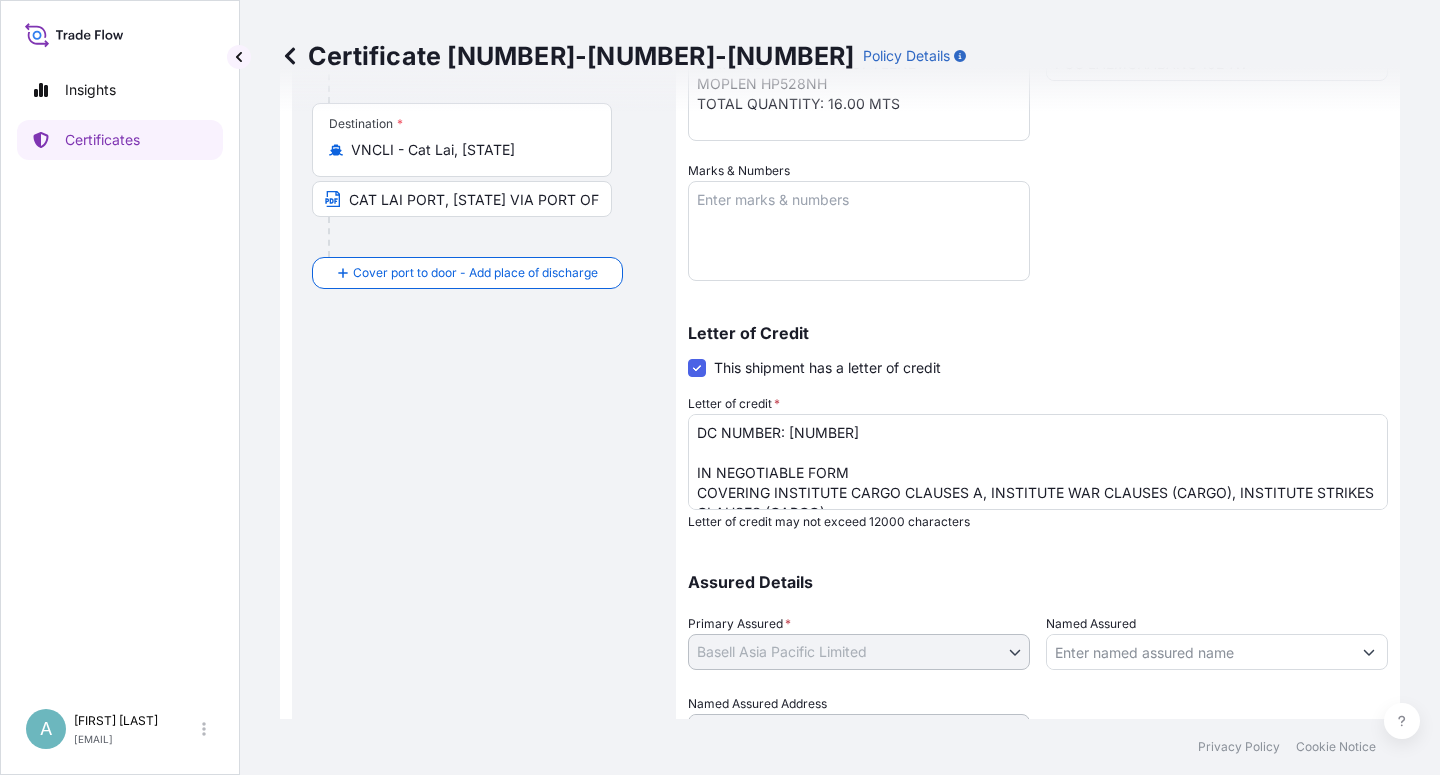 scroll, scrollTop: 250, scrollLeft: 0, axis: vertical 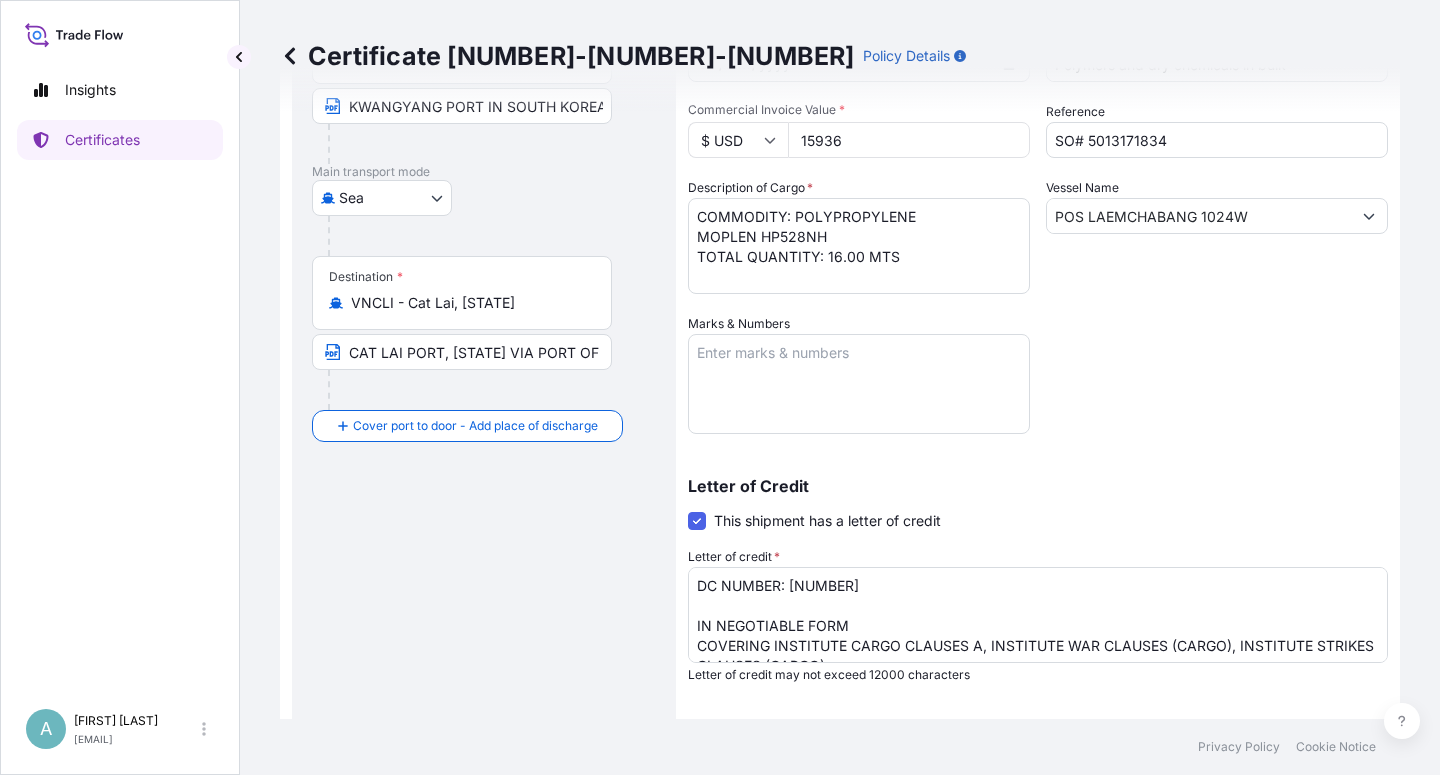 click on "CAT LAI PORT, [STATE] VIA PORT OF DISACHRAGE HO CHI MINH PORT, [STATE]" at bounding box center (462, 352) 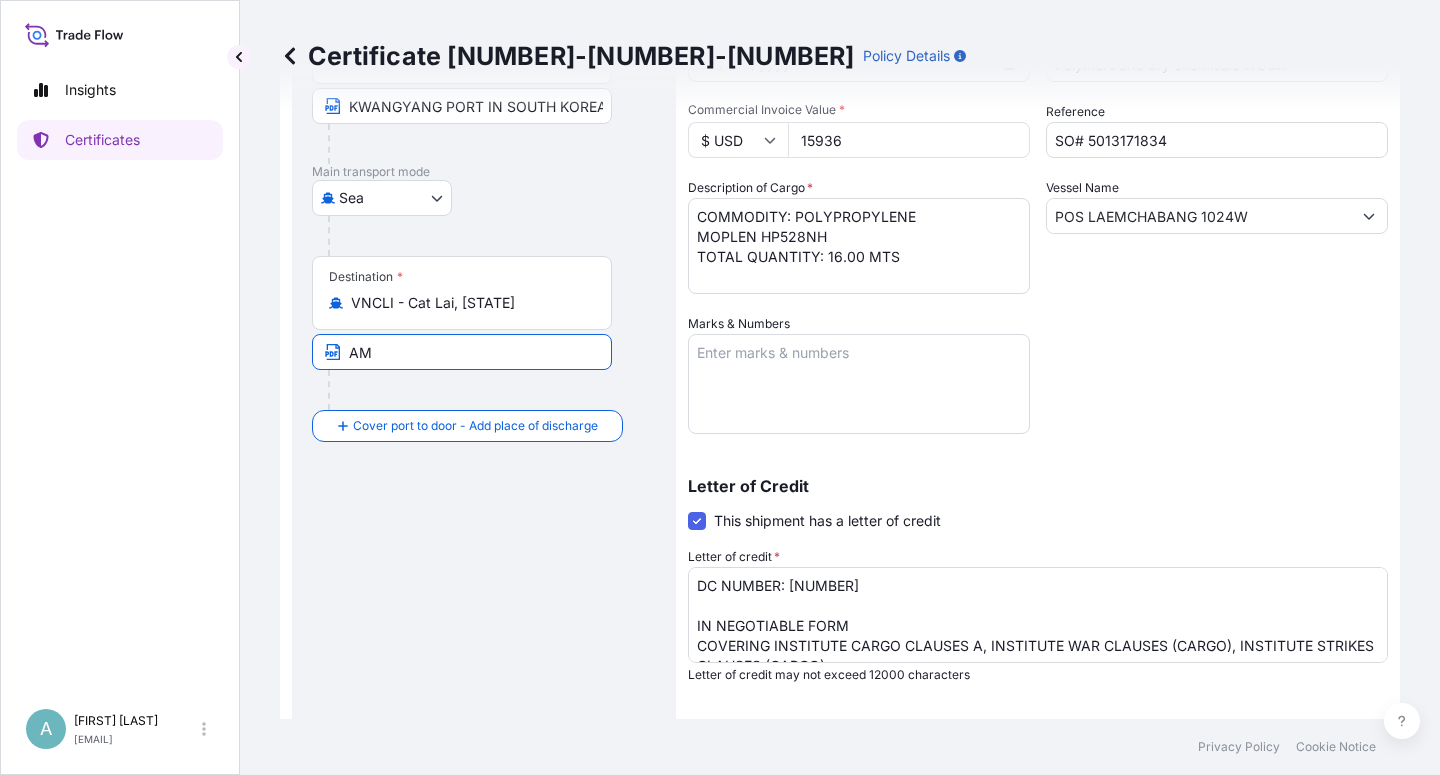 type on "M" 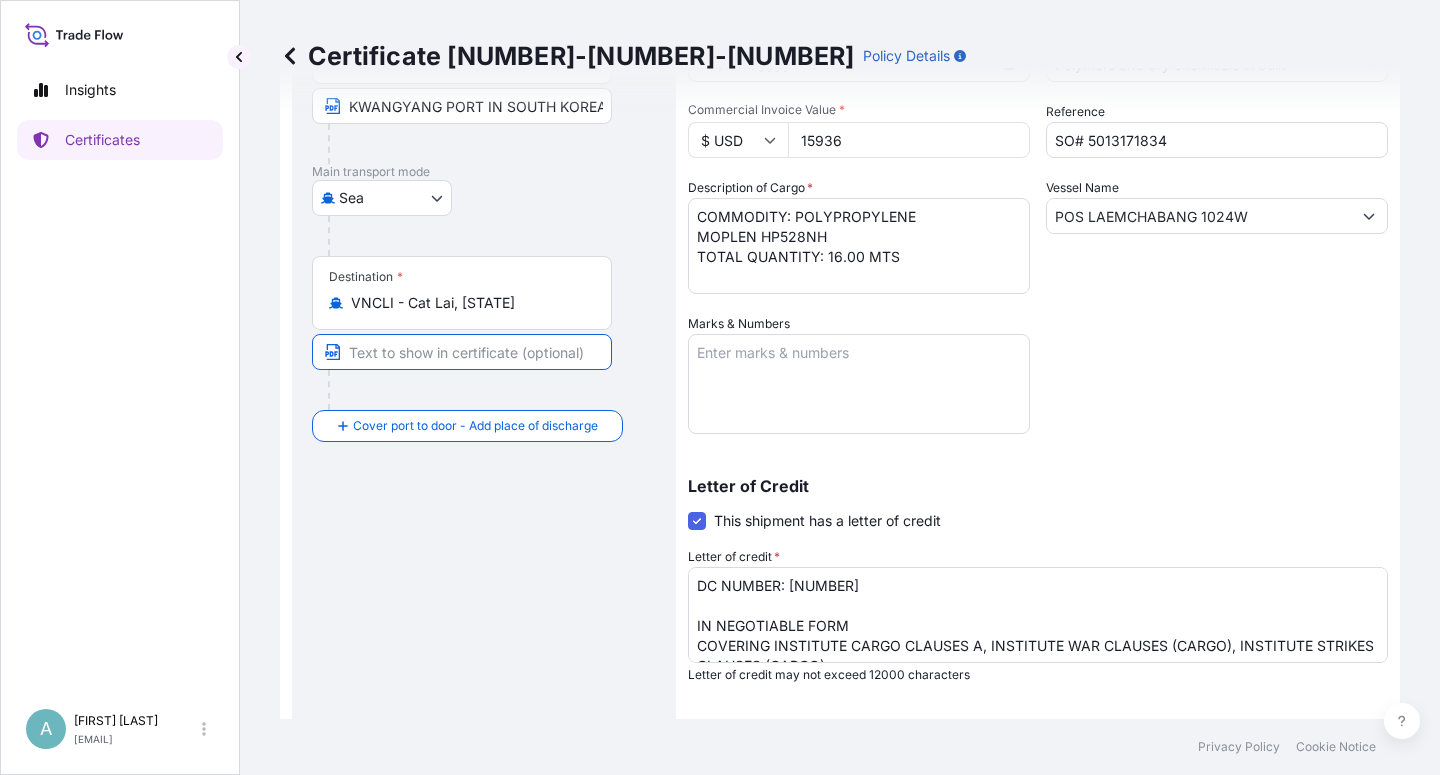 paste on "CAT LAI PORT,[STATE] VIA PORT OF DISCHARGE: HO CHI MINH CITY PORT, [STATE]" 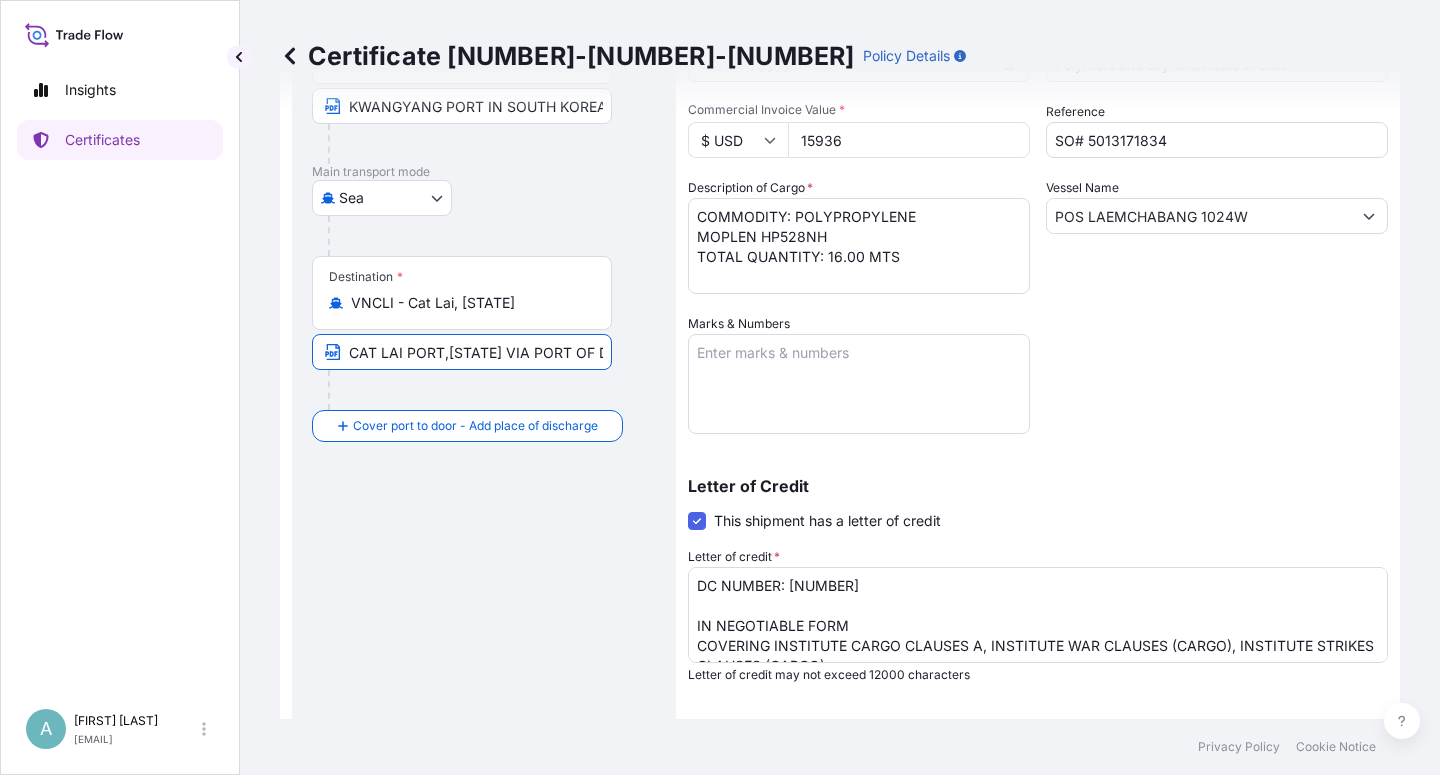 scroll, scrollTop: 0, scrollLeft: 333, axis: horizontal 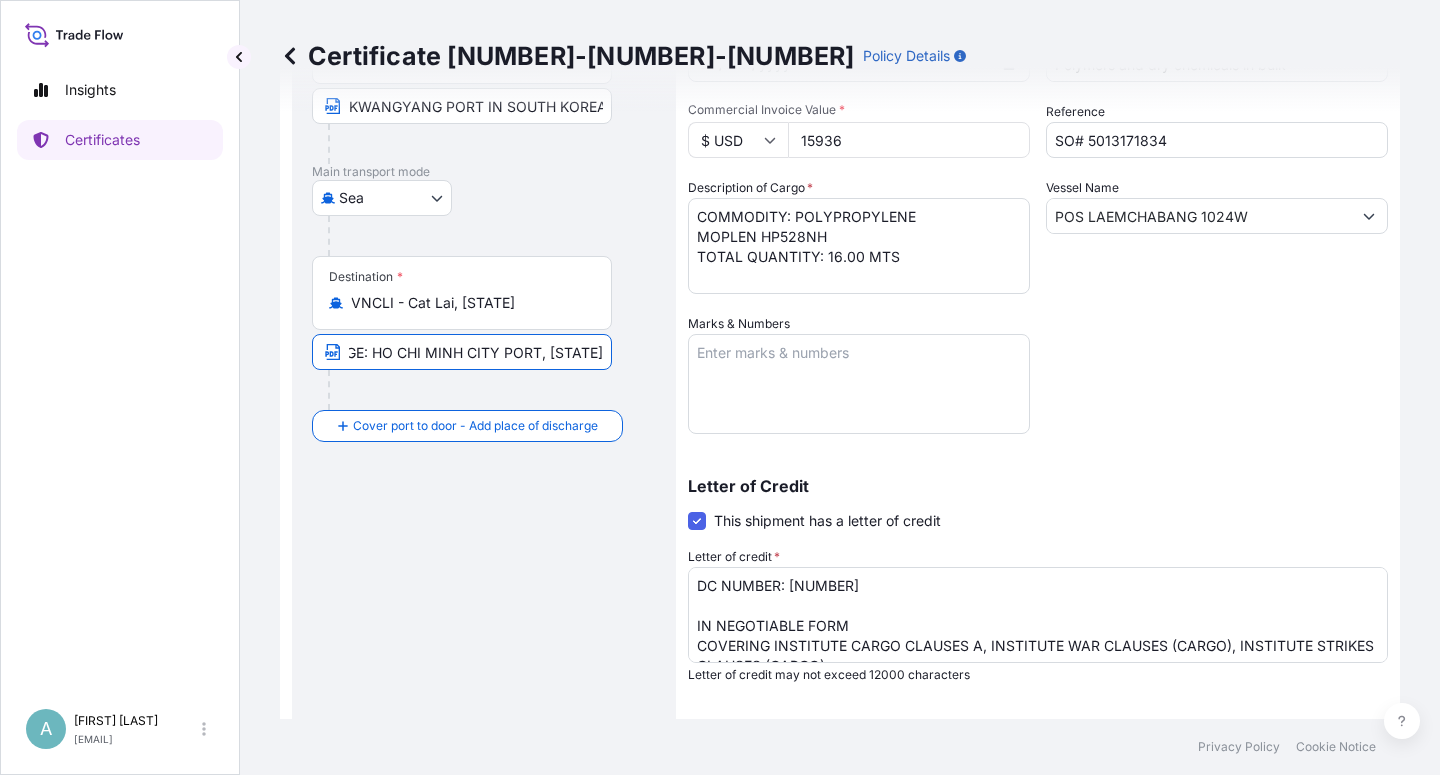 click on "CAT LAI PORT,[STATE] VIA PORT OF DISCHARGE: HO CHI MINH CITY PORT, [STATE]" at bounding box center (462, 352) 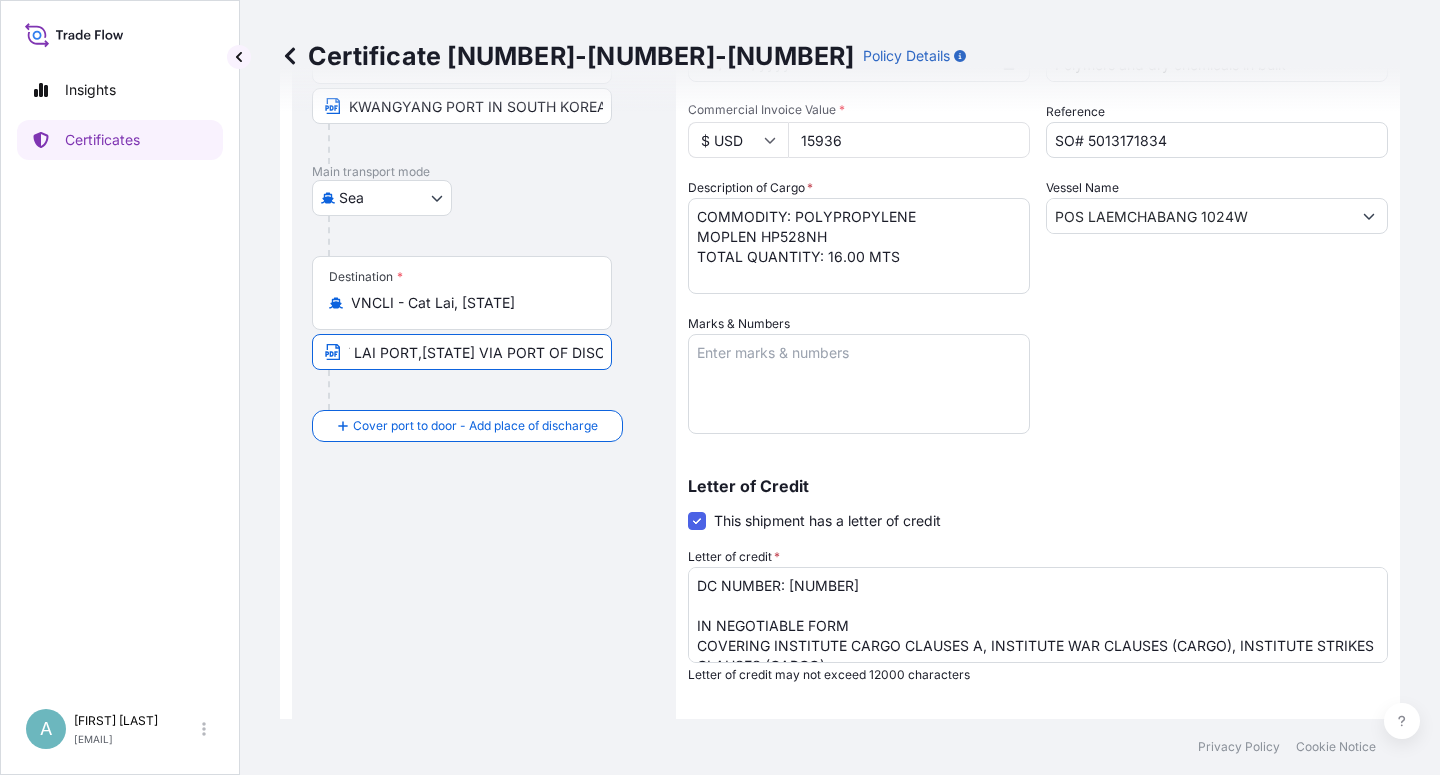 scroll, scrollTop: 0, scrollLeft: 0, axis: both 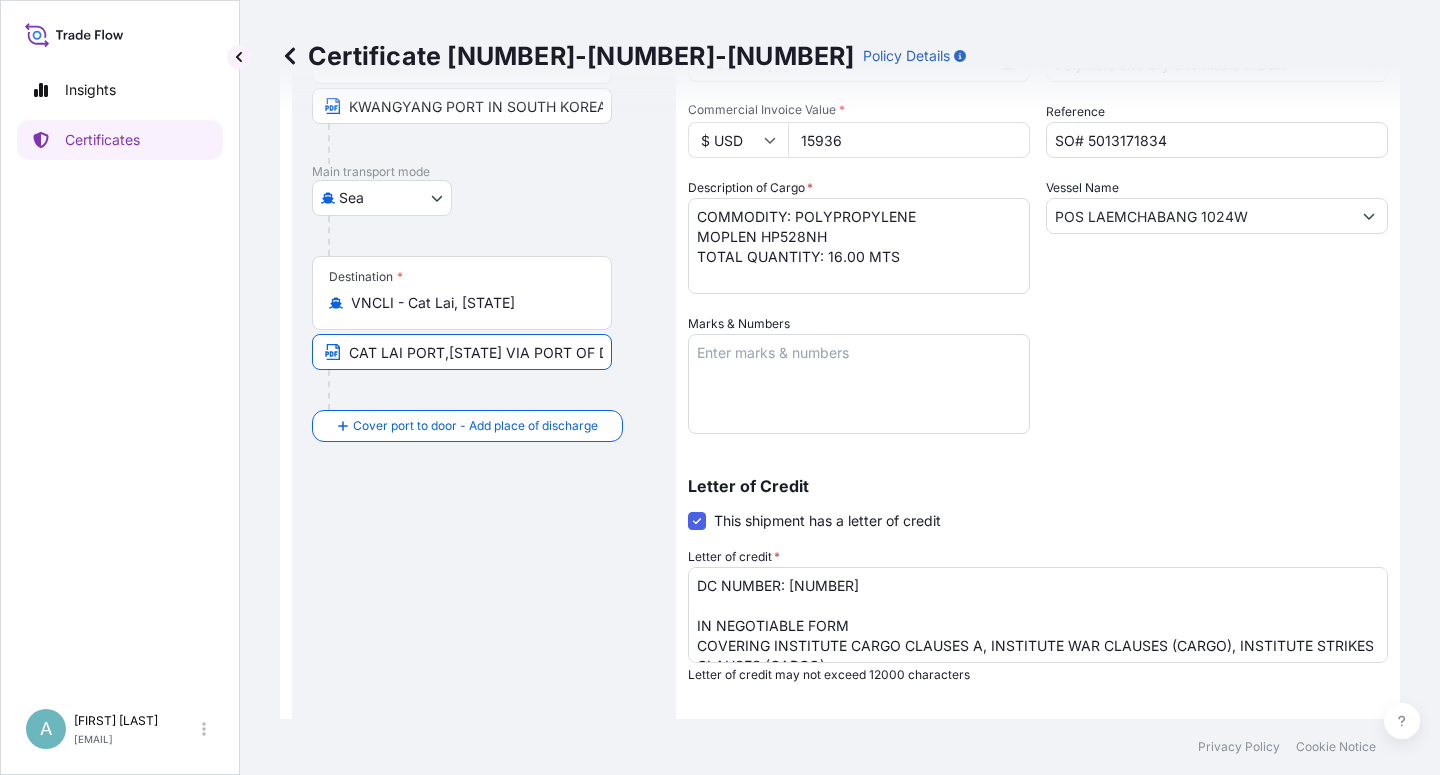 click on "CAT LAI PORT,[STATE] VIA PORT OF DISCHARGE: HO CHI MINH CITY PORT, [STATE]" at bounding box center [462, 352] 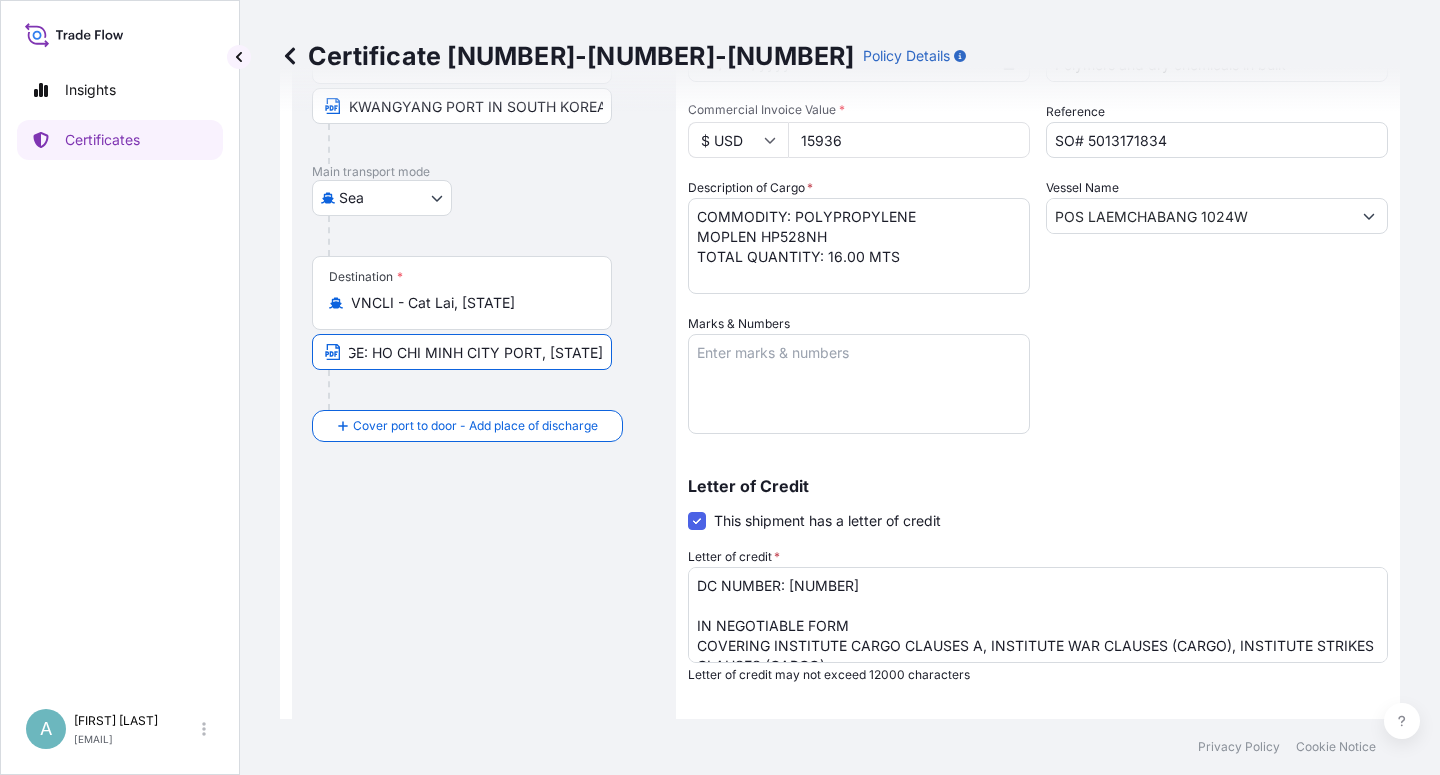 scroll, scrollTop: 0, scrollLeft: 333, axis: horizontal 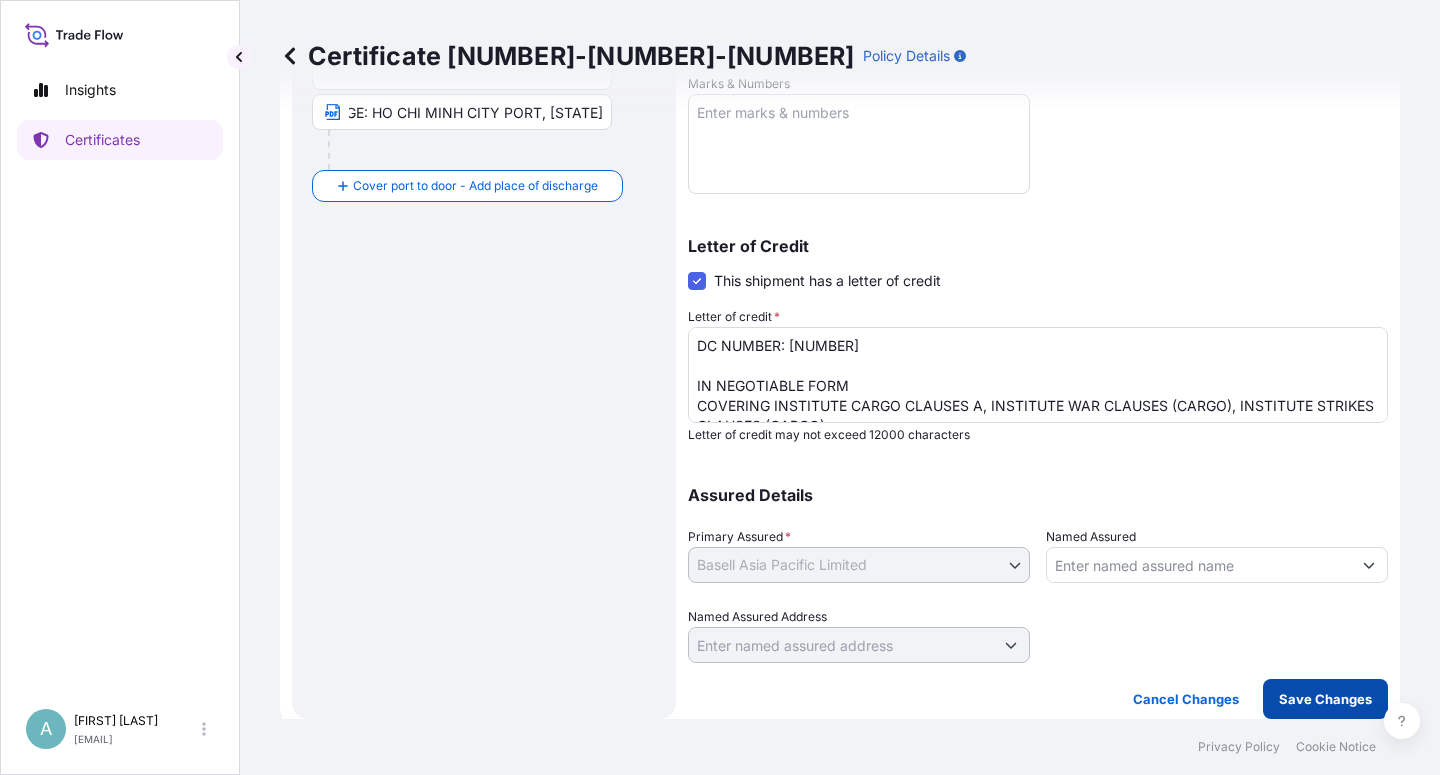 click on "Save Changes" at bounding box center (1325, 699) 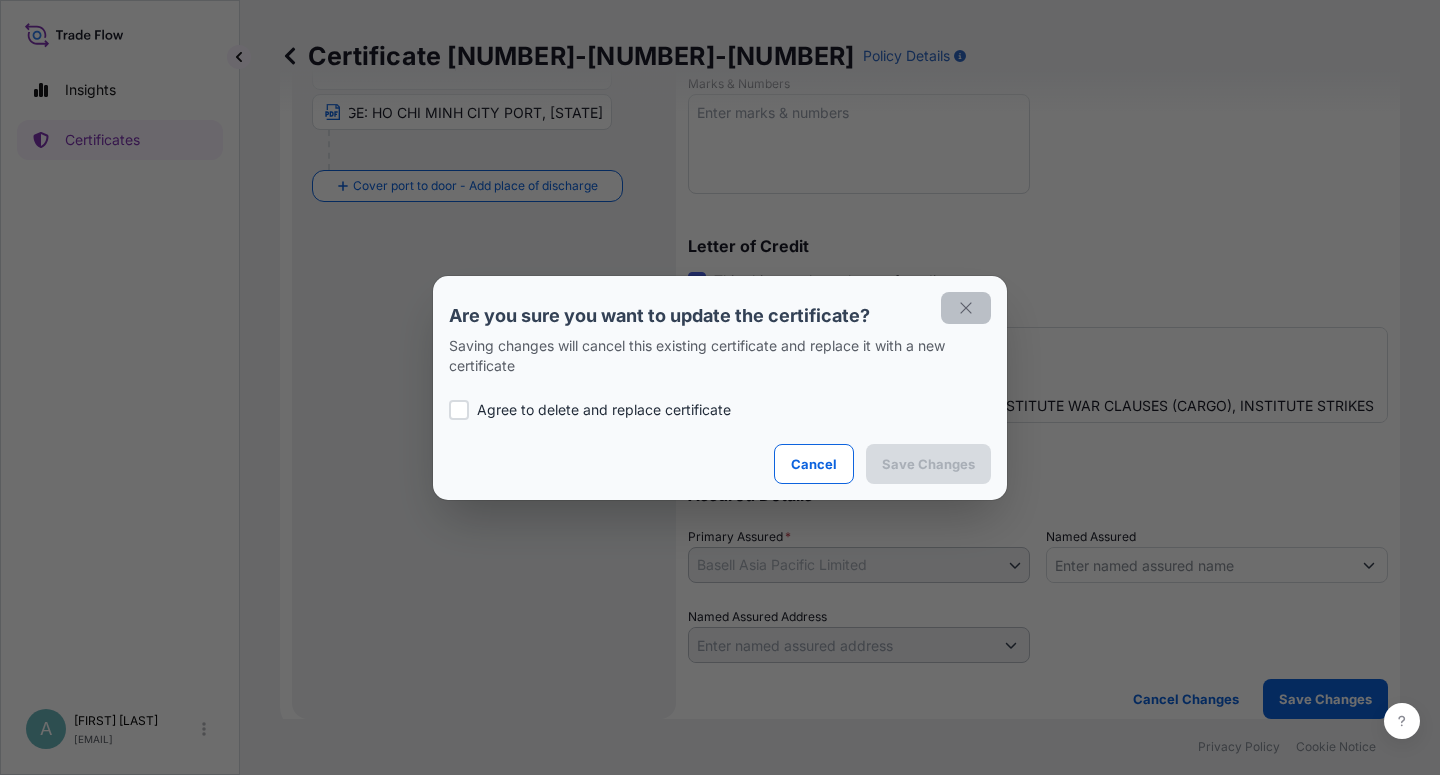 click 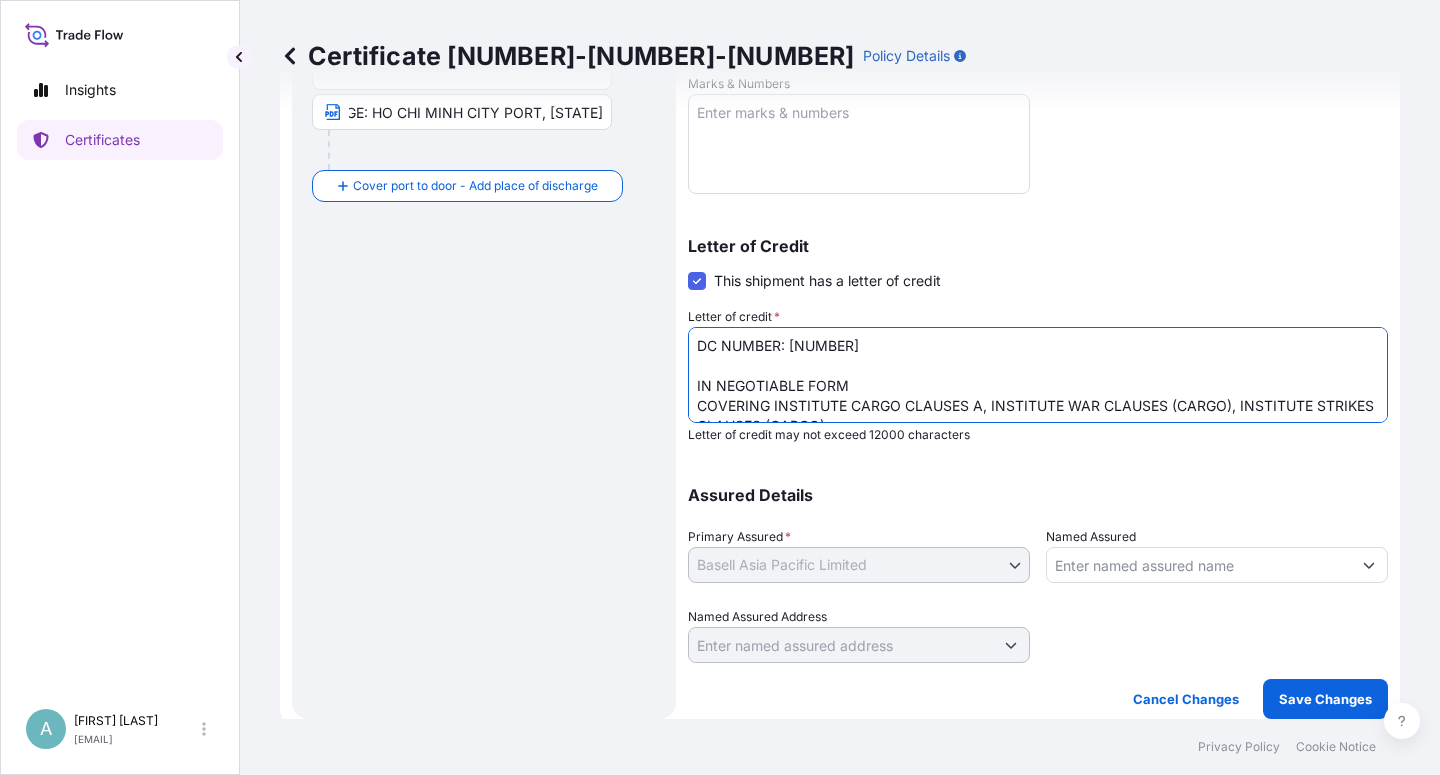 click on "DC NUMBER: [NUMBER]
IN NEGOTIABLE FORM
COVERING INSTITUTE CARGO CLAUSES A, INSTITUTE WAR CLAUSES (CARGO), INSTITUTE STRIKES CLAUSES (CARGO)
CLAIMS PAYABLE BY AN AGENT (FULL NAME AND ADDRESS) IN [COUNTRY]:
Baoviet Insurance
No7, Ly Thuong Kiet Street Hoan Kiem District Phan Chu Trinh Ward Hanoi [COUNTRY] Tel No.: +[COUNTRY CODE] [NUMBER] (24 hours)
IN THE CURRENCY OF THIS CREDIT(USD)
THE NUMBER OF ORIGINALS ISSUED: 02 (01 ORIGINAL + 01 DUPLICATE)" at bounding box center (1038, 375) 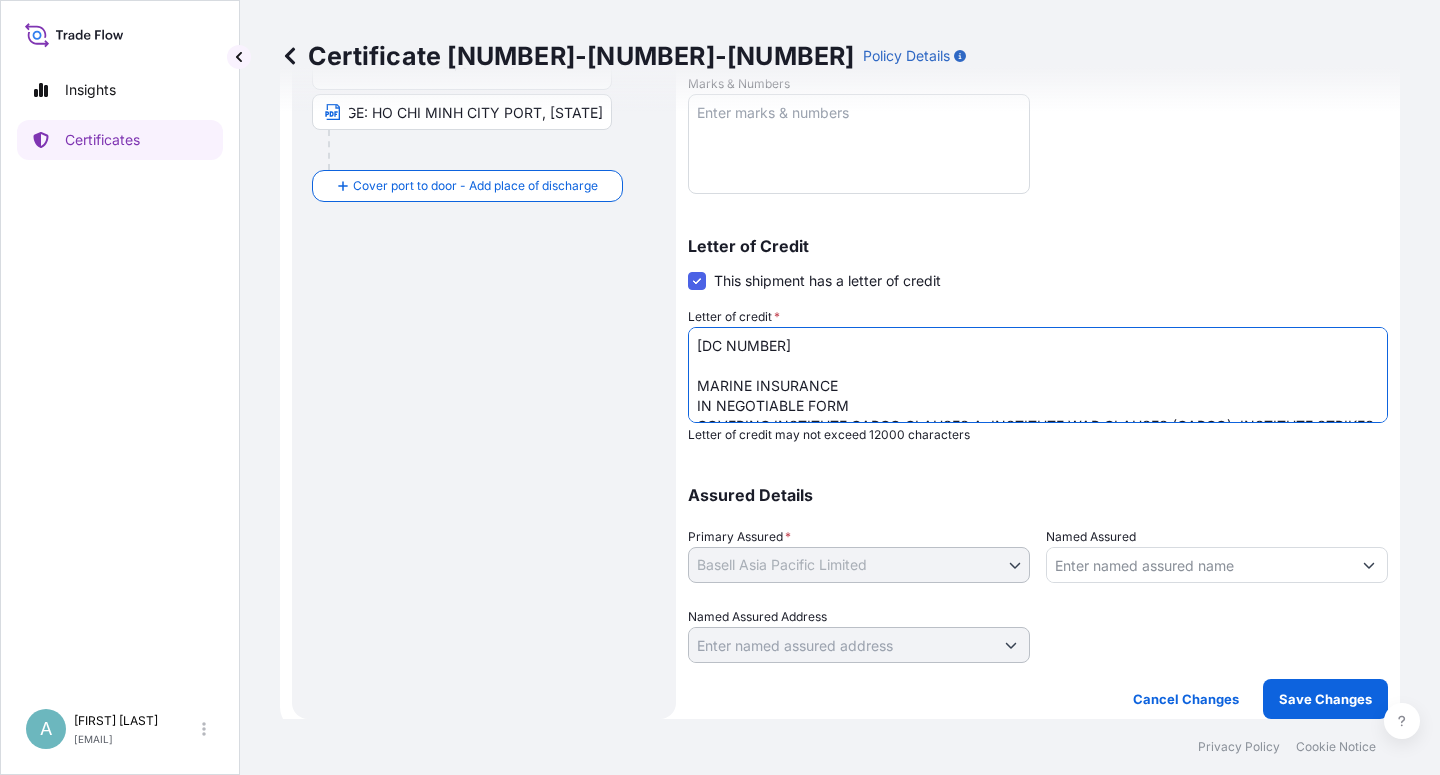 click on "DC NUMBER: [NUMBER]
IN NEGOTIABLE FORM
COVERING INSTITUTE CARGO CLAUSES A, INSTITUTE WAR CLAUSES (CARGO), INSTITUTE STRIKES CLAUSES (CARGO)
CLAIMS PAYABLE BY AN AGENT (FULL NAME AND ADDRESS) IN [COUNTRY]:
Baoviet Insurance
No7, Ly Thuong Kiet Street Hoan Kiem District Phan Chu Trinh Ward Hanoi [COUNTRY] Tel No.: +[COUNTRY CODE] [NUMBER] (24 hours)
IN THE CURRENCY OF THIS CREDIT(USD)
THE NUMBER OF ORIGINALS ISSUED: 02 (01 ORIGINAL + 01 DUPLICATE)" at bounding box center [1038, 375] 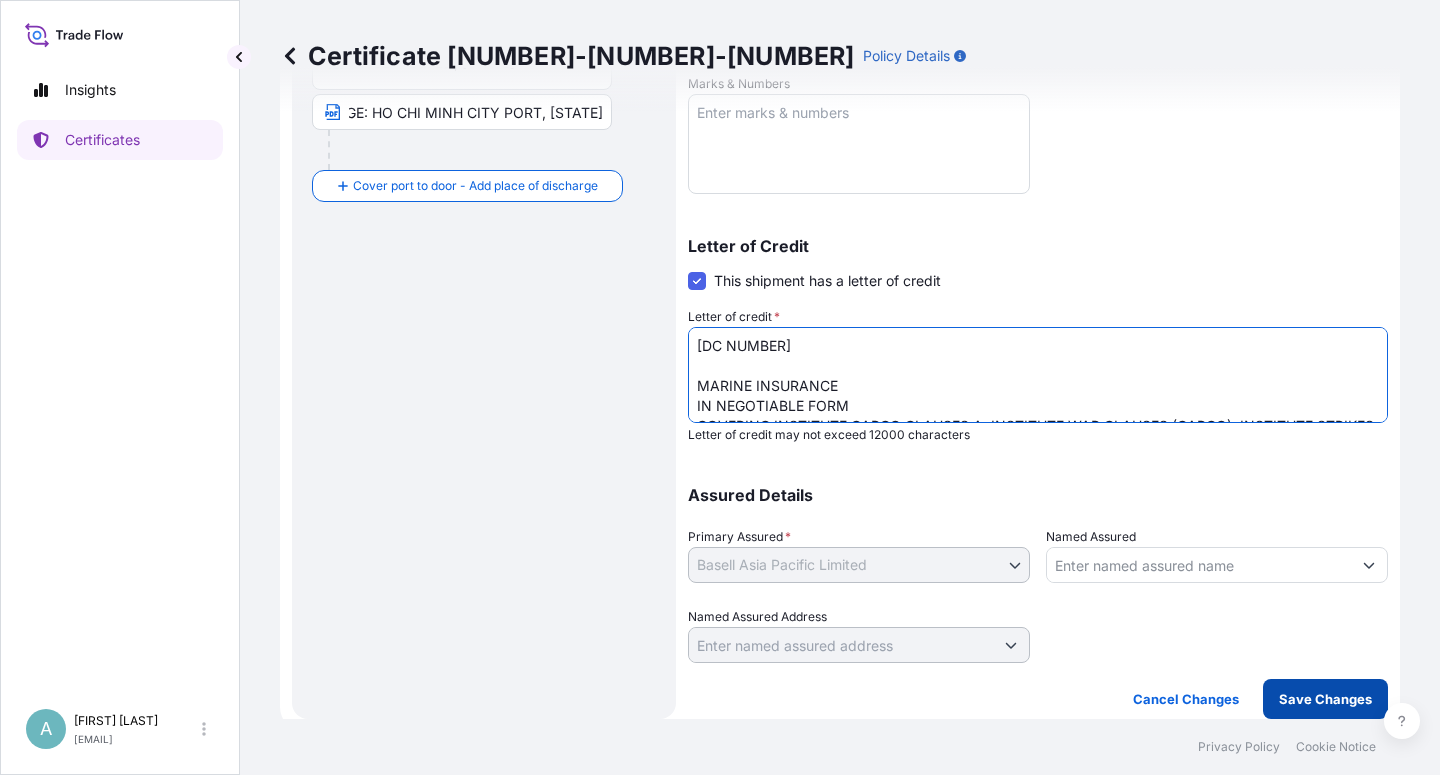 type on "[DC NUMBER]
MARINE INSURANCE
IN NEGOTIABLE FORM
COVERING INSTITUTE CARGO CLAUSES A, INSTITUTE WAR CLAUSES (CARGO), INSTITUTE STRIKES CLAUSES (CARGO)
CLAIMS PAYABLE BY AN AGENT (FULL NAME AND ADDRESS) IN [COUNTRY]:
[COMPANY NAME]
[NUMBER], [STREET] [DISTRICT] [WARD] [CITY] [COUNTRY]
Tel No.: [PHONE] (24 hours)
IN THE CURRENCY OF THIS CREDIT(USD)
THE NUMBER OF ORIGINALS ISSUED: 02 (01 ORIGINAL + 01 DUPLICATE)" 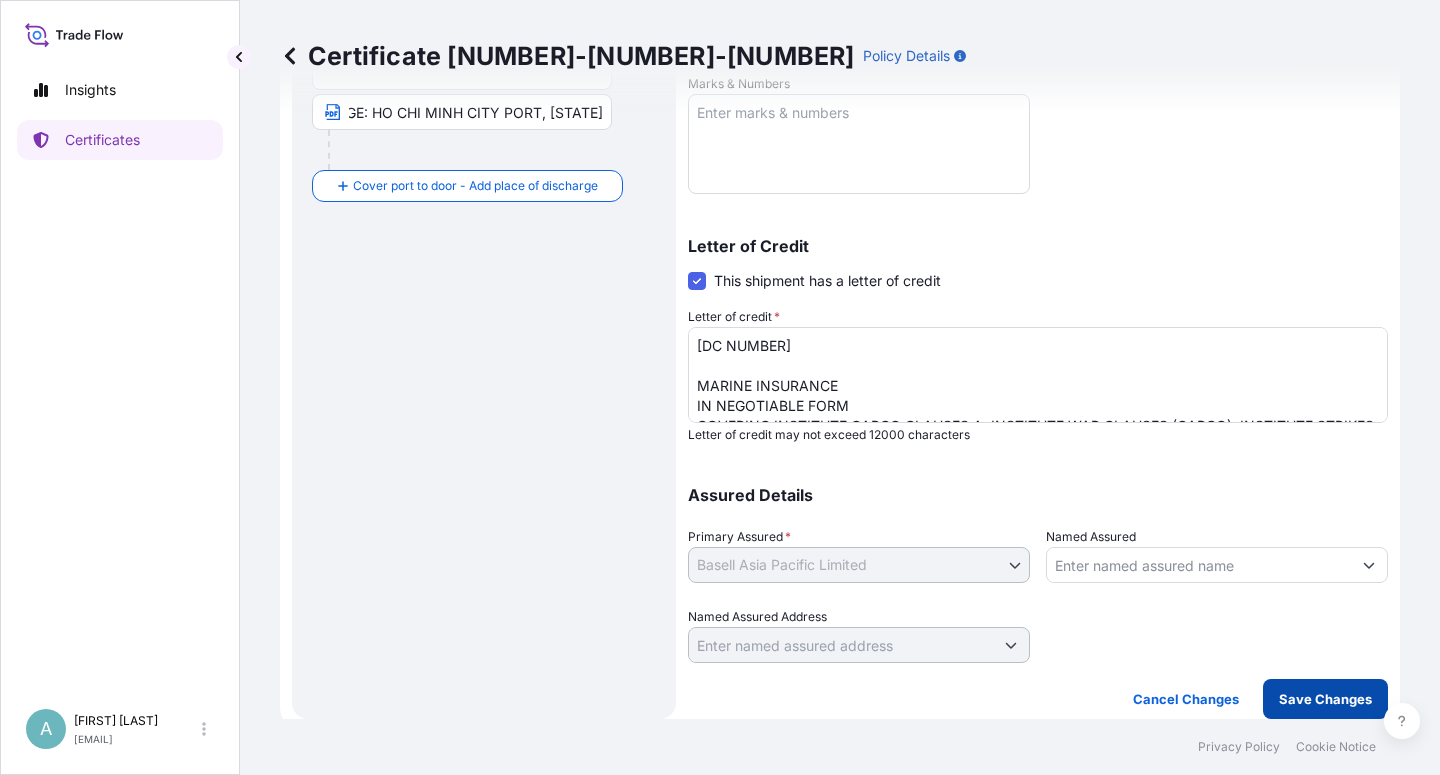 click on "Save Changes" at bounding box center [1325, 699] 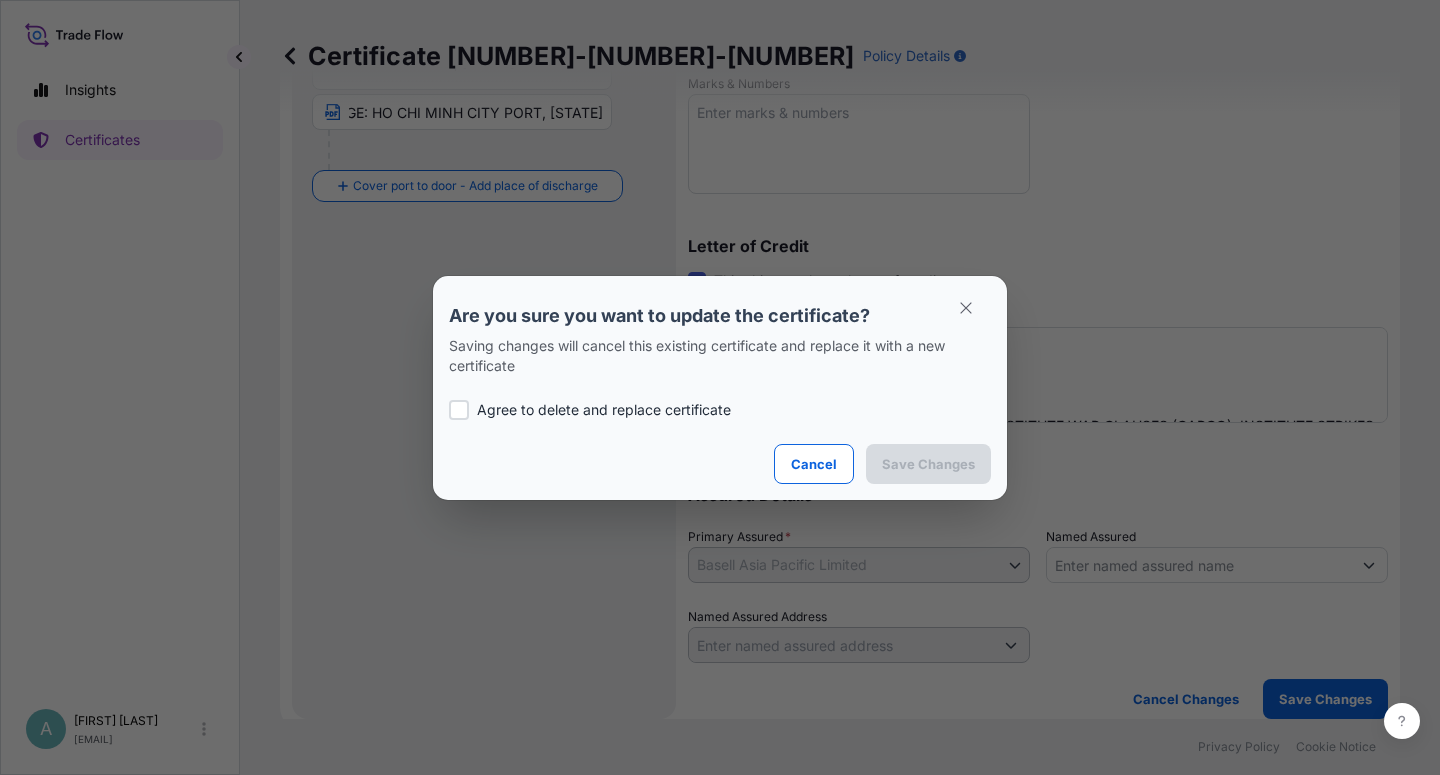 click on "Agree to delete and replace certificate" at bounding box center (720, 410) 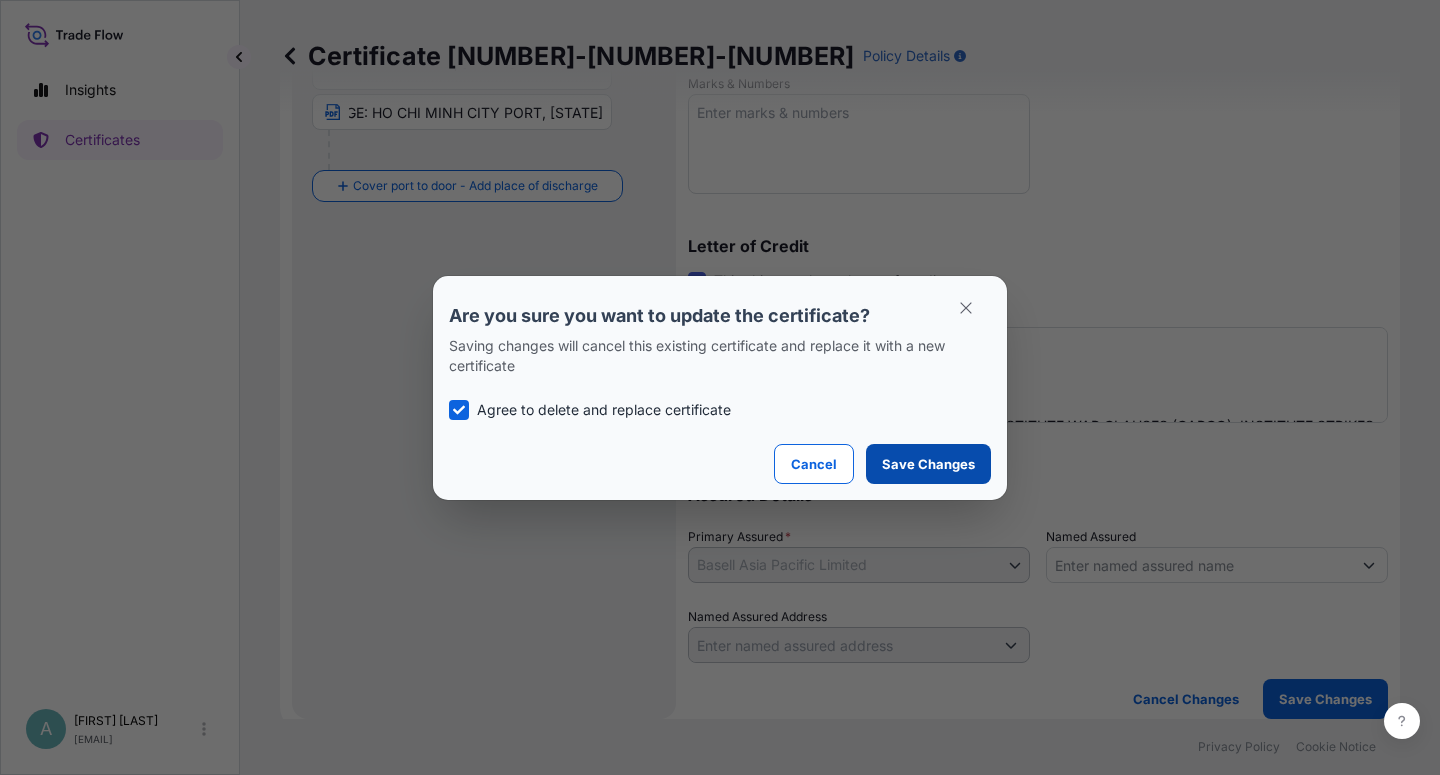 click on "Save Changes" at bounding box center (928, 464) 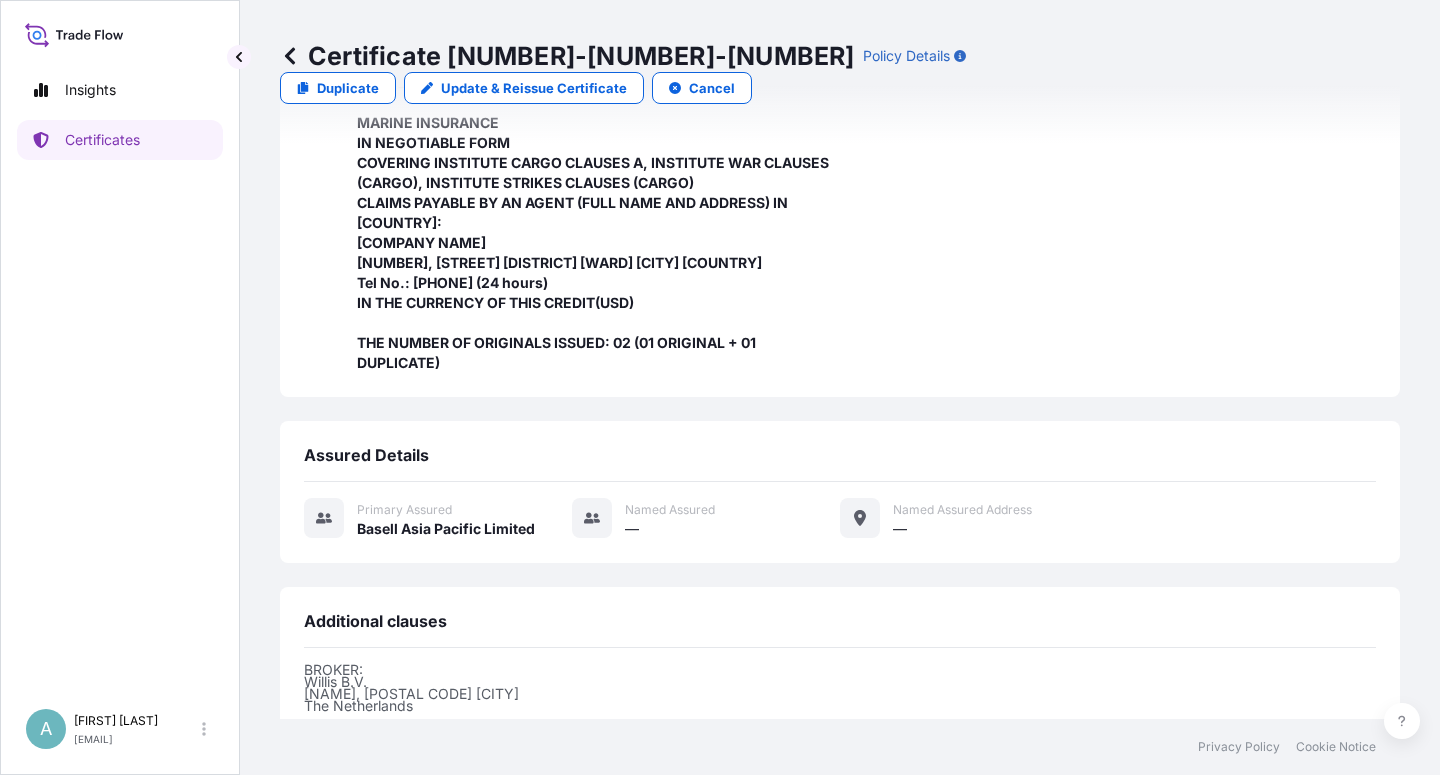 scroll, scrollTop: 754, scrollLeft: 0, axis: vertical 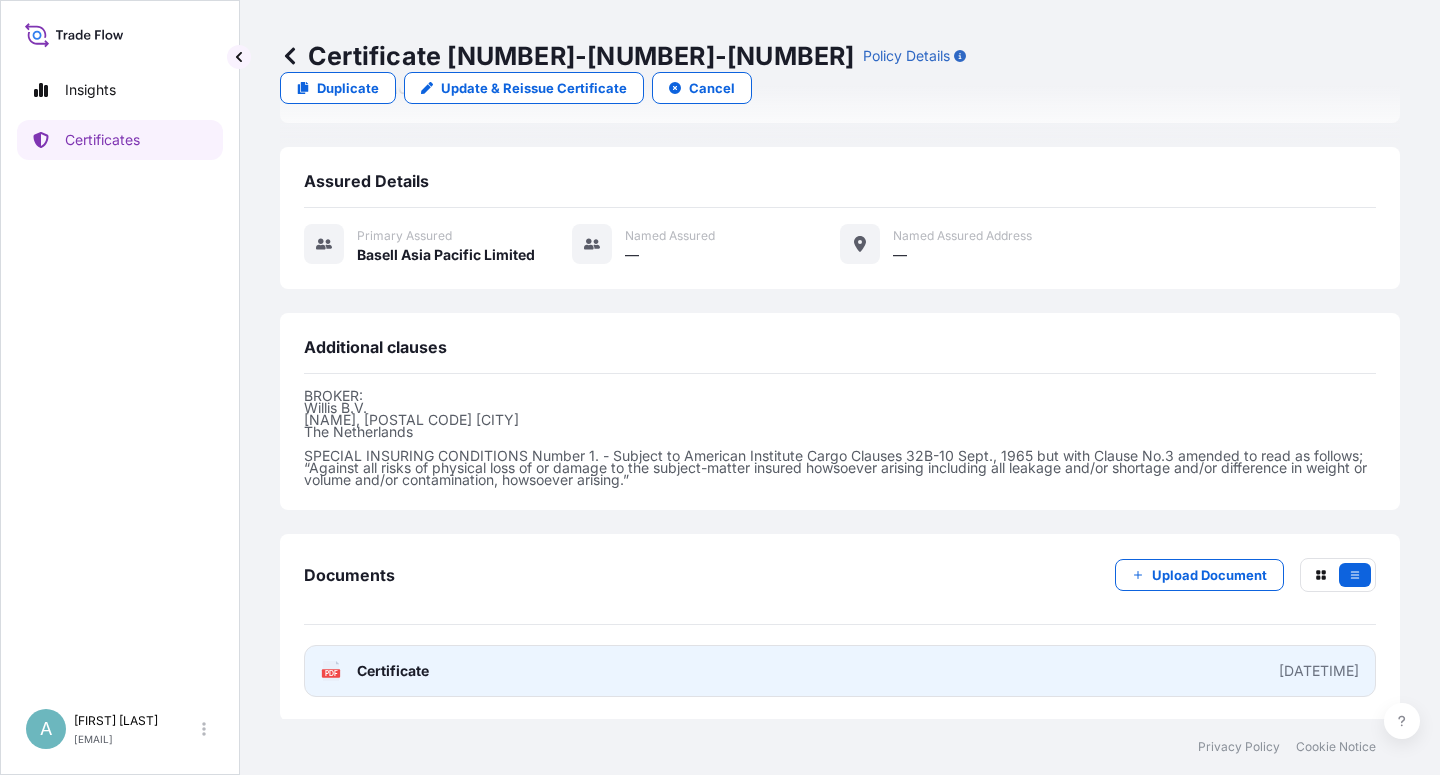 click on "Certificate" at bounding box center [393, 671] 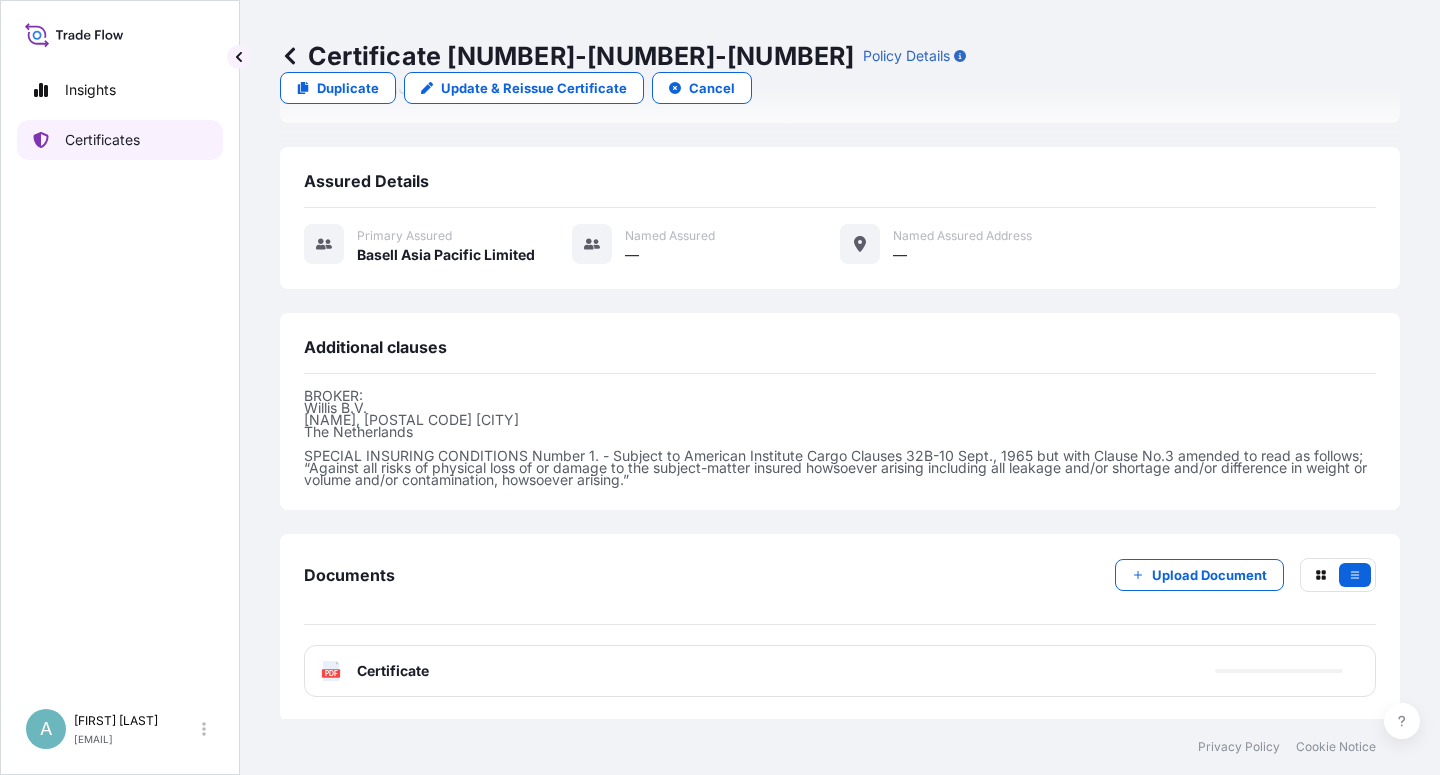 click on "Certificates" at bounding box center (102, 140) 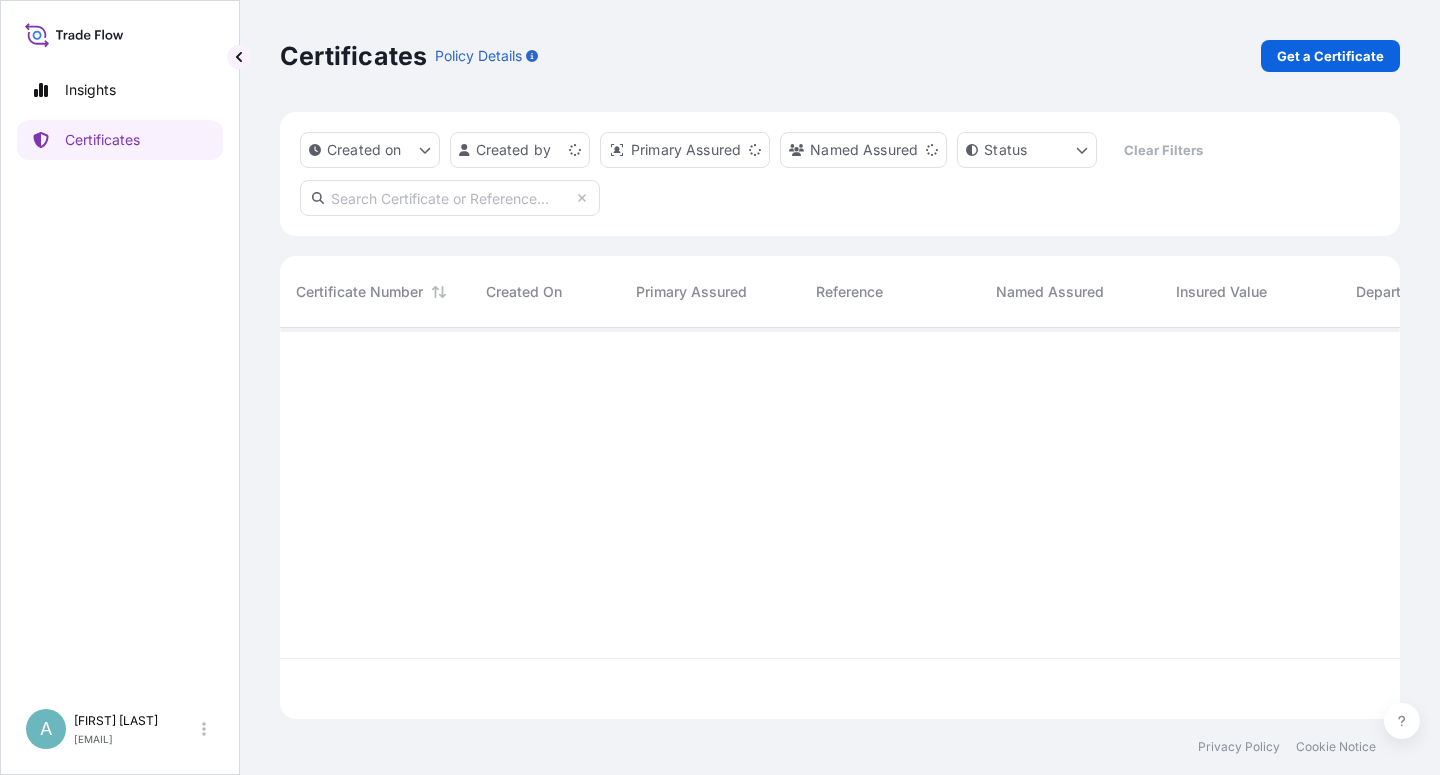 scroll, scrollTop: 0, scrollLeft: 0, axis: both 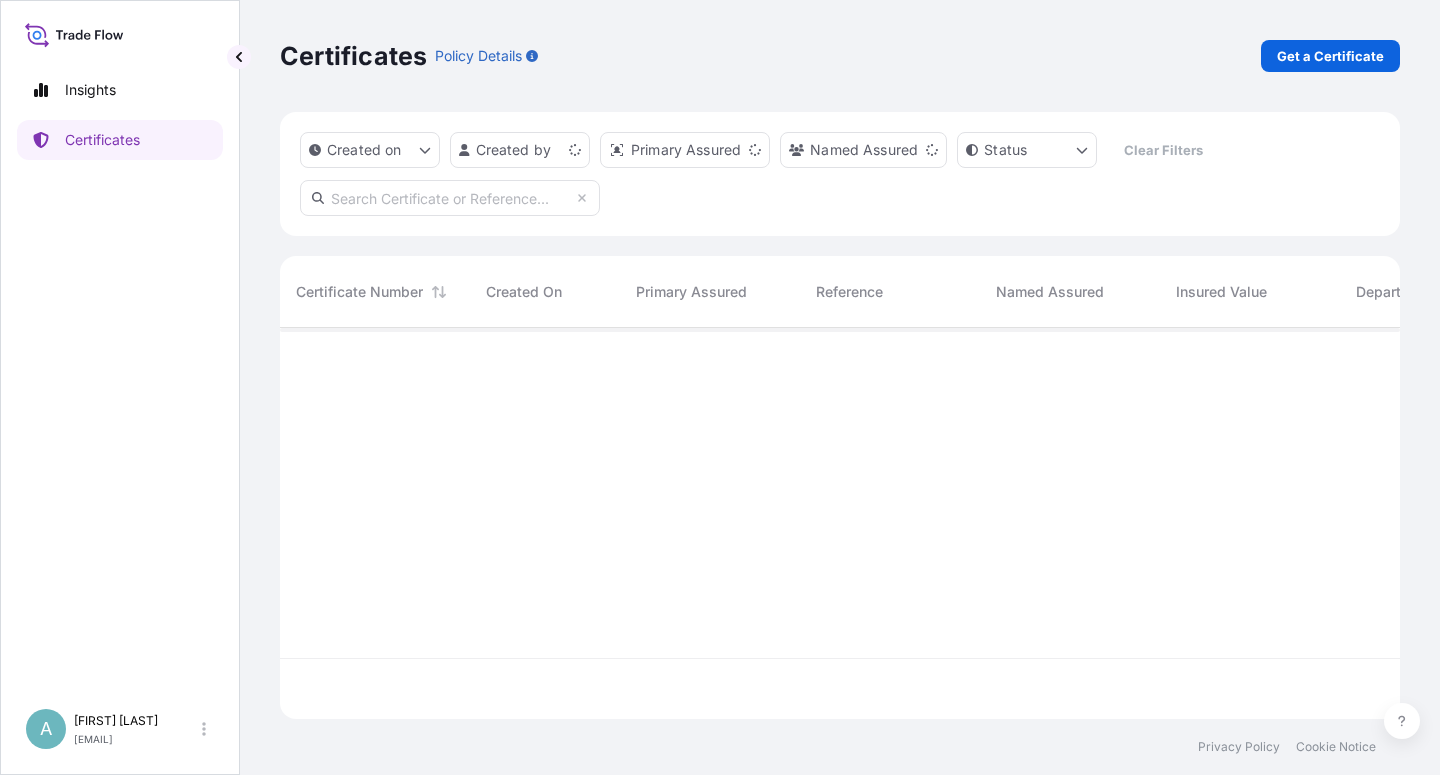 click at bounding box center [450, 198] 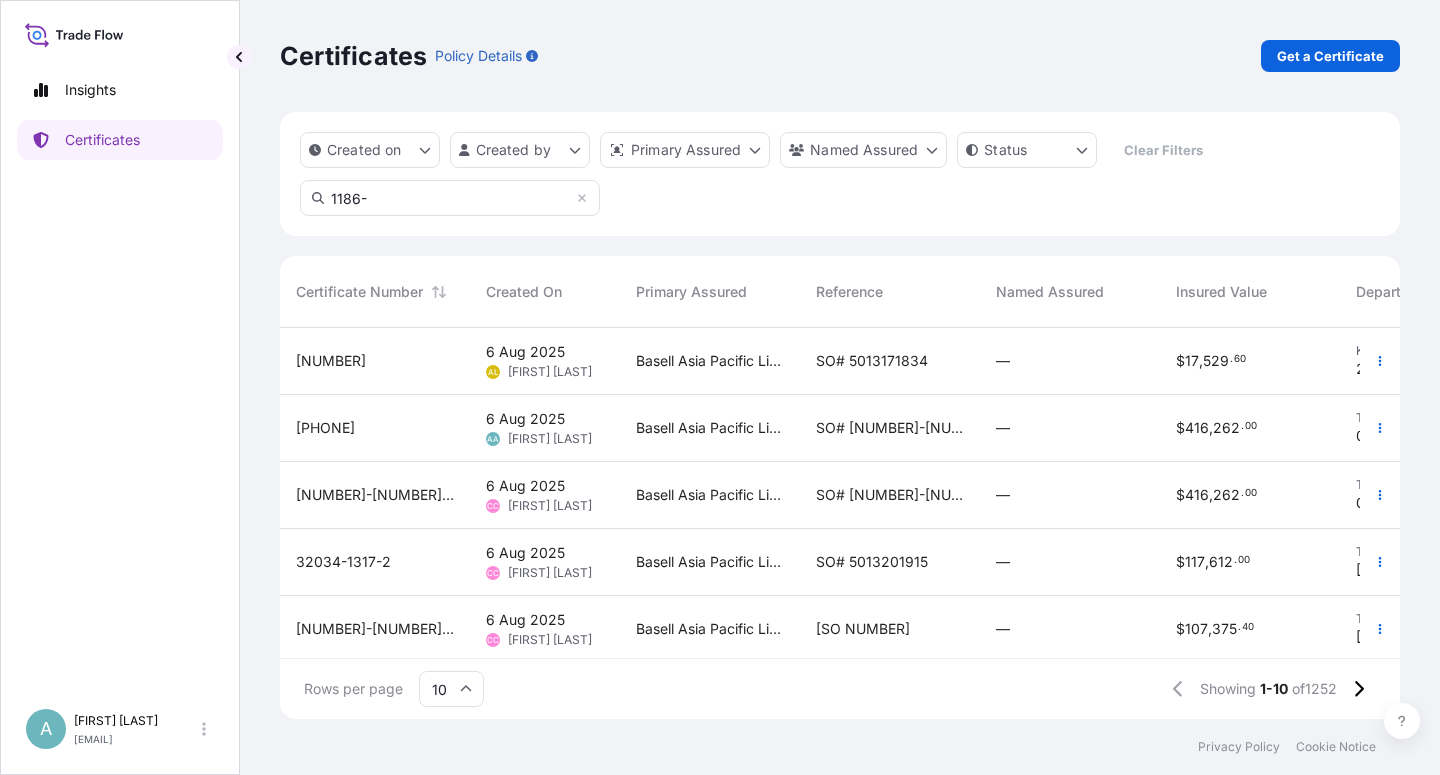 type on "1186-1" 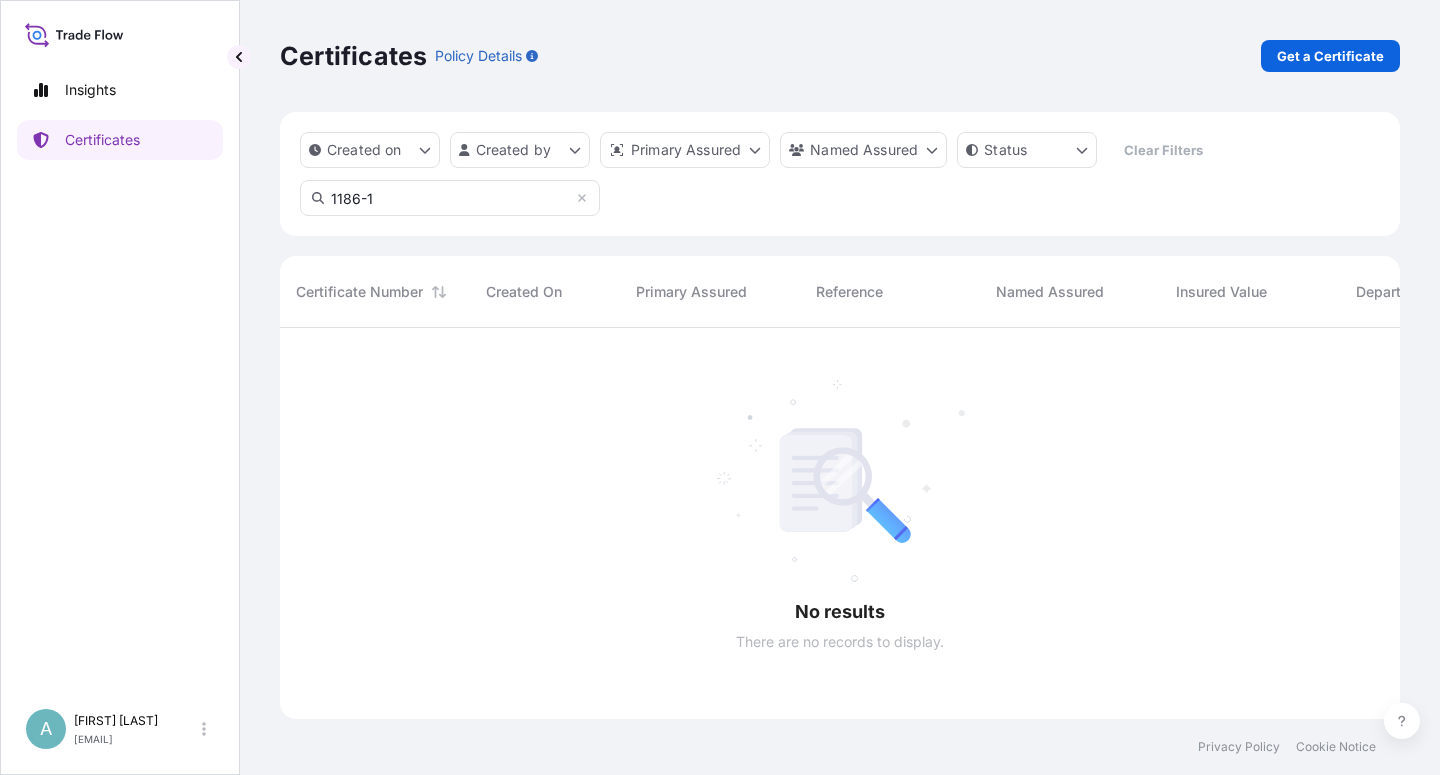 scroll, scrollTop: 18, scrollLeft: 18, axis: both 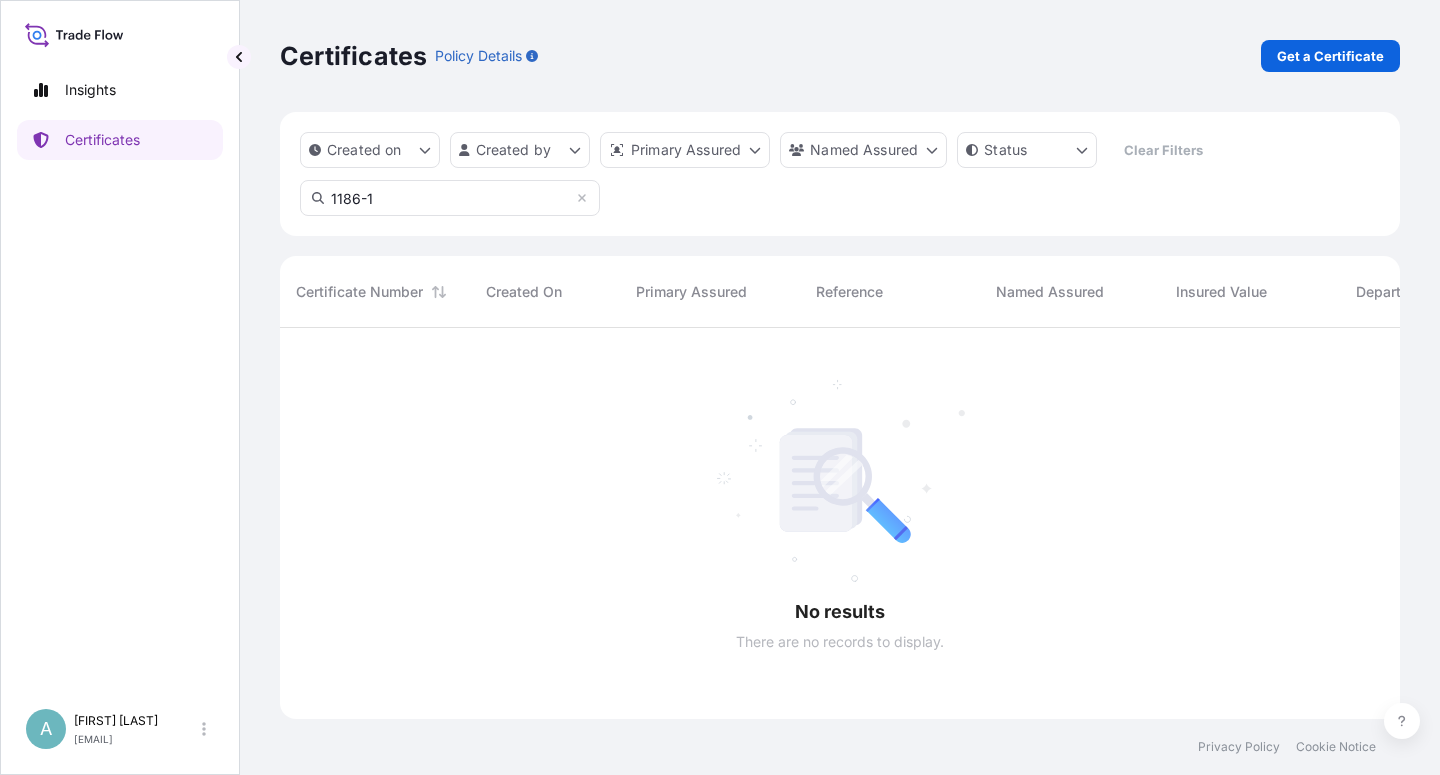 drag, startPoint x: 391, startPoint y: 205, endPoint x: 274, endPoint y: 214, distance: 117.34564 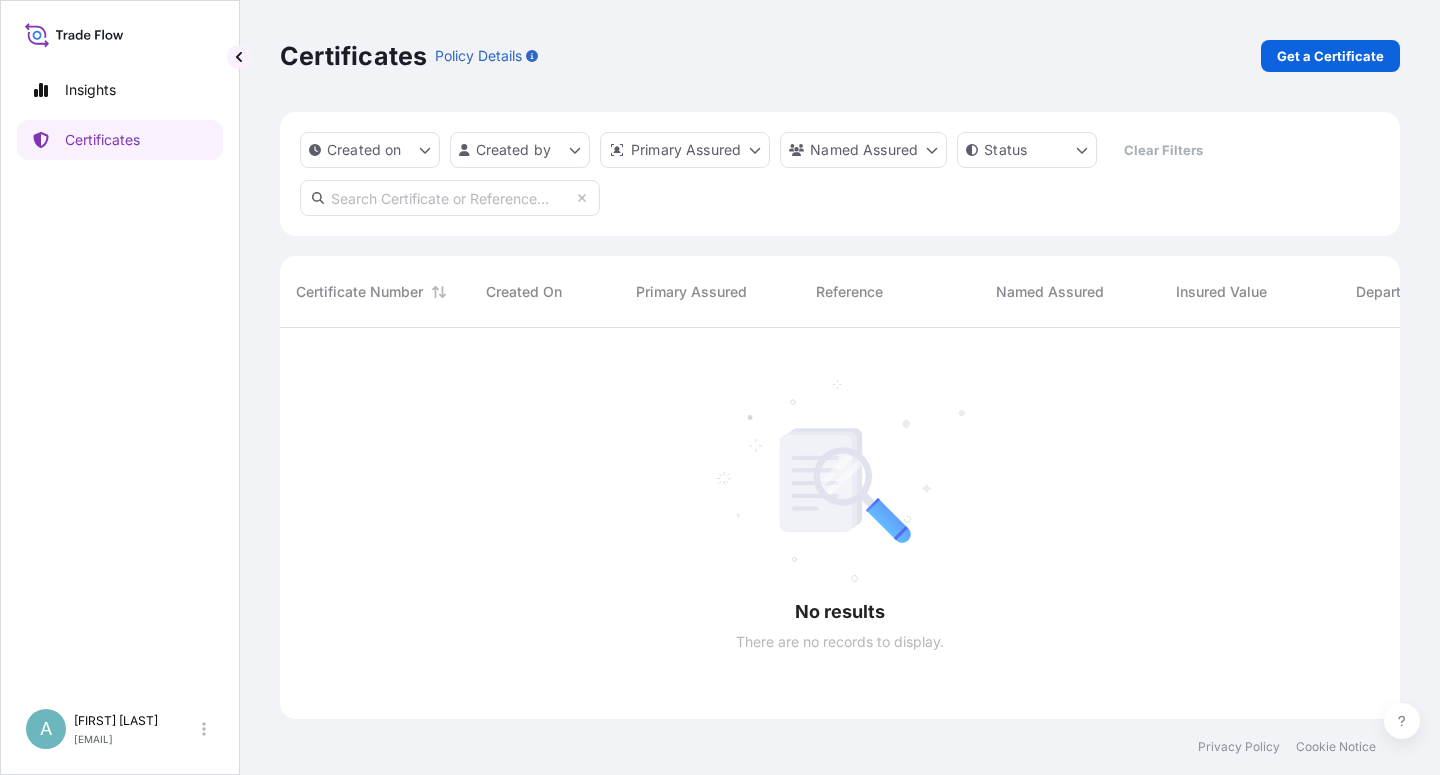 scroll, scrollTop: 385, scrollLeft: 1103, axis: both 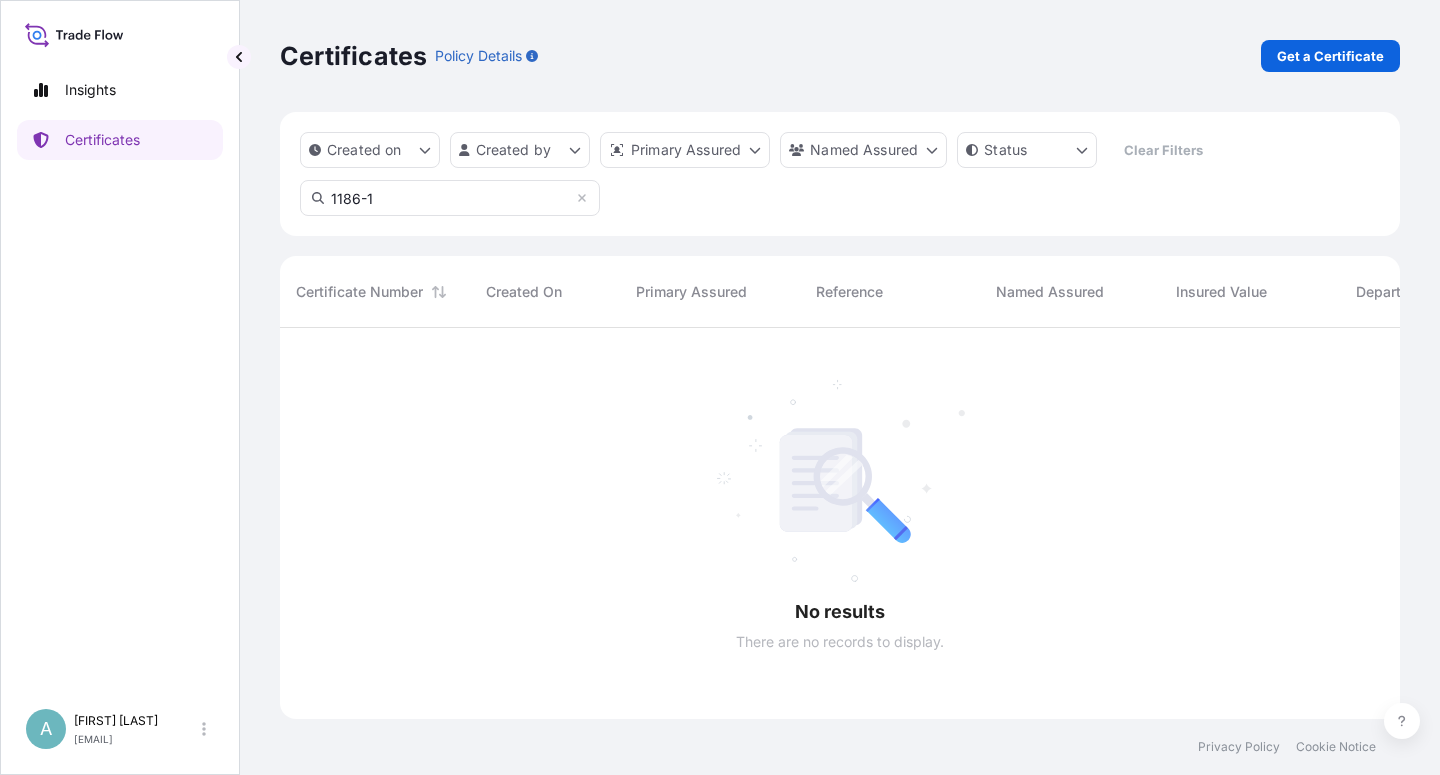click on "1186-1" at bounding box center (450, 198) 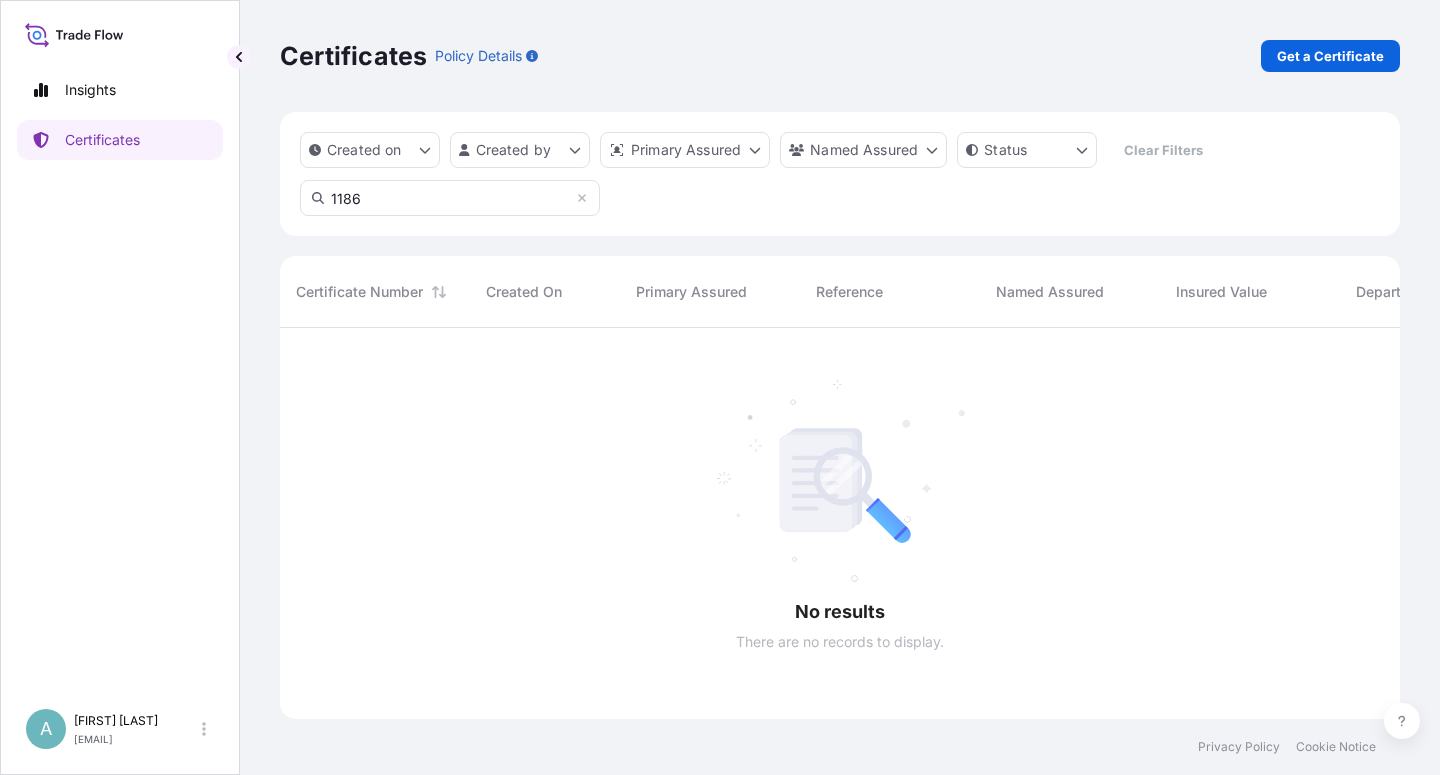 scroll, scrollTop: 385, scrollLeft: 1103, axis: both 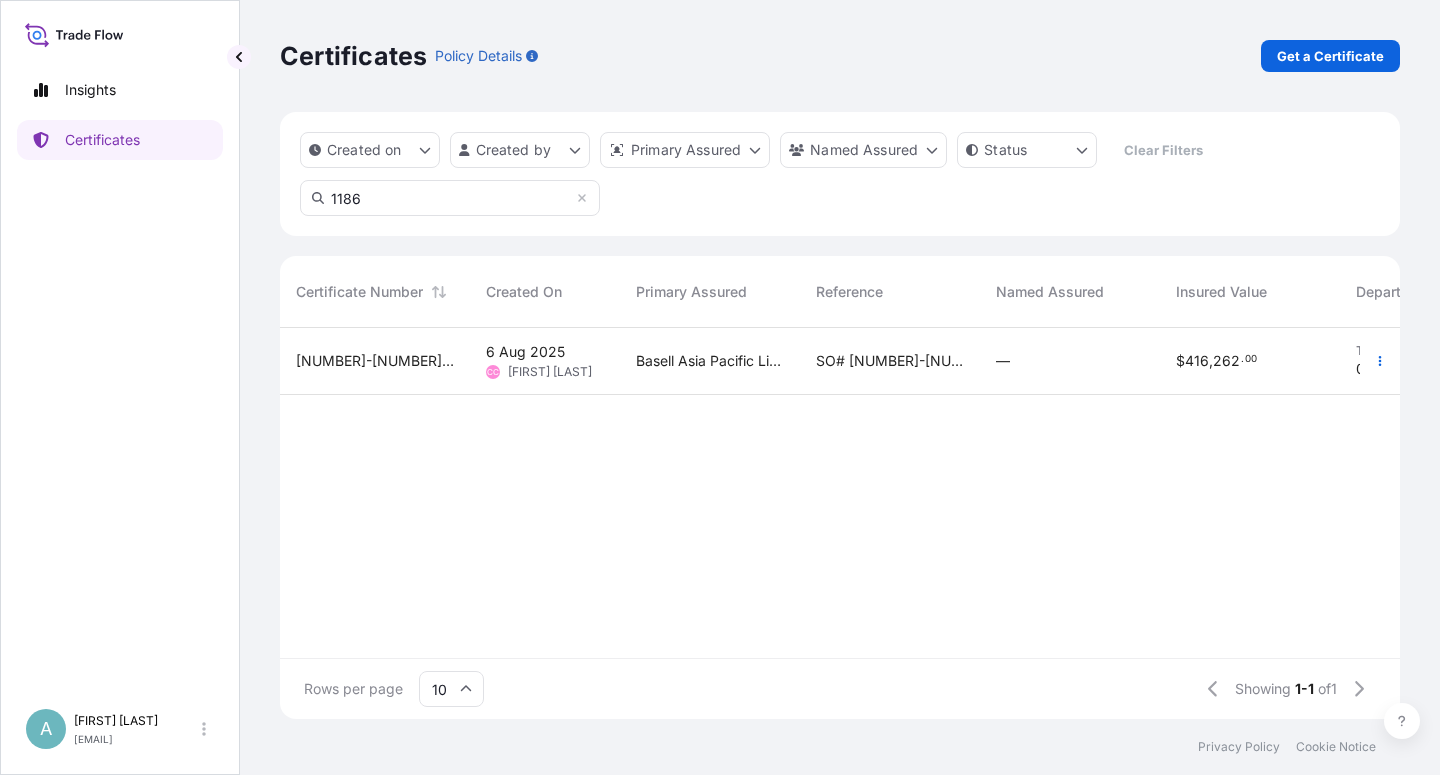 type on "1186" 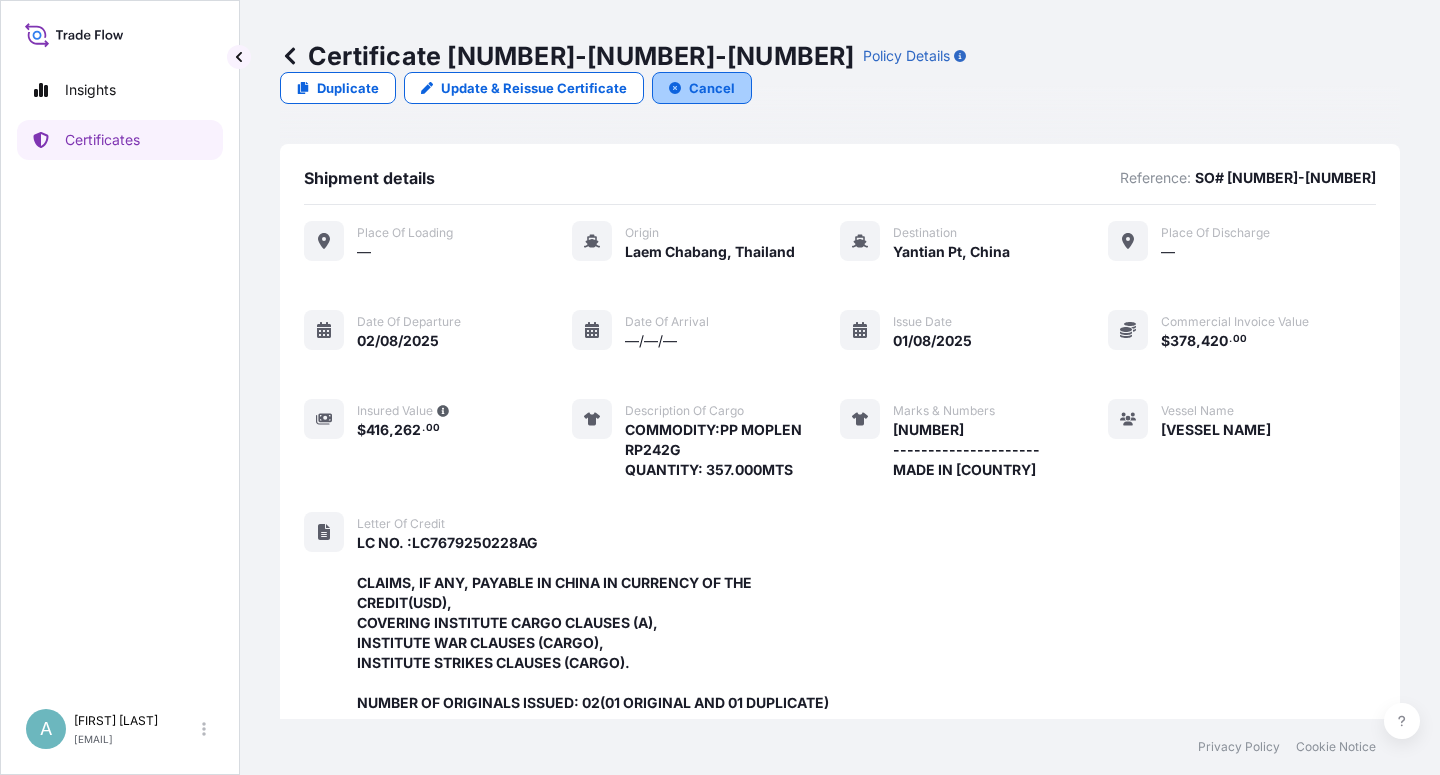 click on "Cancel" at bounding box center [712, 88] 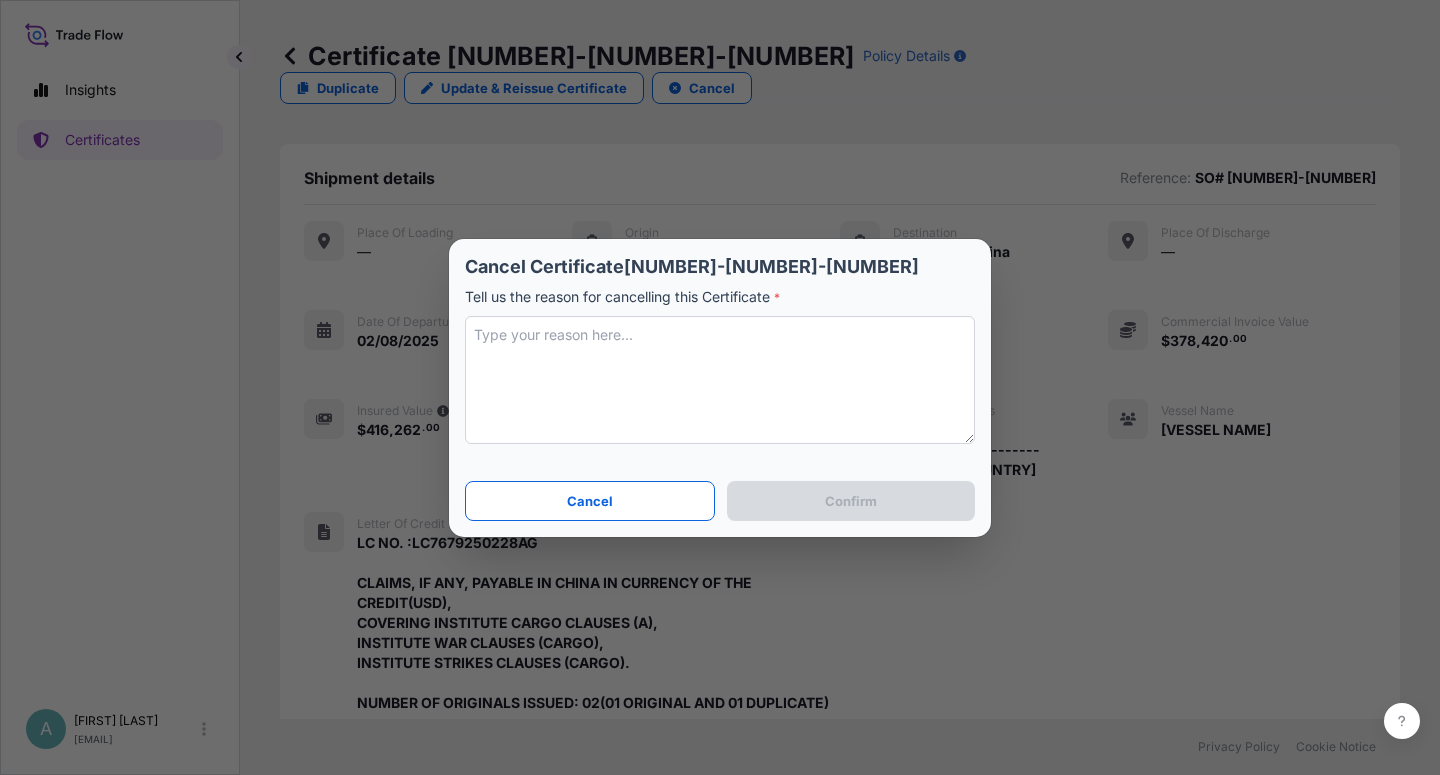 click at bounding box center (720, 380) 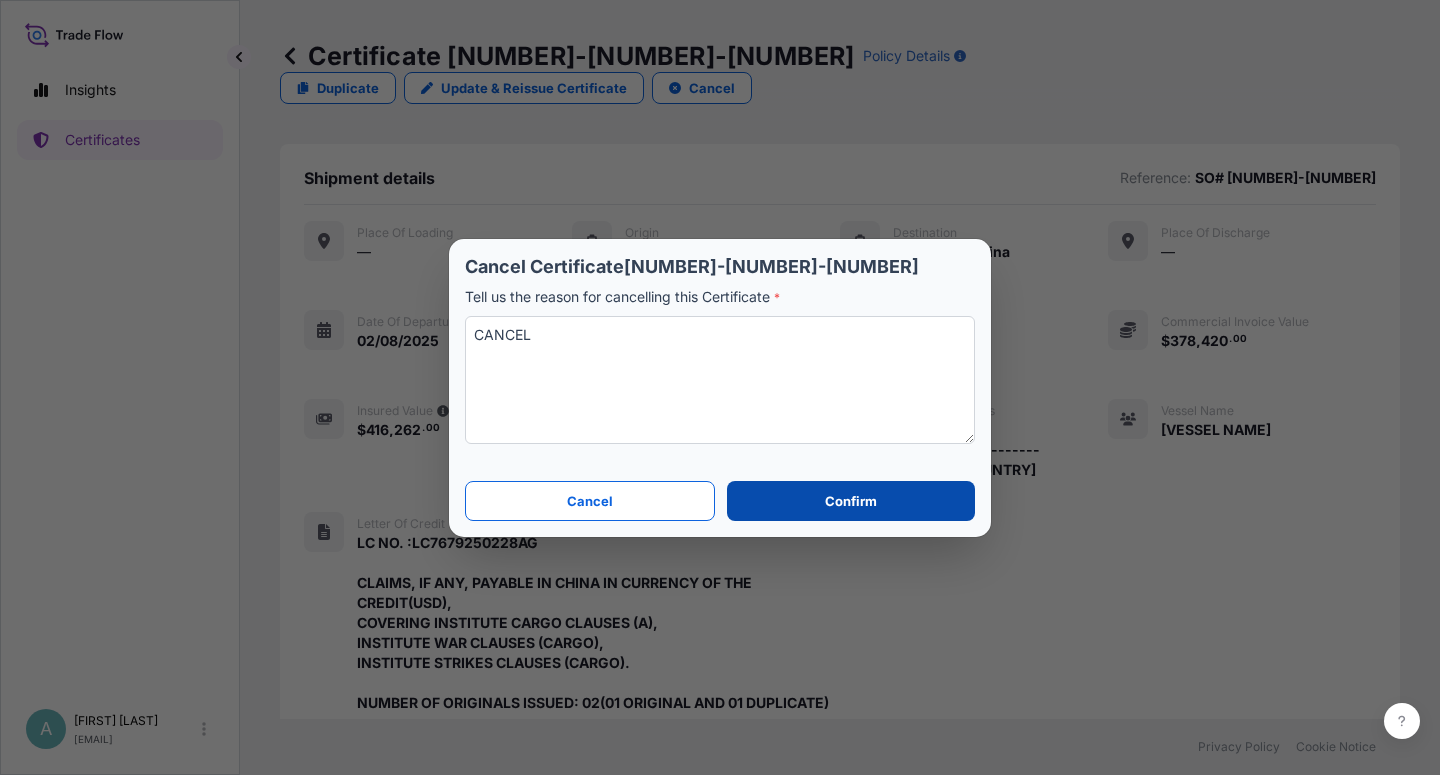 type on "CANCEL" 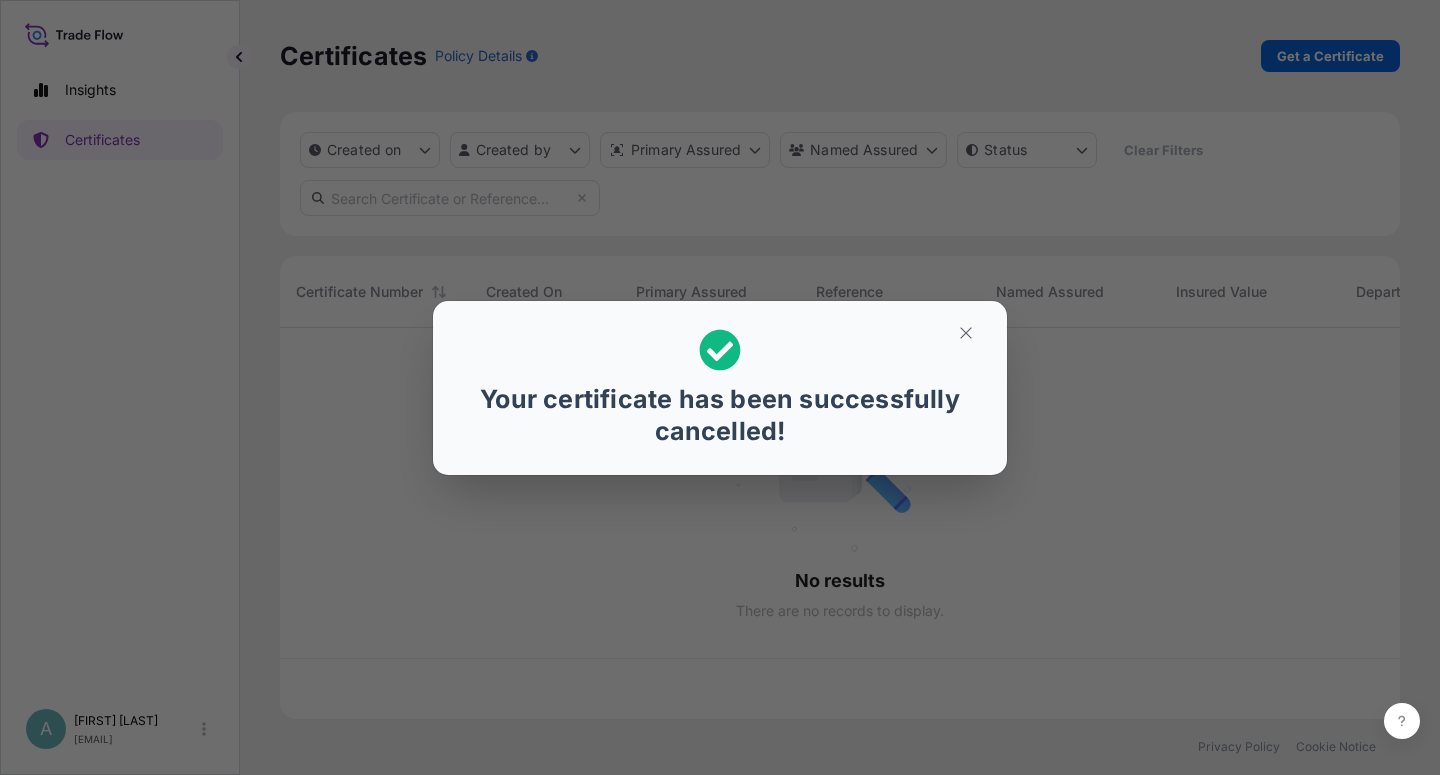 scroll, scrollTop: 18, scrollLeft: 18, axis: both 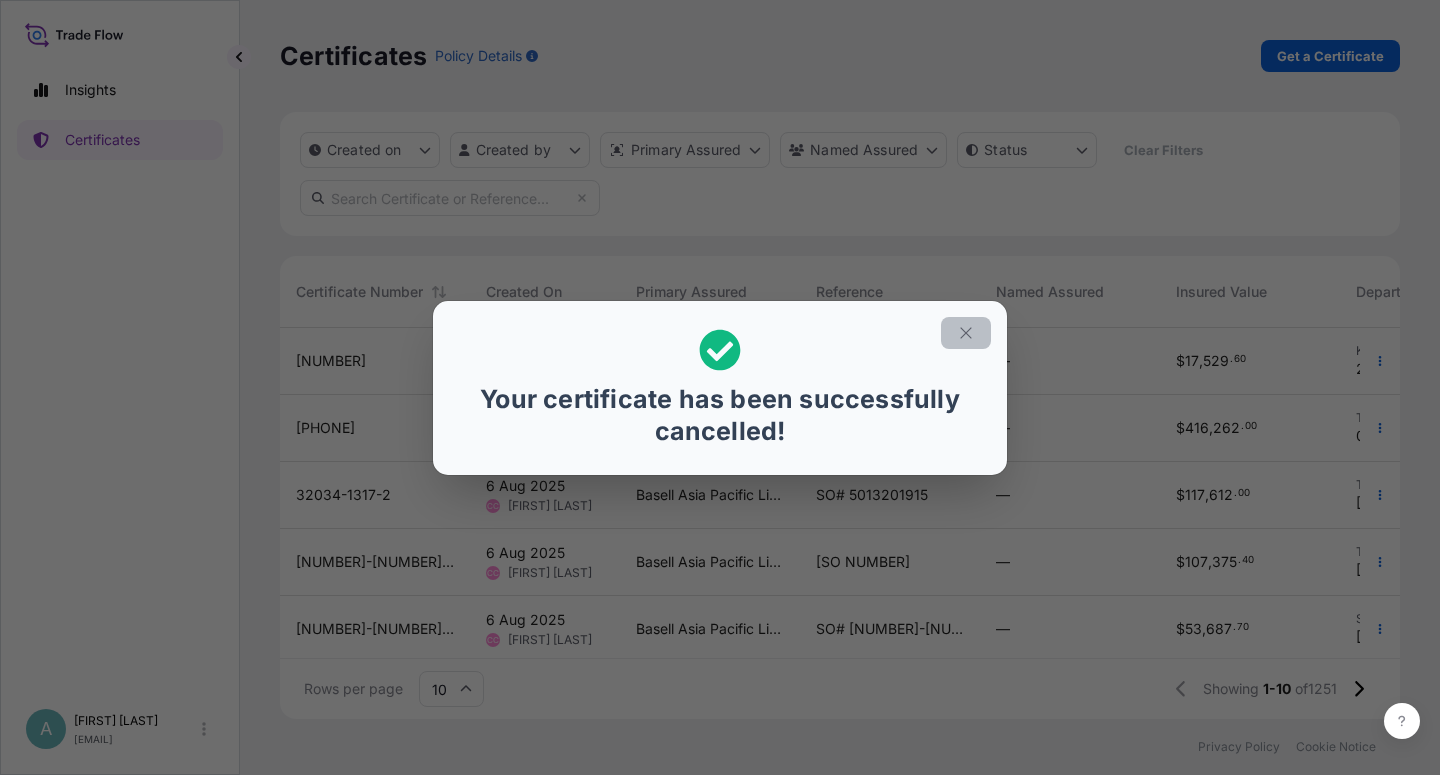 click 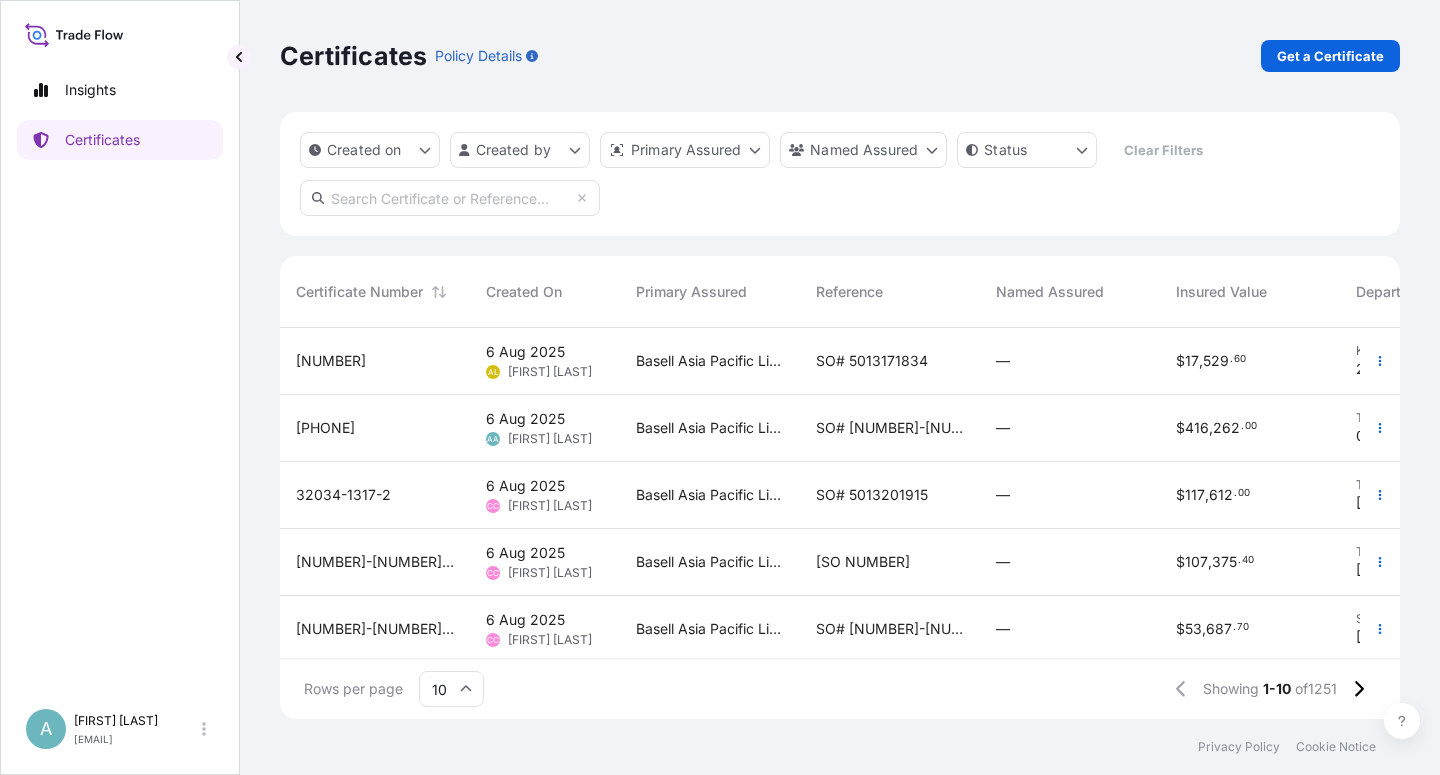 click at bounding box center (450, 198) 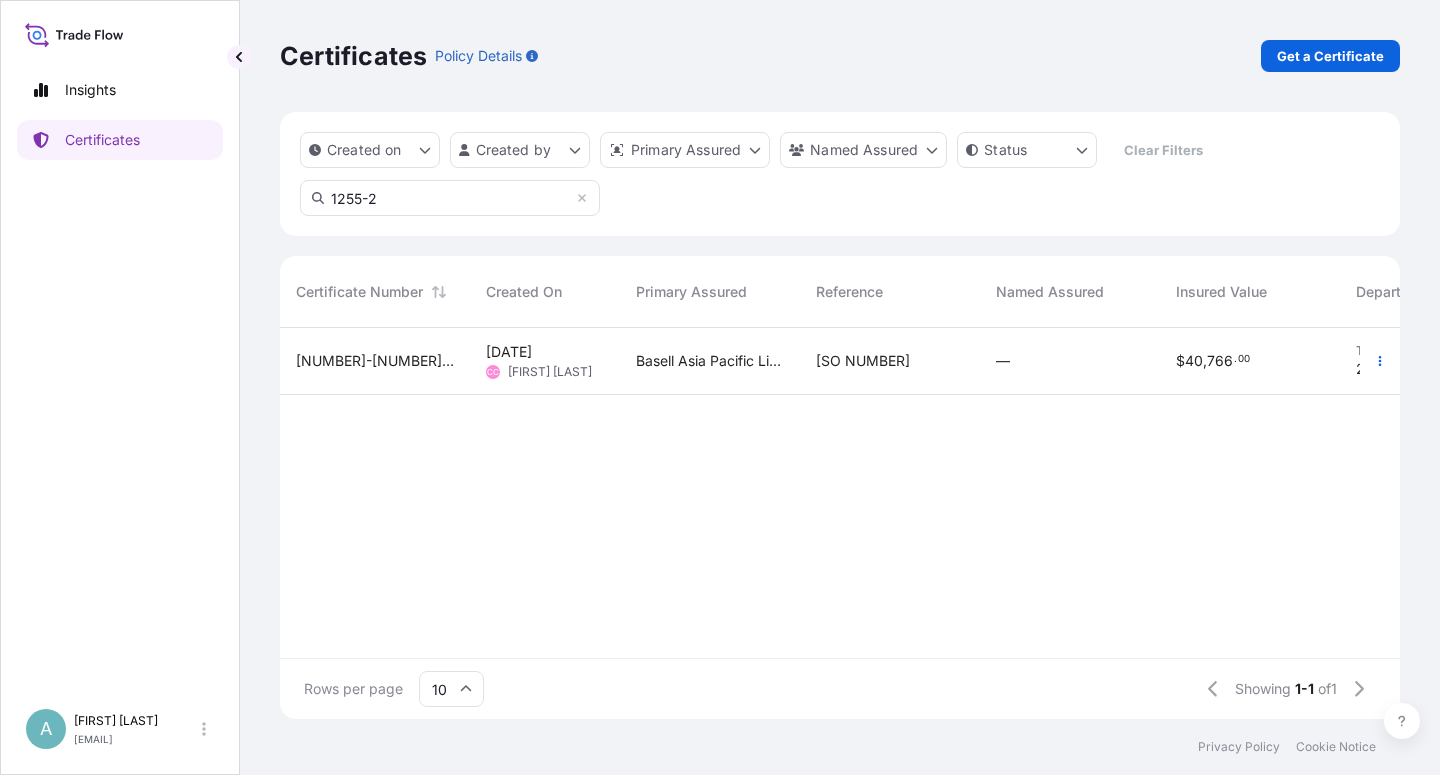 type on "1255-2" 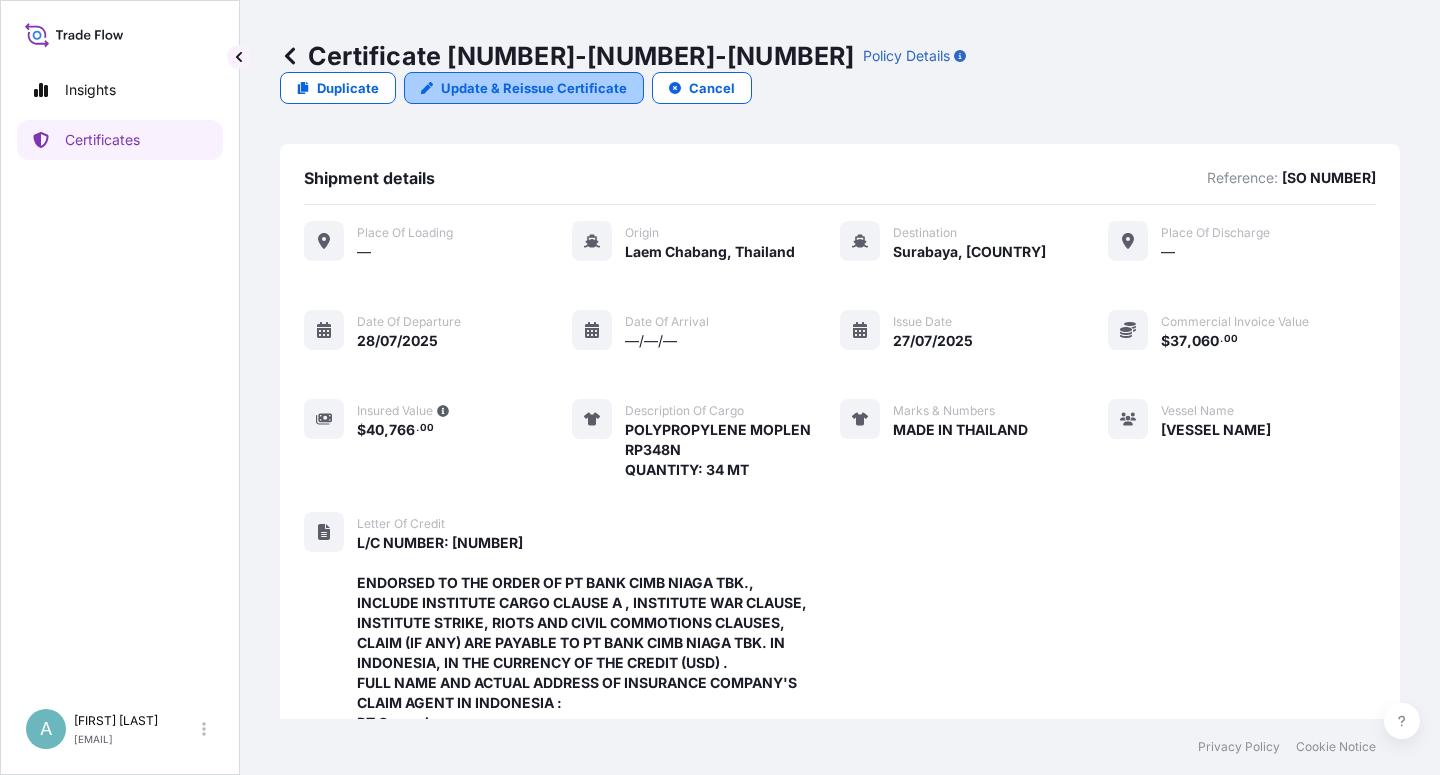 click on "Update & Reissue Certificate" at bounding box center (534, 88) 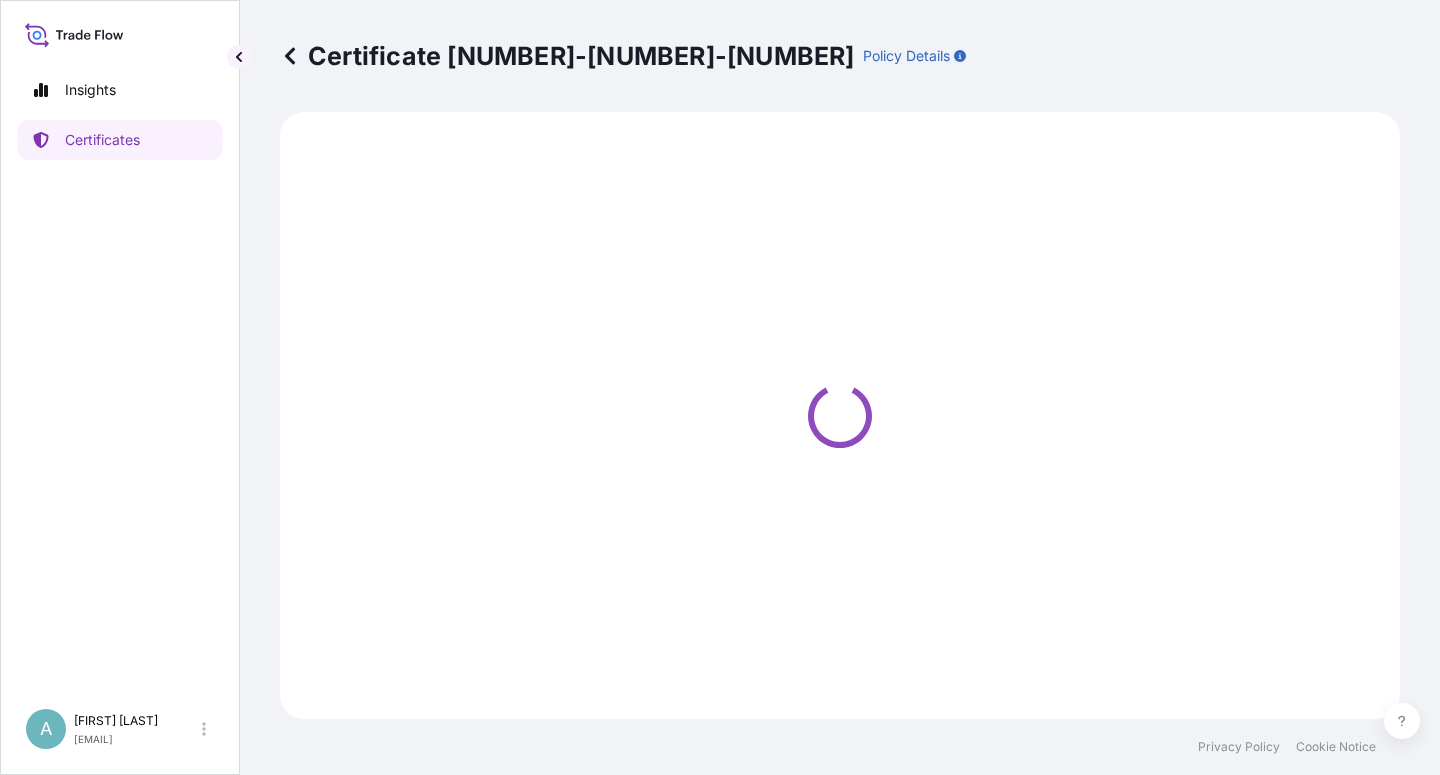 select on "Sea" 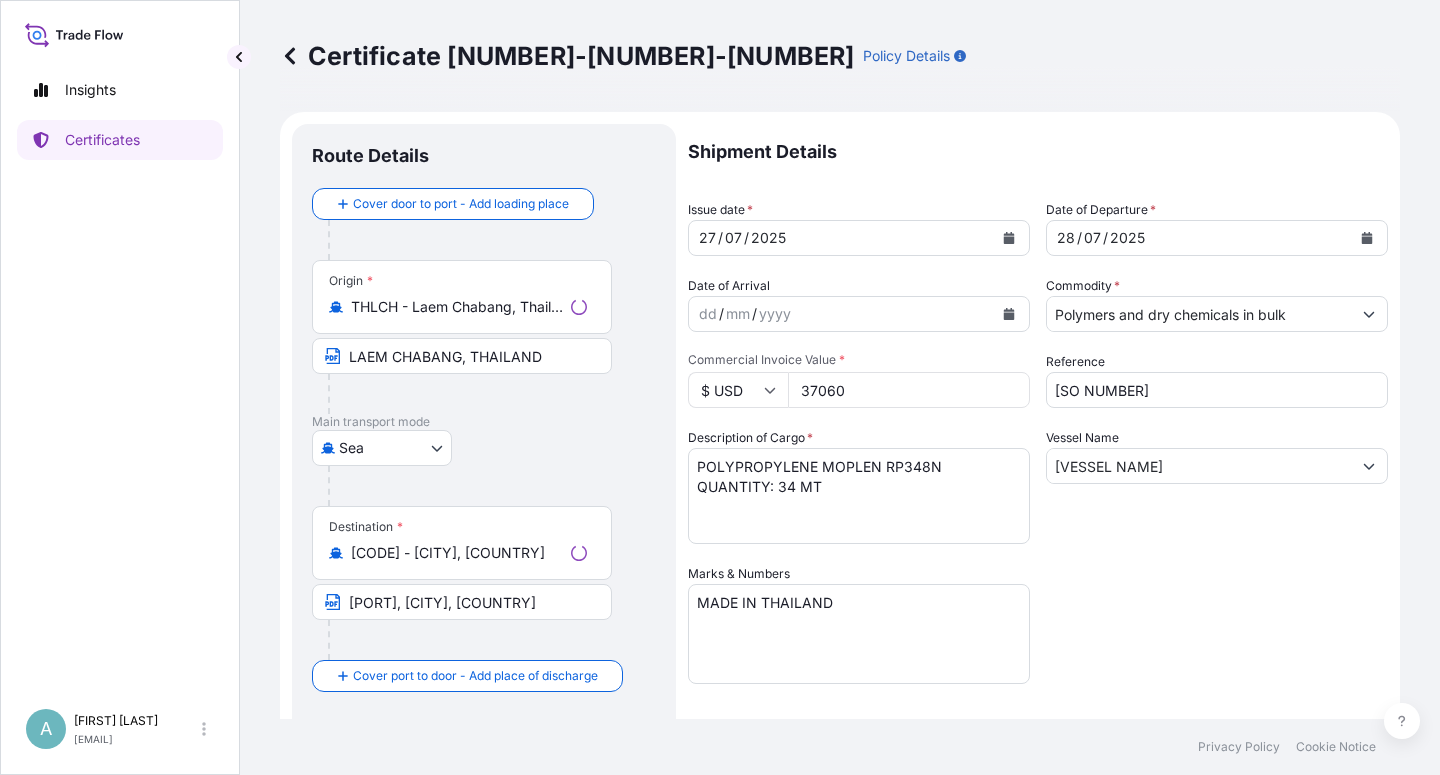 select on "32034" 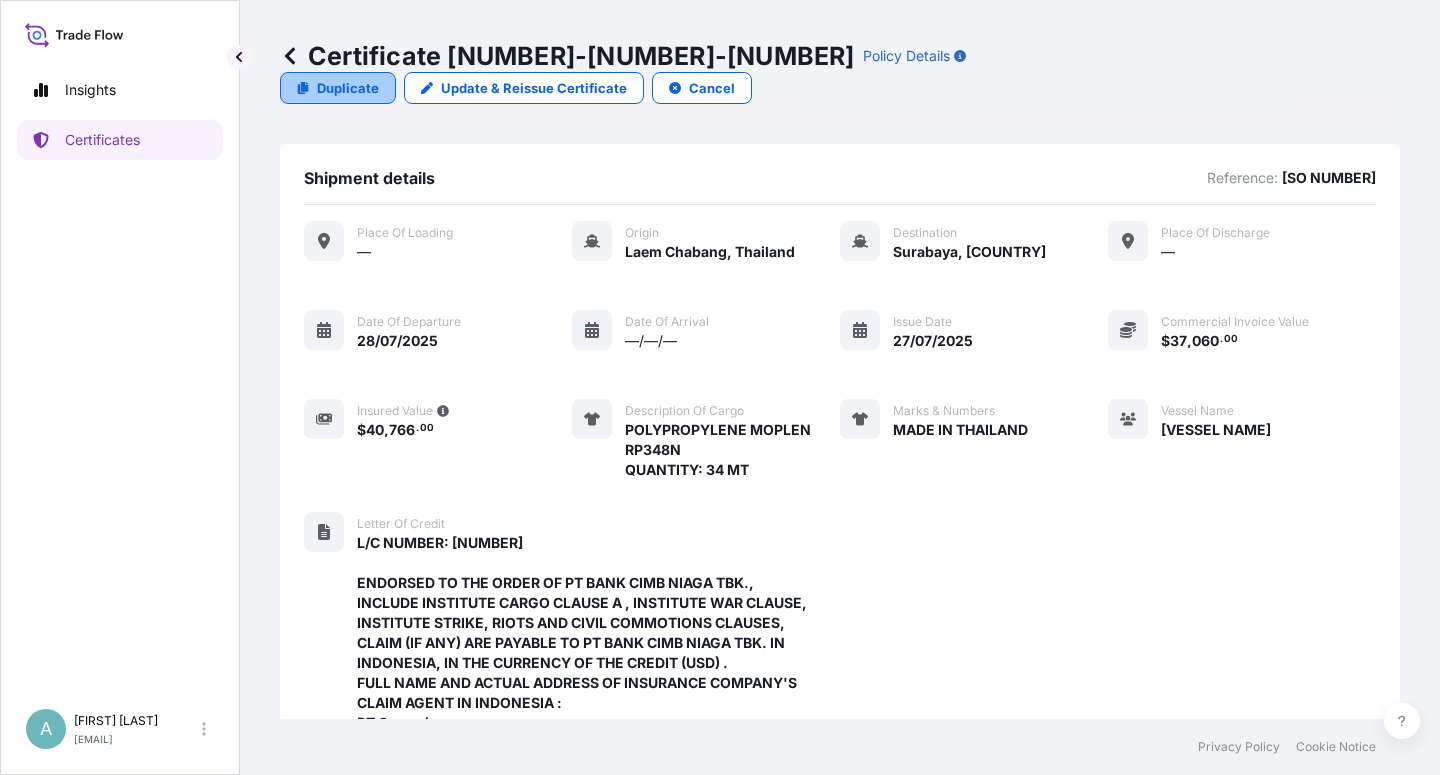 click on "Duplicate" at bounding box center (348, 88) 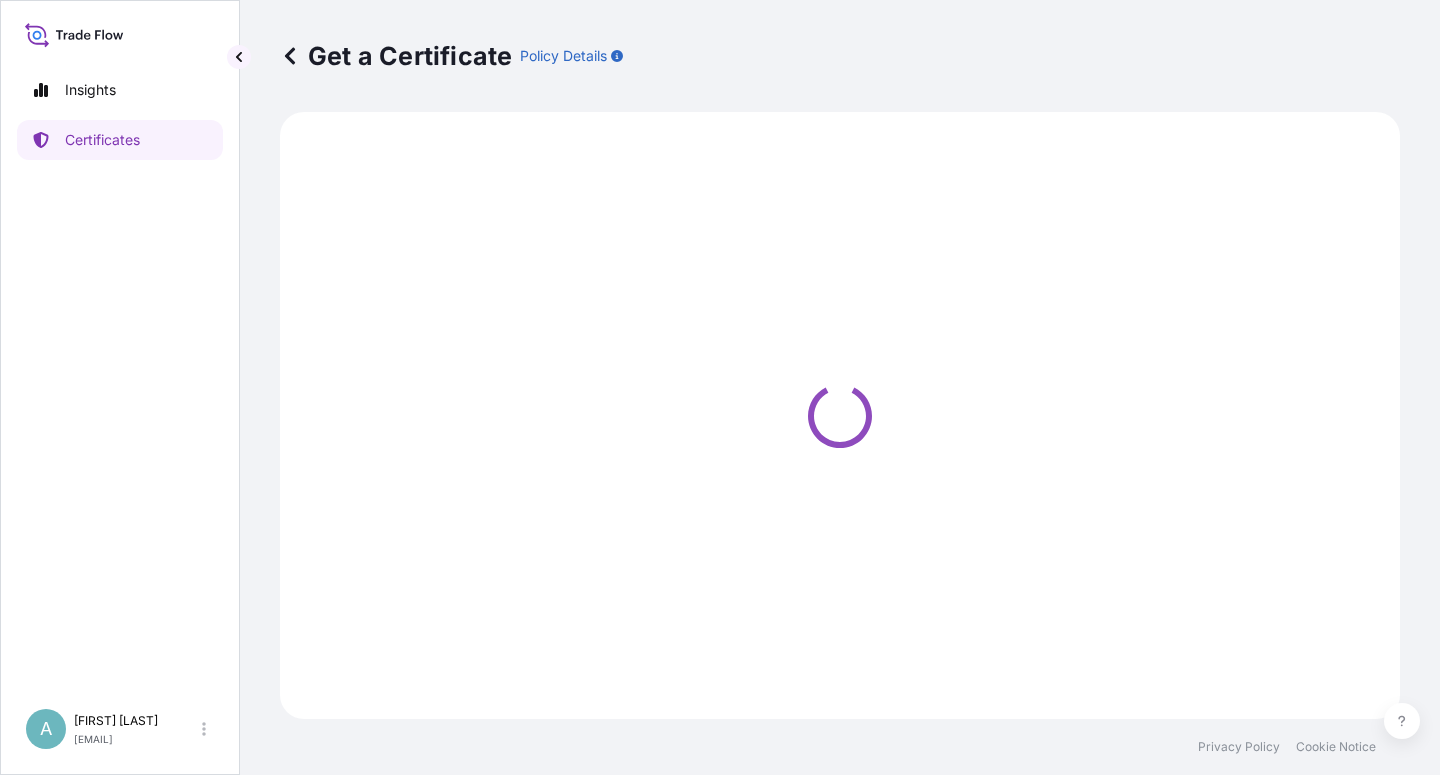 select on "Sea" 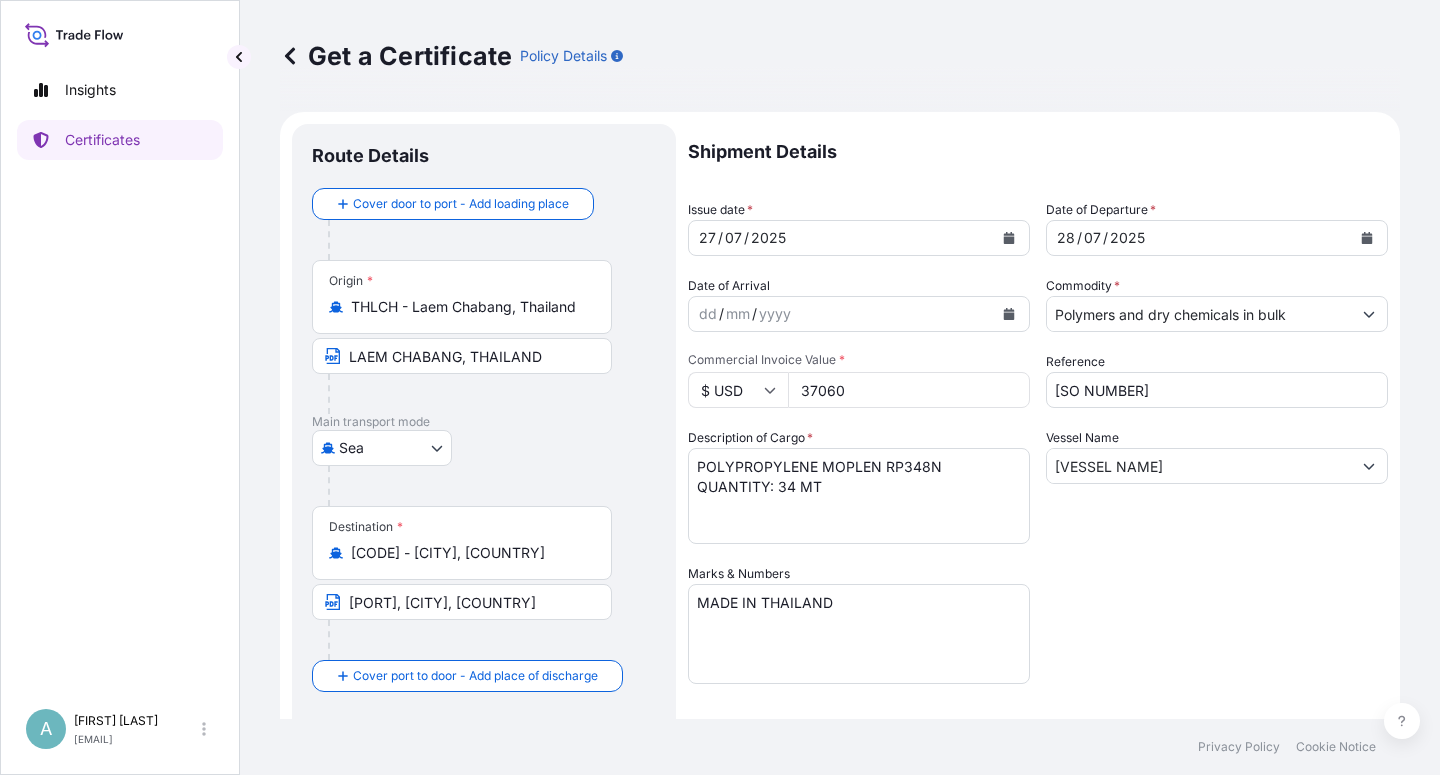 select on "32034" 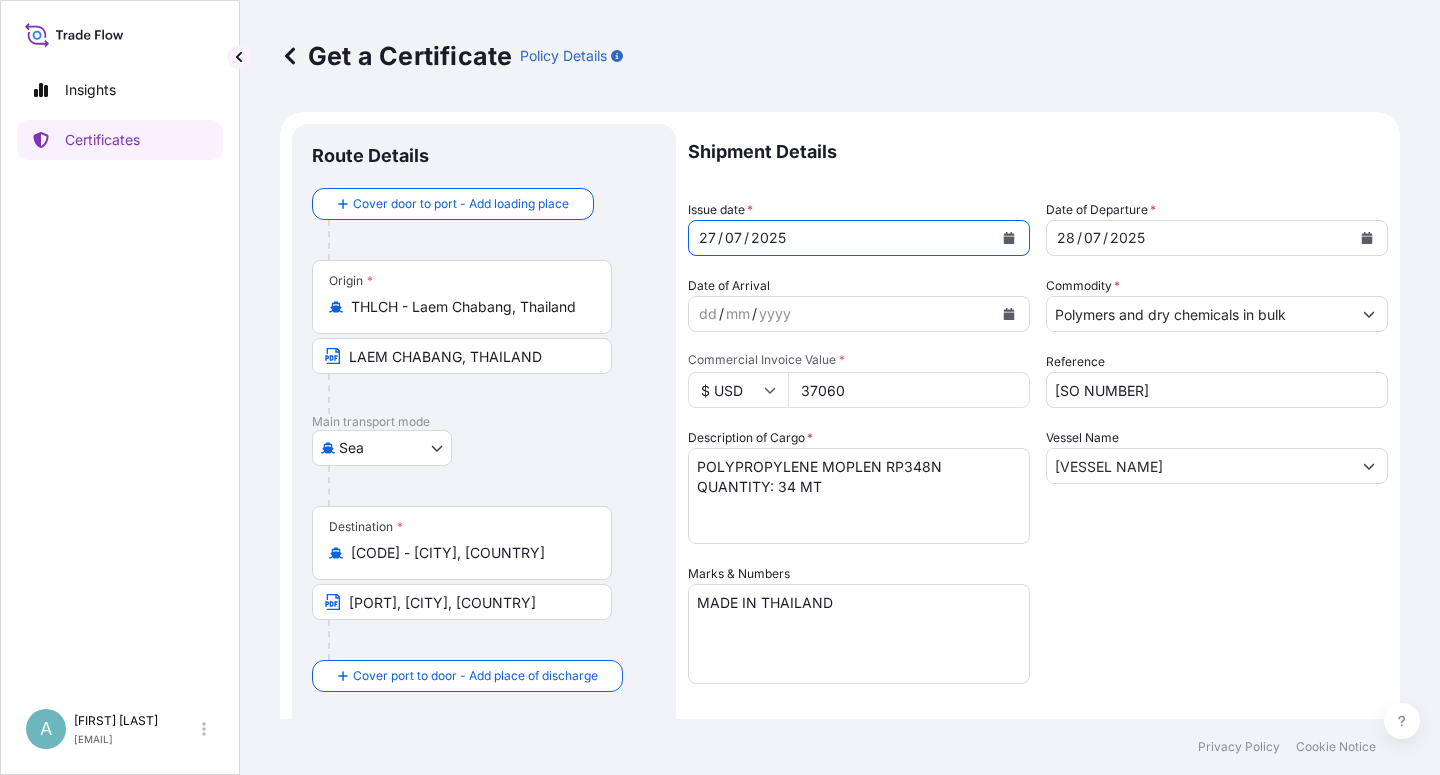 click 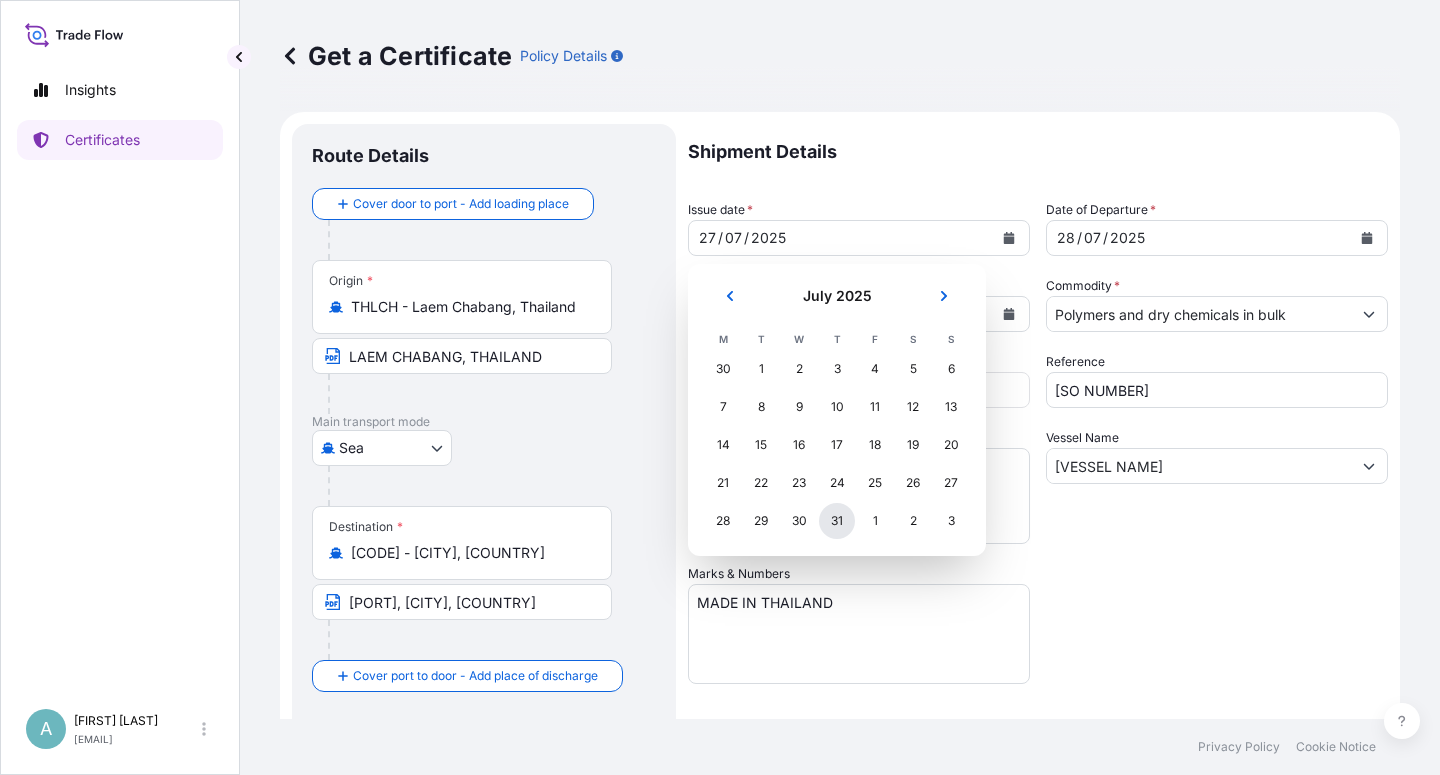 click on "31" at bounding box center [837, 521] 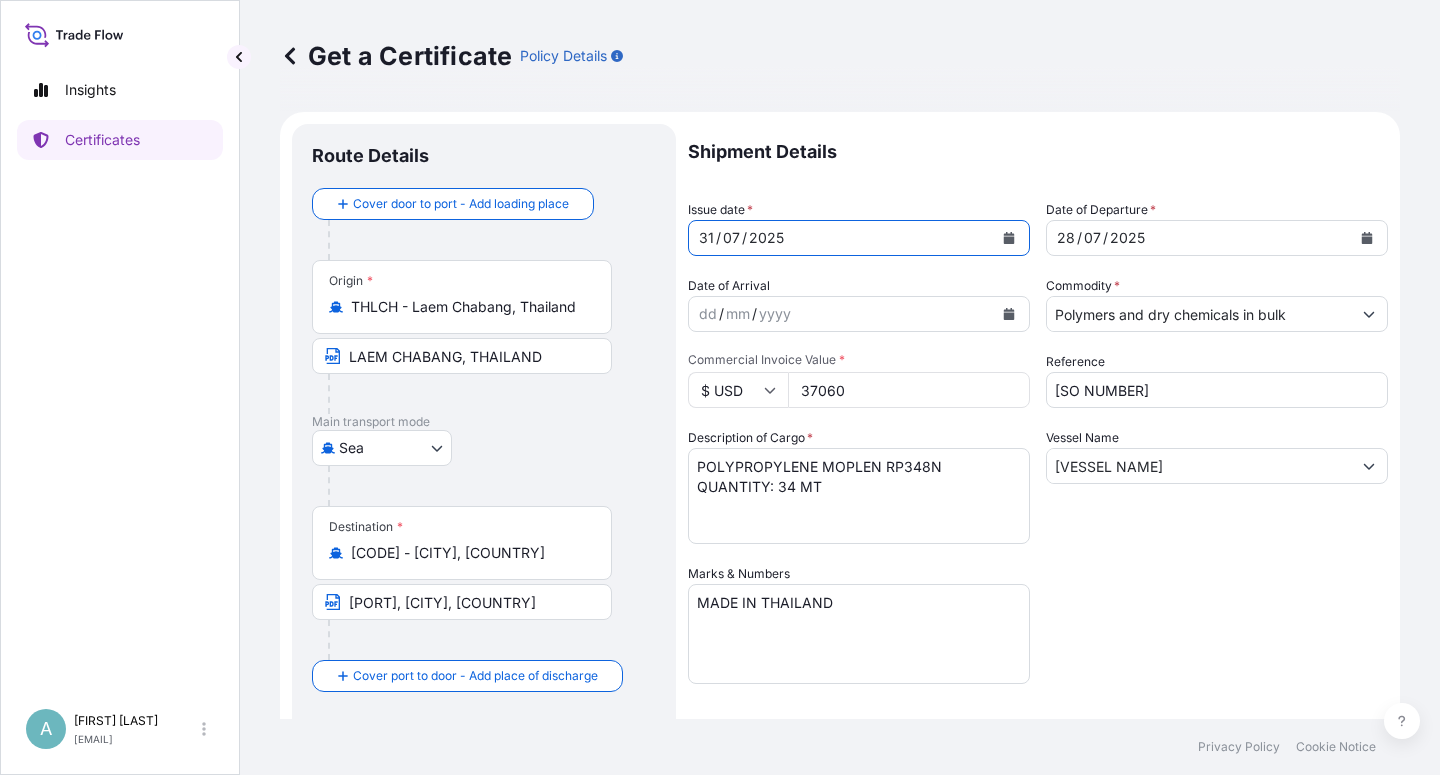 click 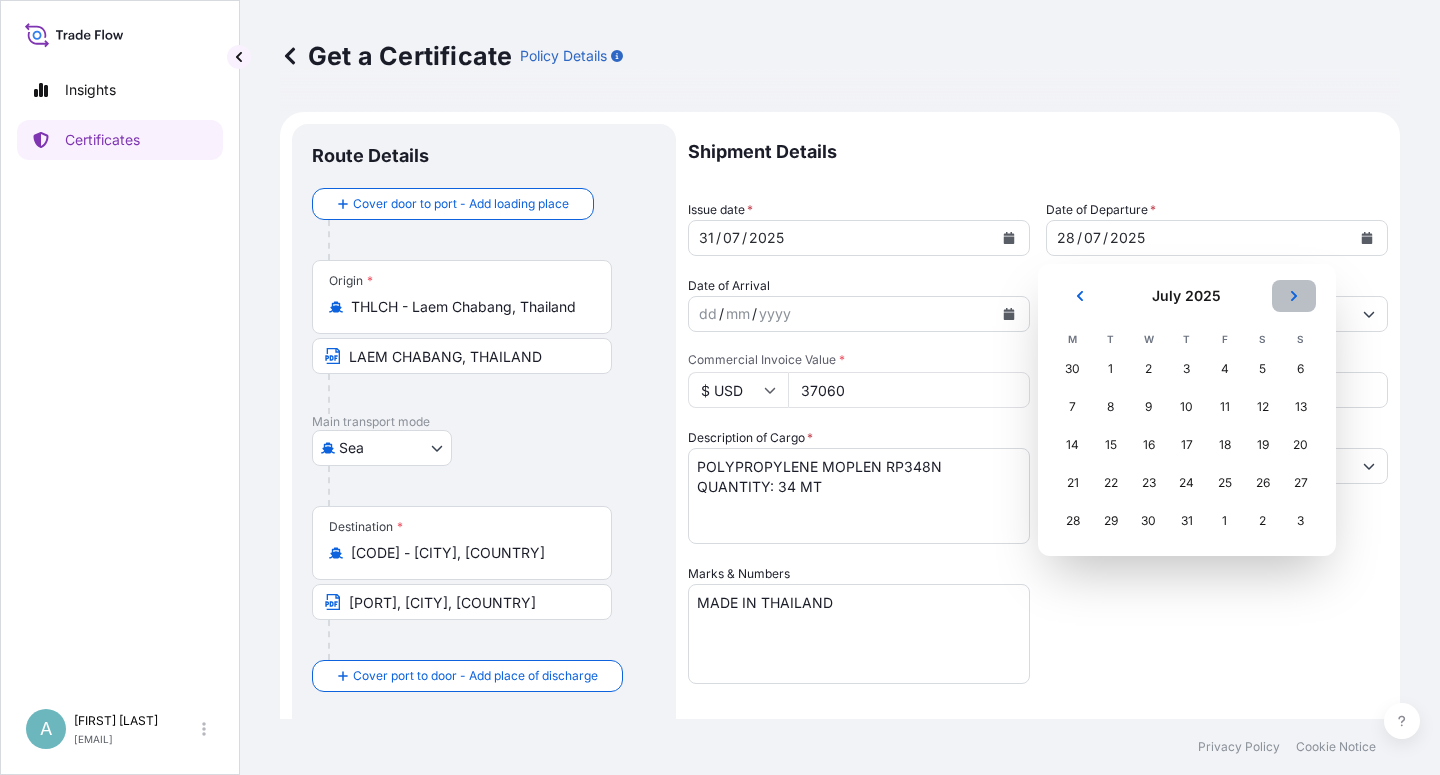 click 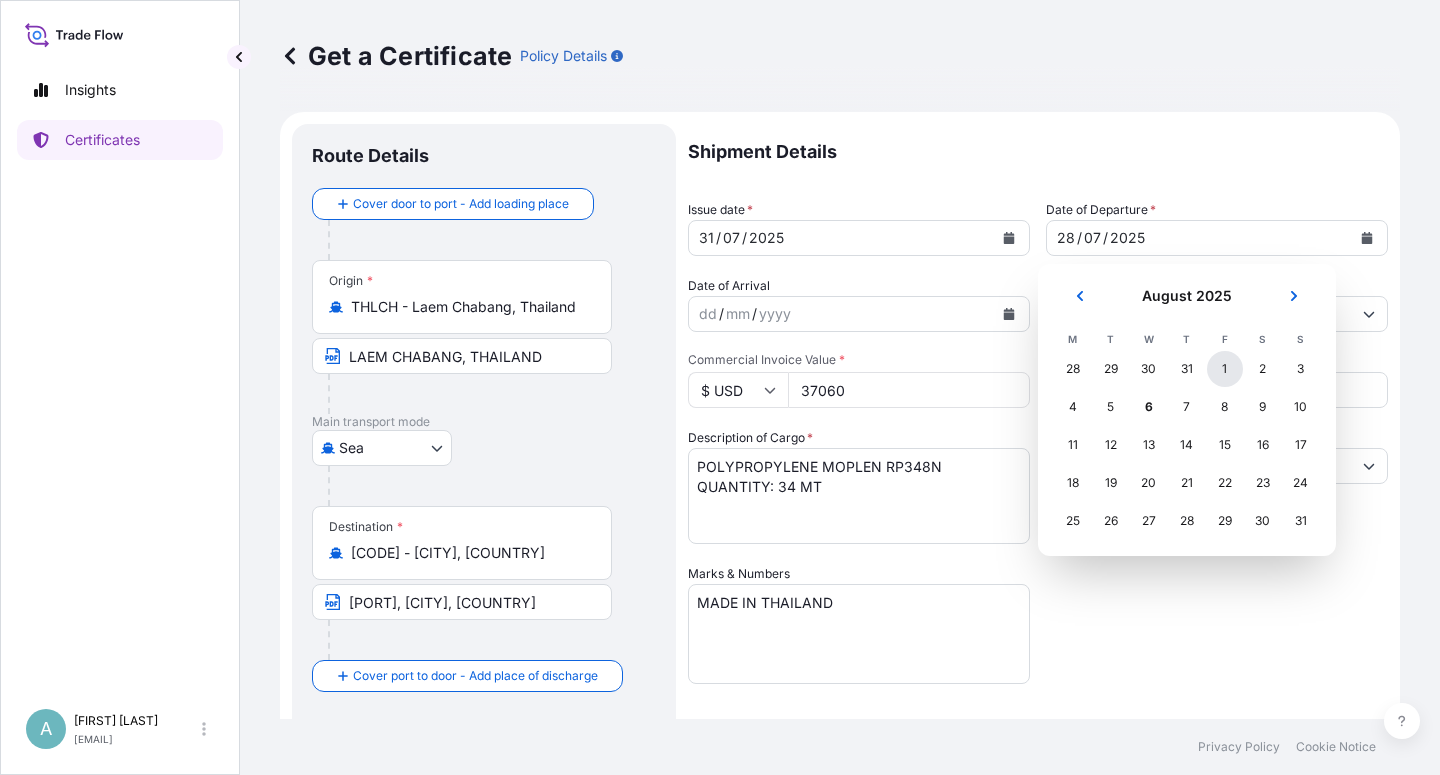 click on "1" at bounding box center (1225, 369) 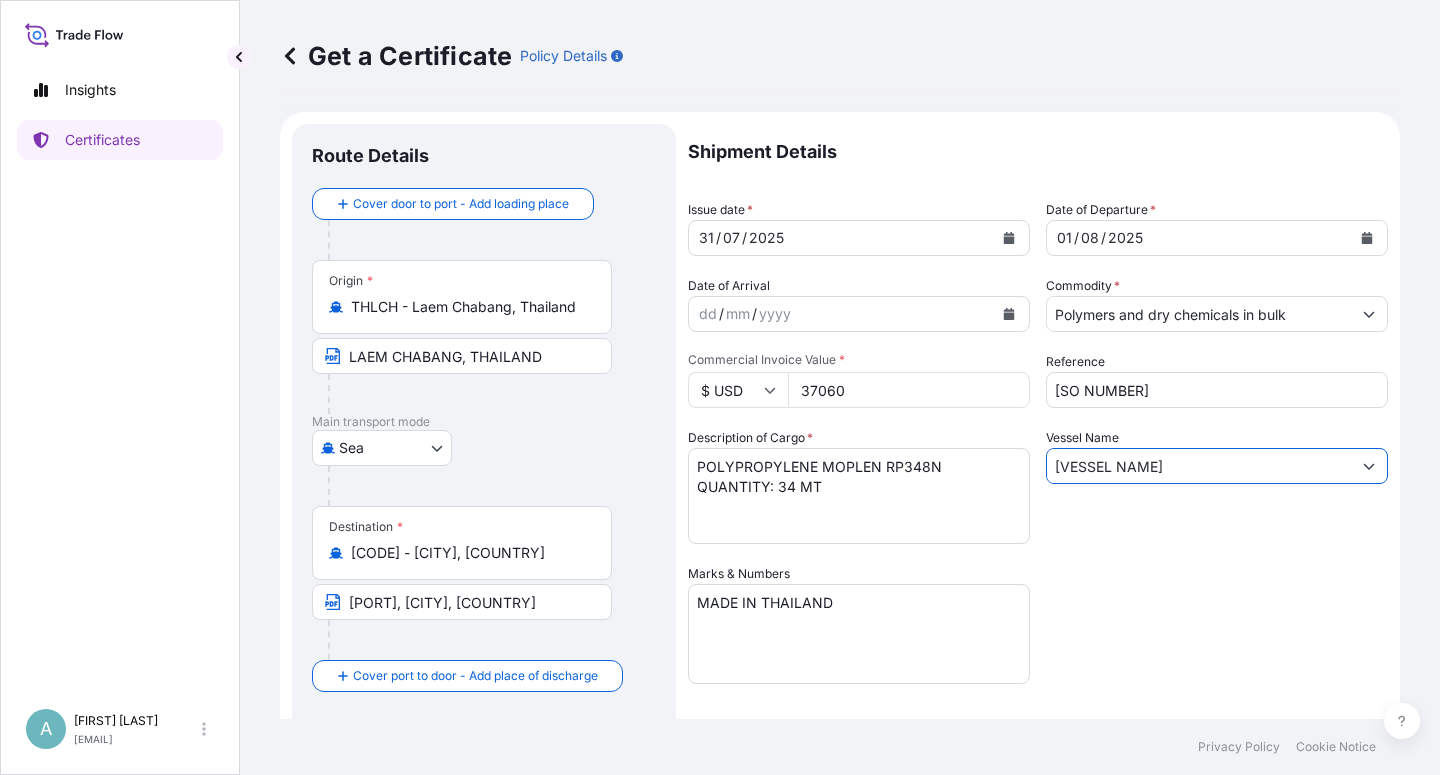 click on "[VESSEL NAME]" at bounding box center [1199, 466] 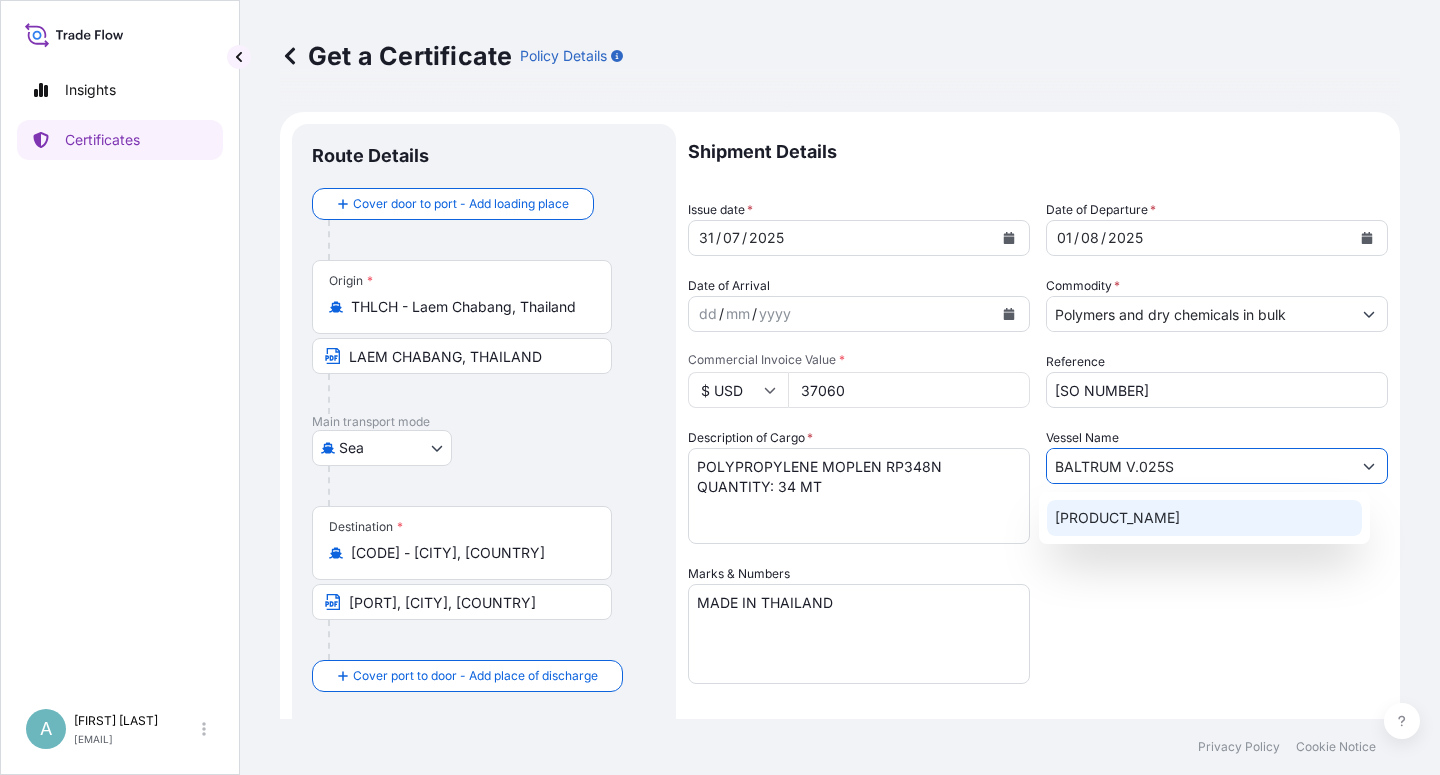 type on "BALTRUM V.025S" 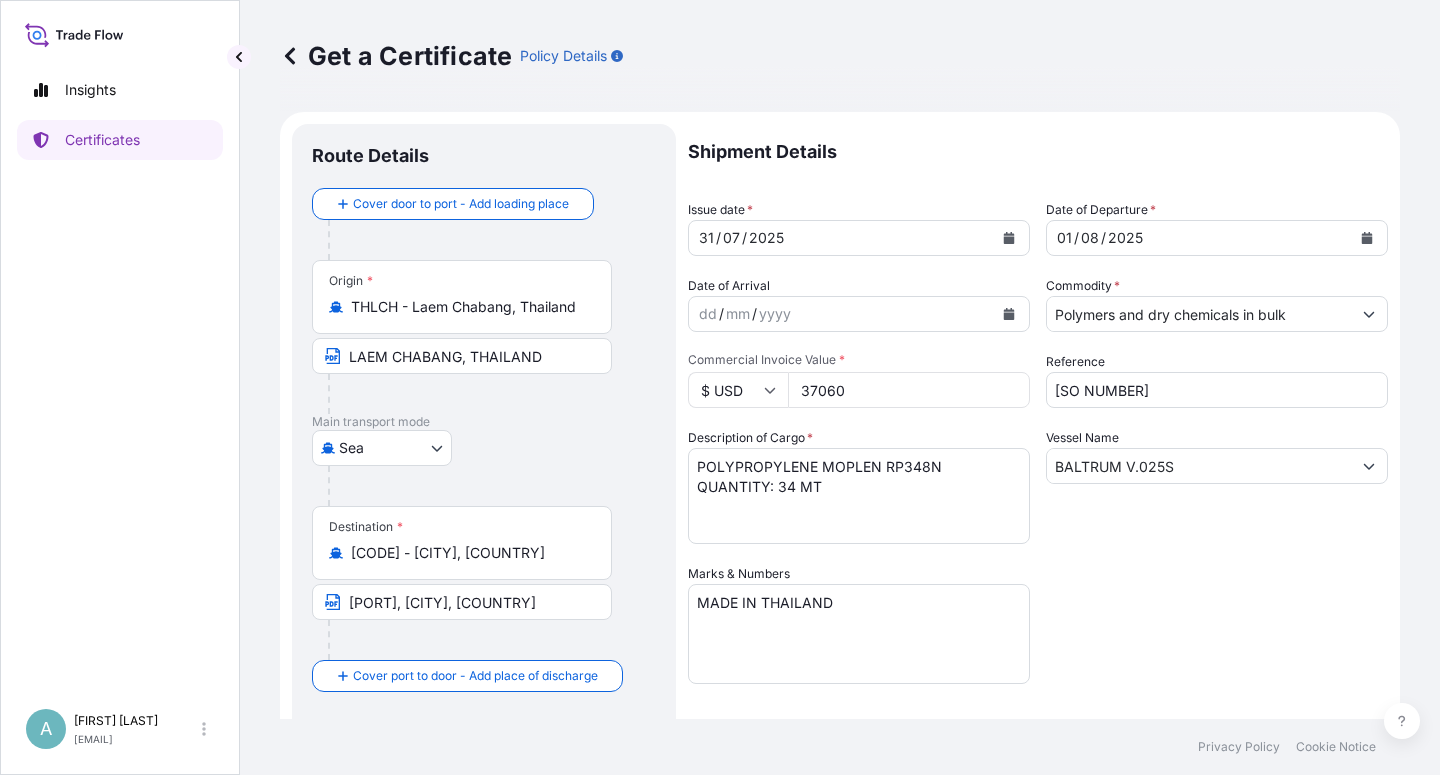 click on "Shipment Details Issue date * [DATE] Date of Departure * [DATE] Date of Arrival dd / mm / yyyy Commodity * Polymers and dry chemicals in bulk Packing Category Commercial Invoice Value * $ USD [NUMBER] Reference SO# [NUMBER] Description of Cargo * POLYPROPYLENE MOPLEN RP348N
QUANTITY: 34 MT Vessel Name BALTRUM V.025S Marks & Numbers MADE IN THAILAND Letter of Credit This shipment has a letter of credit Letter of credit * L/C NUMBER: [NUMBER]
ENDORSED TO THE ORDER OF PT BANK CIMB NIAGA TBK.,
INCLUDE INSTITUTE CARGO CLAUSE A , INSTITUTE WAR CLAUSE, INSTITUTE STRIKE, RIOTS AND CIVIL COMMOTIONS CLAUSES,
CLAIM (IF ANY) ARE PAYABLE TO PT BANK CIMB NIAGA TBK. IN INDONESIA, IN THE CURRENCY OF THE CREDIT (USD) .
FULL NAME AND ACTUAL ADDRESS OF INSURANCE COMPANY'S CLAIM AGENT IN INDONESIA :
PT Carsurin
Neo Soho Capital - 28th foor Jl. Letjen S. Parman Kav. 28, Grogol Petamburan Jakarta Barat Indonesia 11470
Tel No.: +[COUNTRY CODE] [NUMBER]
NUMBER OF ORIGINAL(S) ISSUED: 01
Assured Details *" at bounding box center [1038, 638] 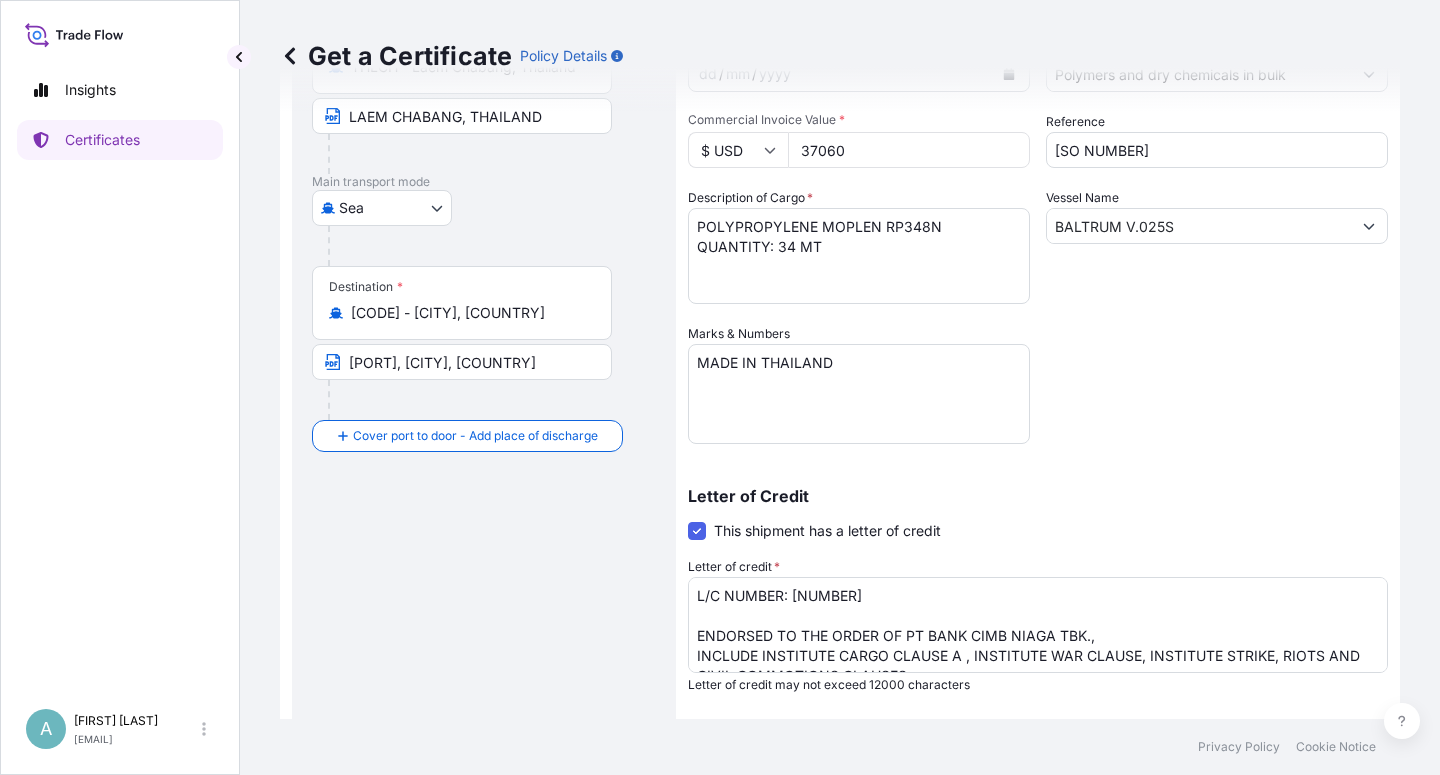 scroll, scrollTop: 480, scrollLeft: 0, axis: vertical 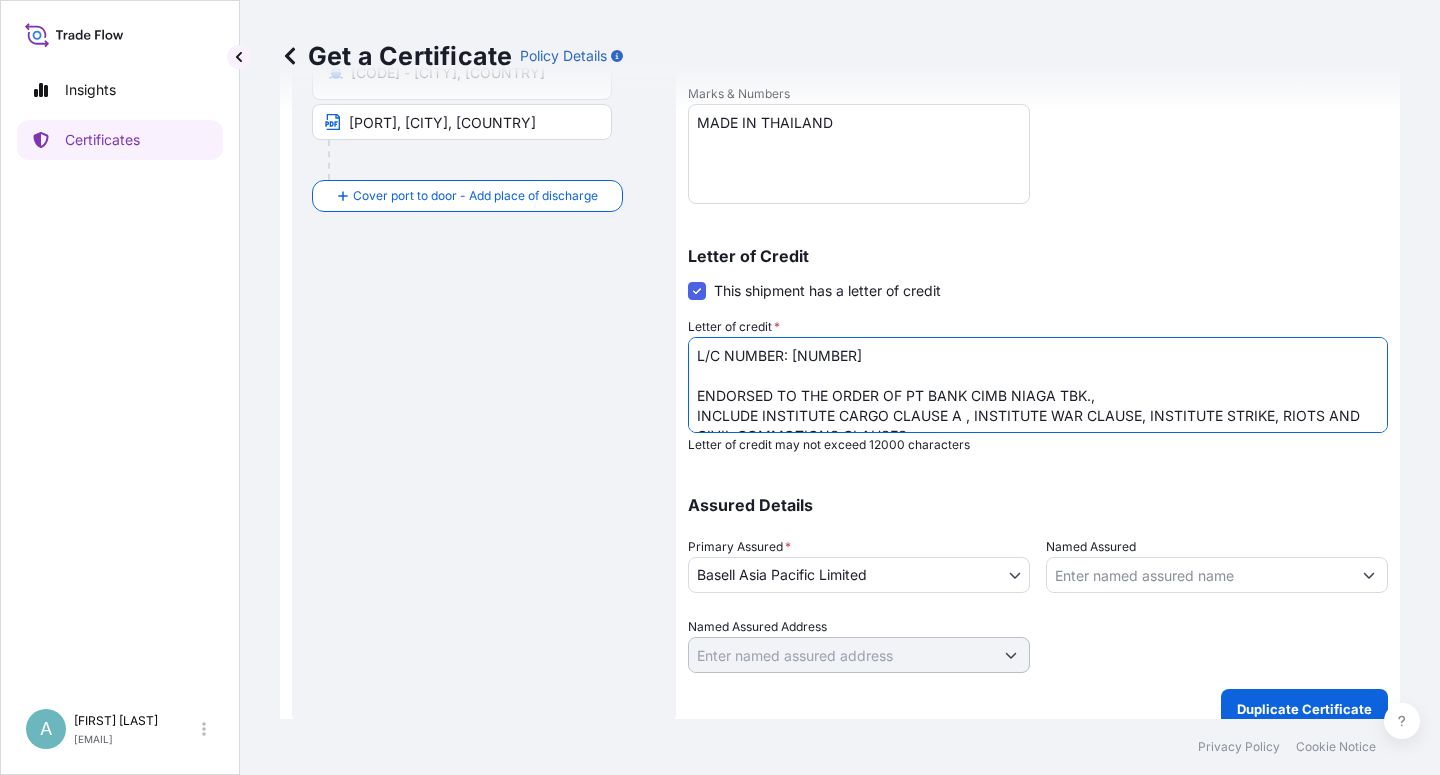 drag, startPoint x: 698, startPoint y: 396, endPoint x: 1105, endPoint y: 393, distance: 407.01105 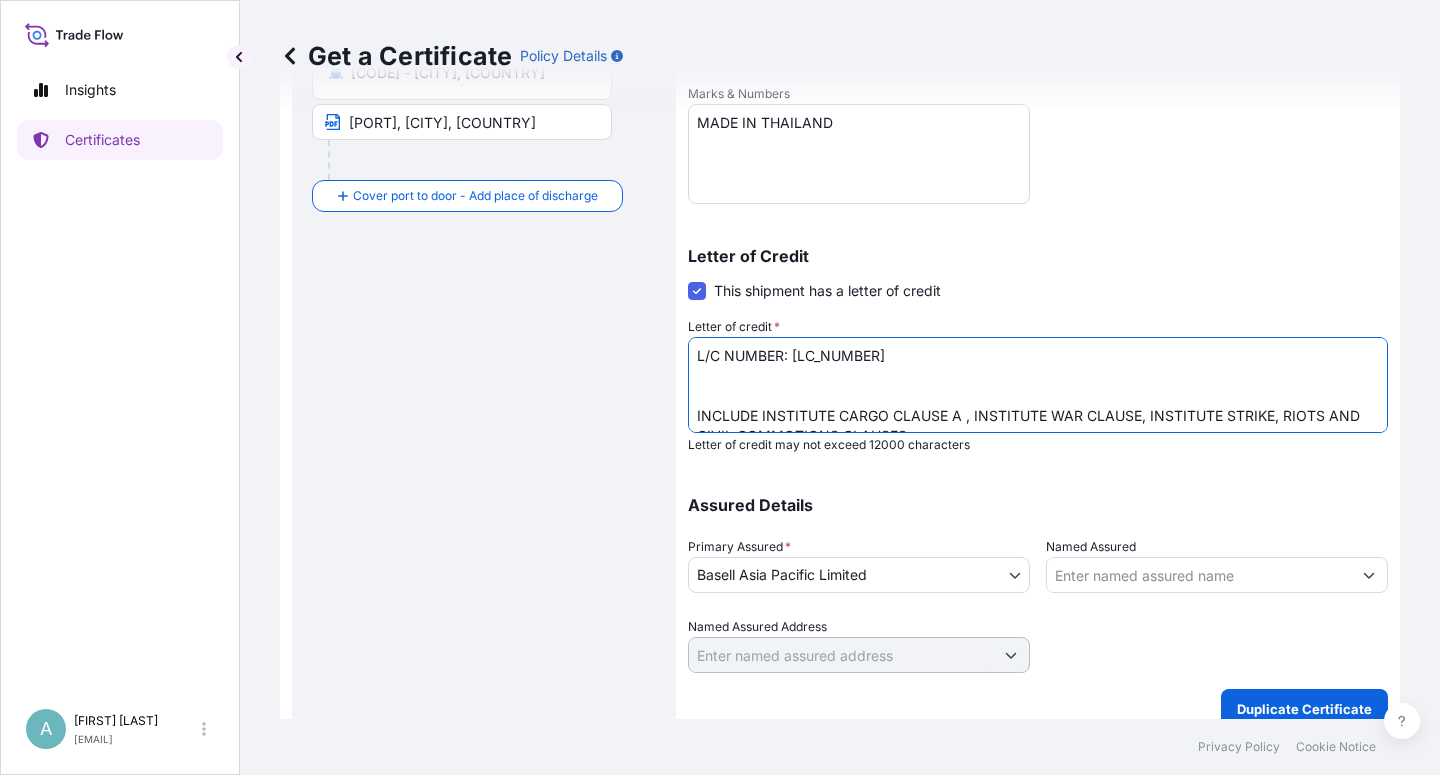 type on "L/C NUMBER: [LC_NUMBER]
INCLUDE INSTITUTE CARGO CLAUSE A , INSTITUTE WAR CLAUSE, INSTITUTE STRIKE, RIOTS AND CIVIL COMMOTIONS CLAUSES,
CLAIM (IF ANY) ARE PAYABLE TO PT BANK CIMB NIAGA TBK. IN INDONESIA, IN THE CURRENCY OF THE CREDIT (USD) .
FULL NAME AND ACTUAL ADDRESS OF INSURANCE COMPANY'S CLAIM AGENT IN INDONESIA :
PT Carsurin
Neo Soho Capital - 28th foor Jl. Letjen S. Parman Kav. 28, Grogol Petamburan Jakarta Barat Indonesia 11470
Tel No.: [PHONE]
NUMBER OF ORIGINAL(S) ISSUED: 01" 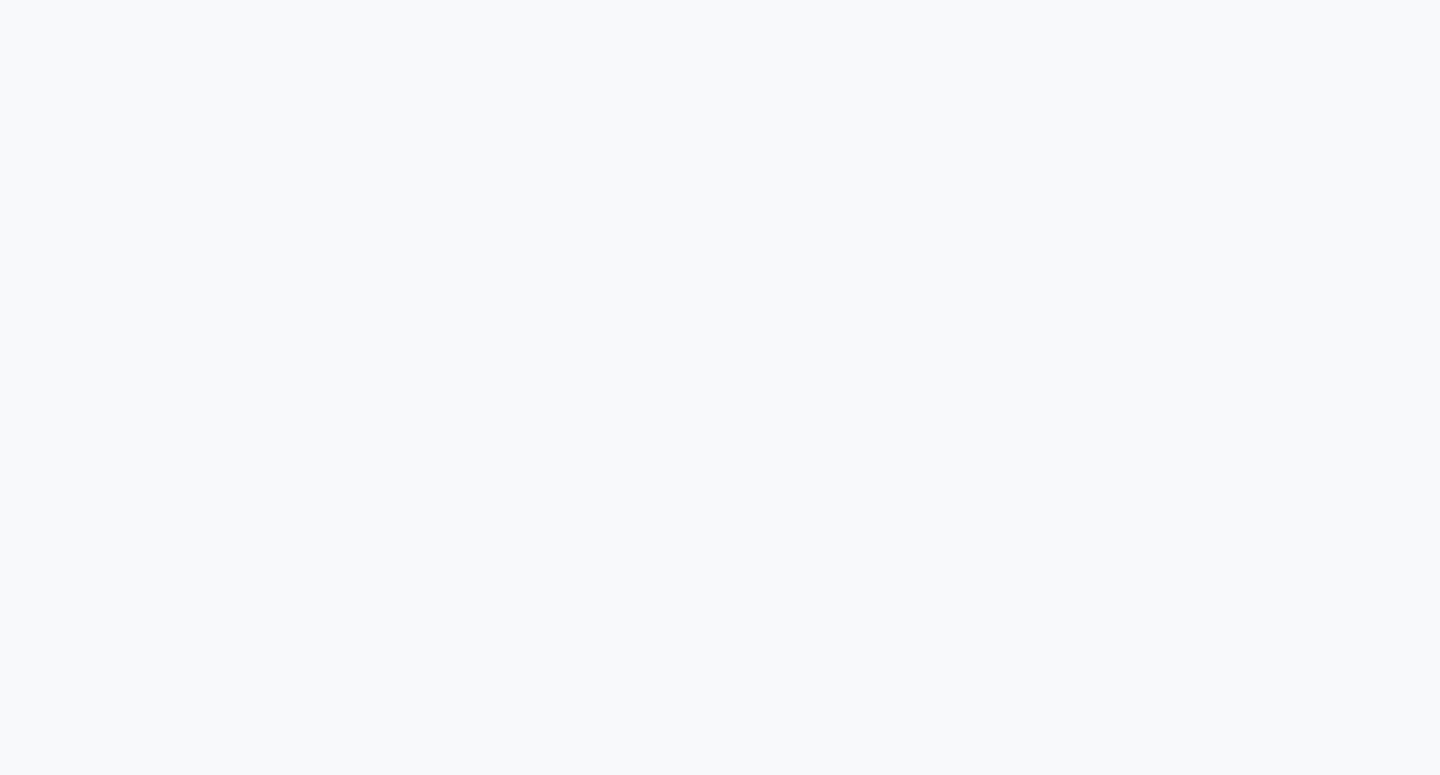 scroll, scrollTop: 0, scrollLeft: 0, axis: both 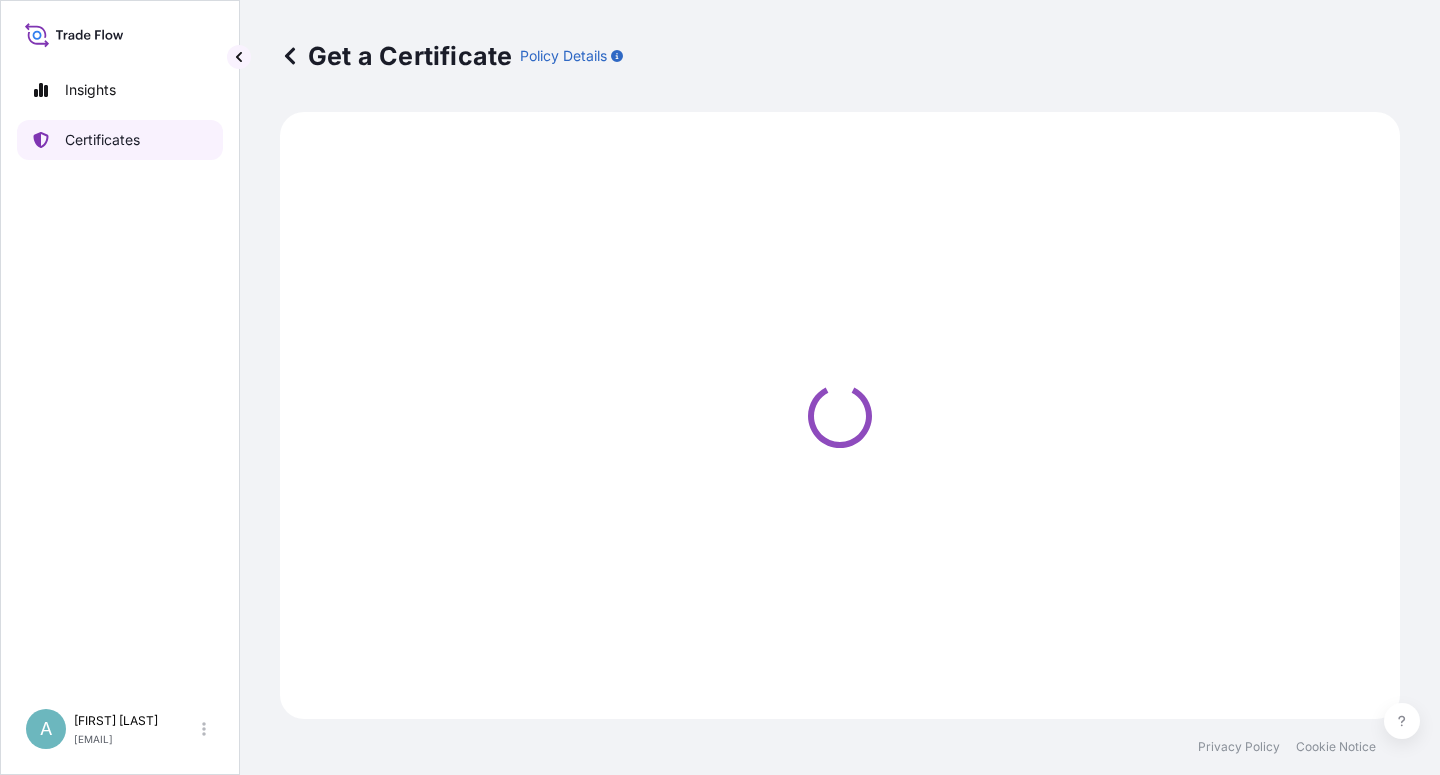 select on "Sea" 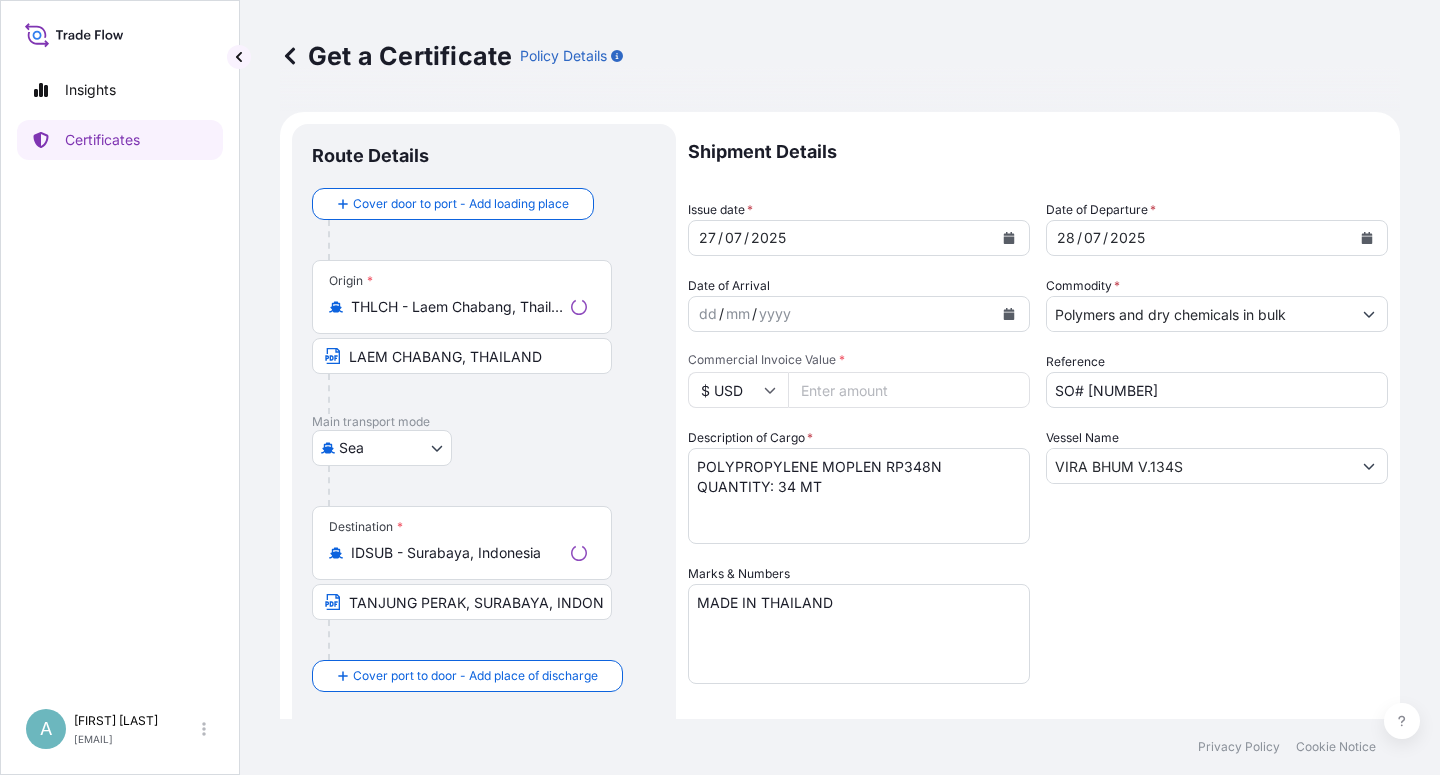 select on "32034" 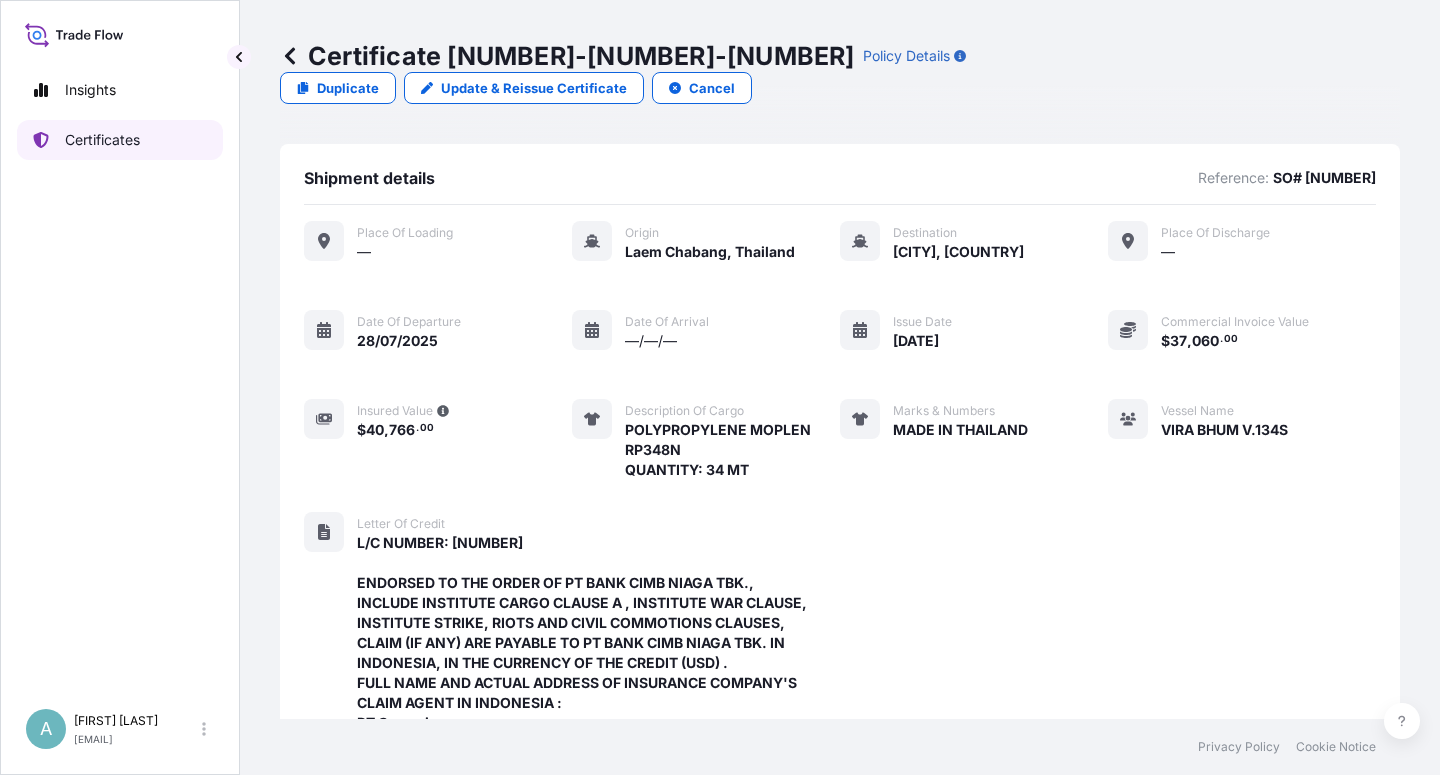 click on "Certificates" at bounding box center [102, 140] 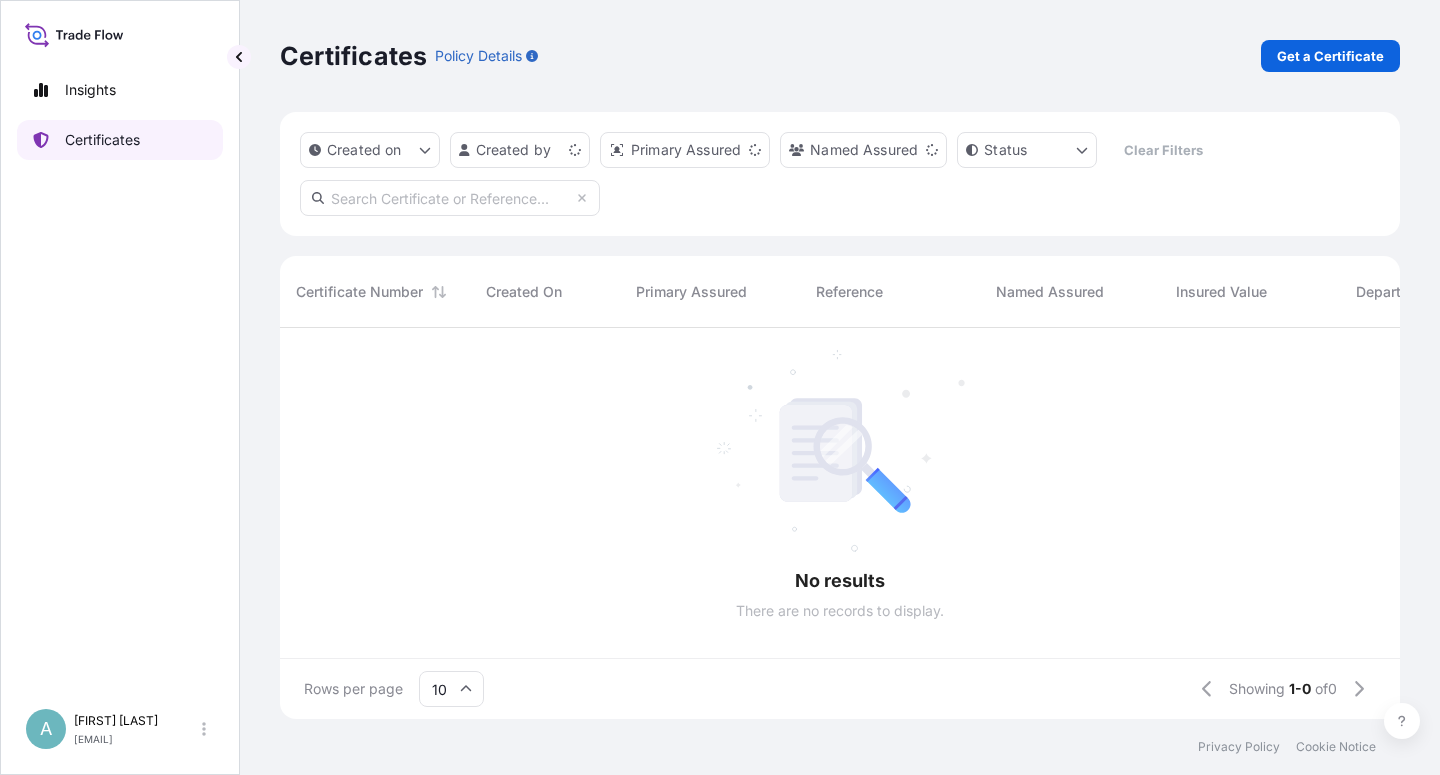 scroll, scrollTop: 18, scrollLeft: 18, axis: both 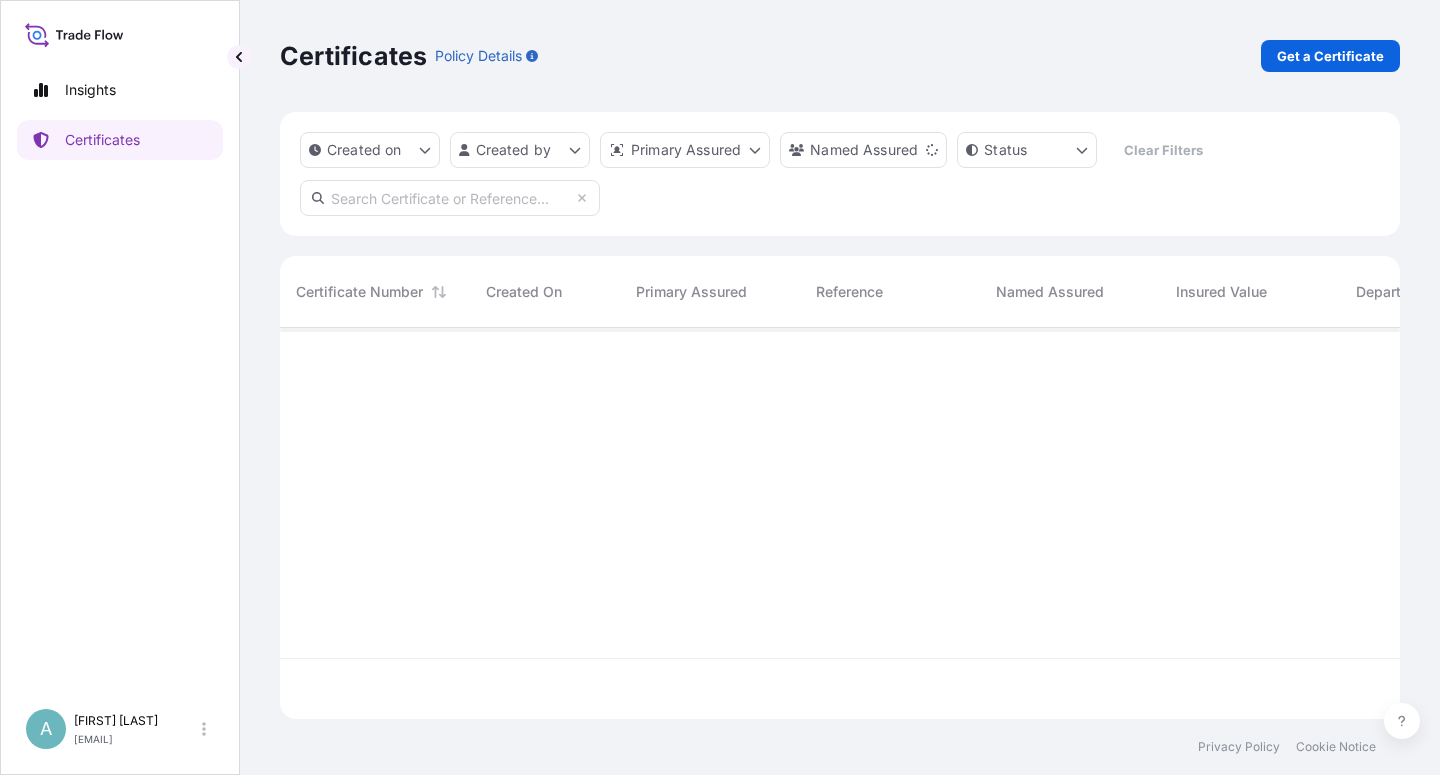 click at bounding box center [450, 198] 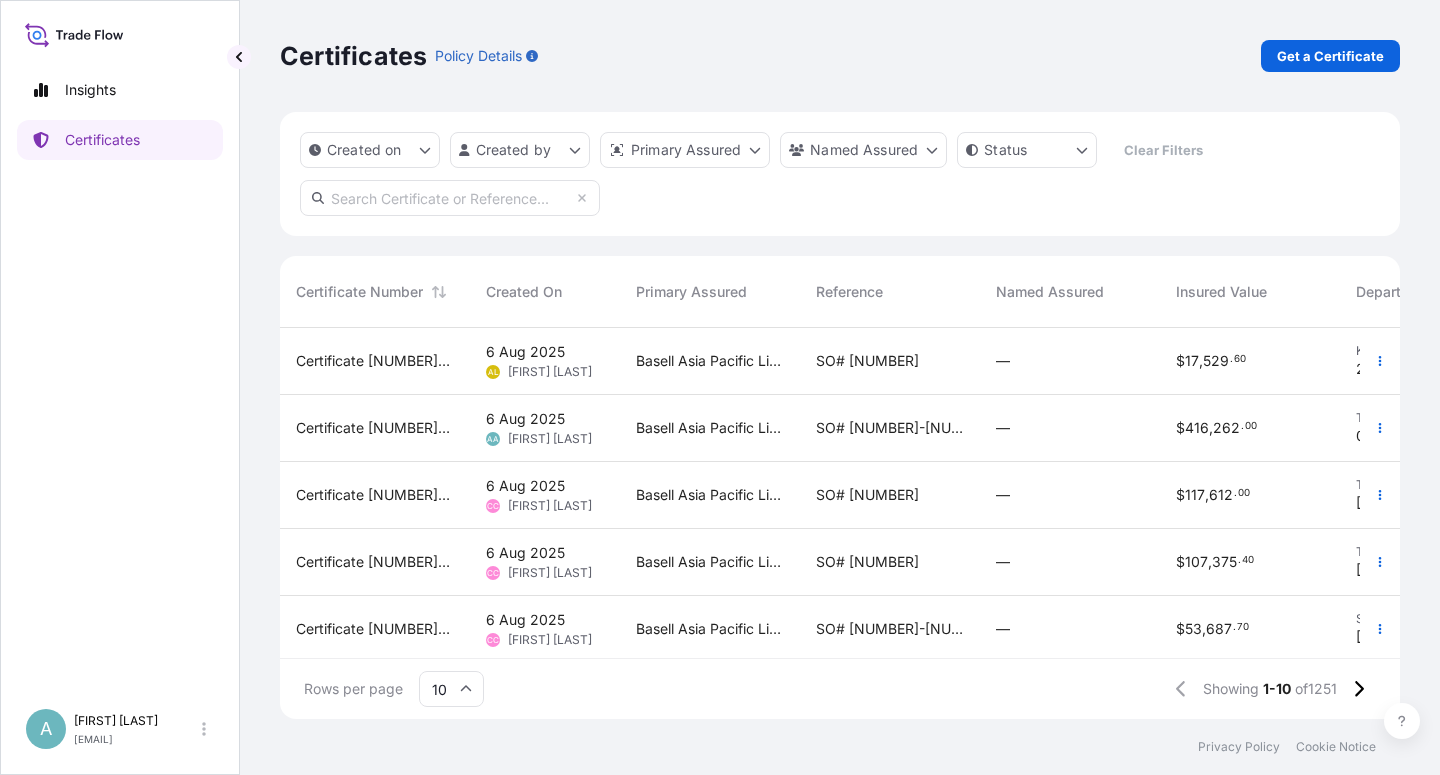 click at bounding box center (450, 198) 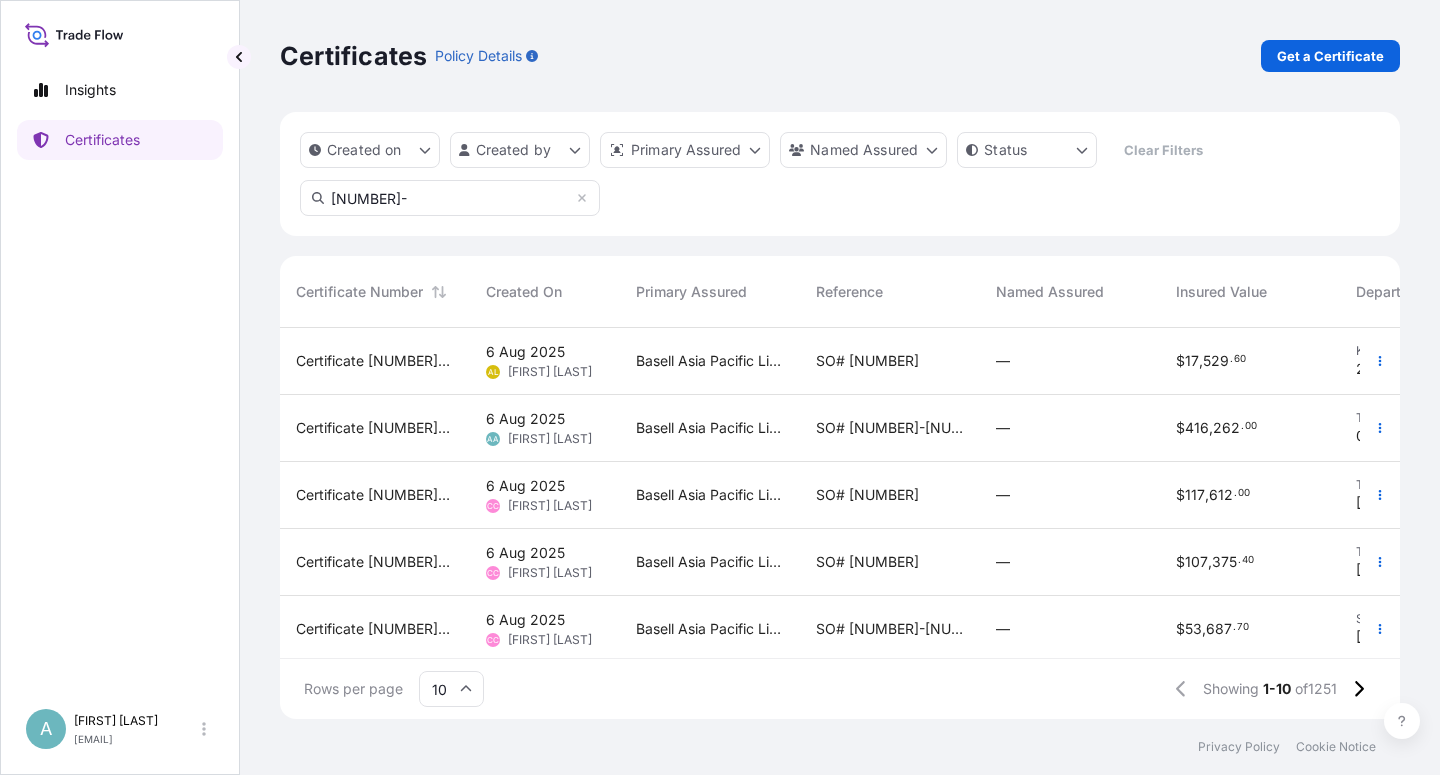 type on "1255-2" 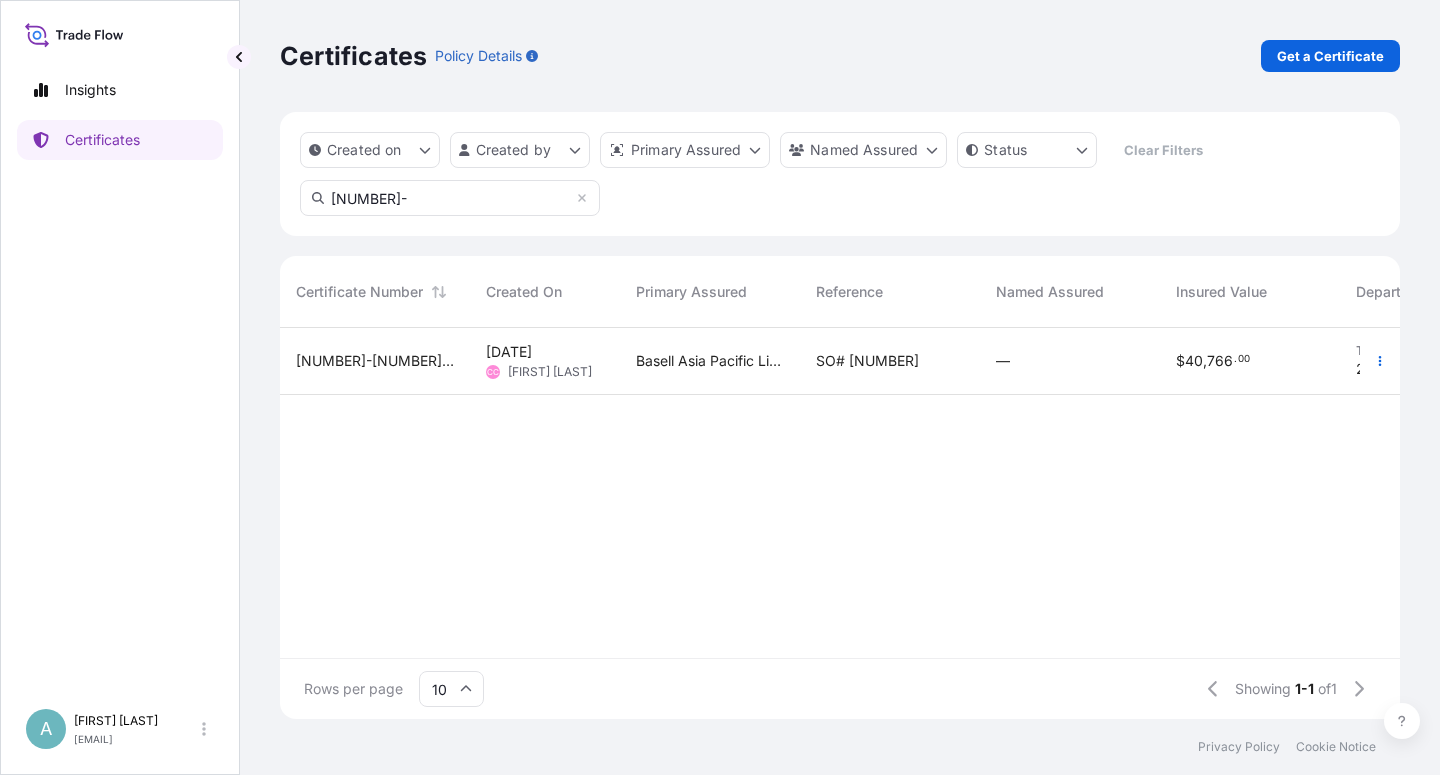 click on "[SO NUMBER]" at bounding box center [867, 361] 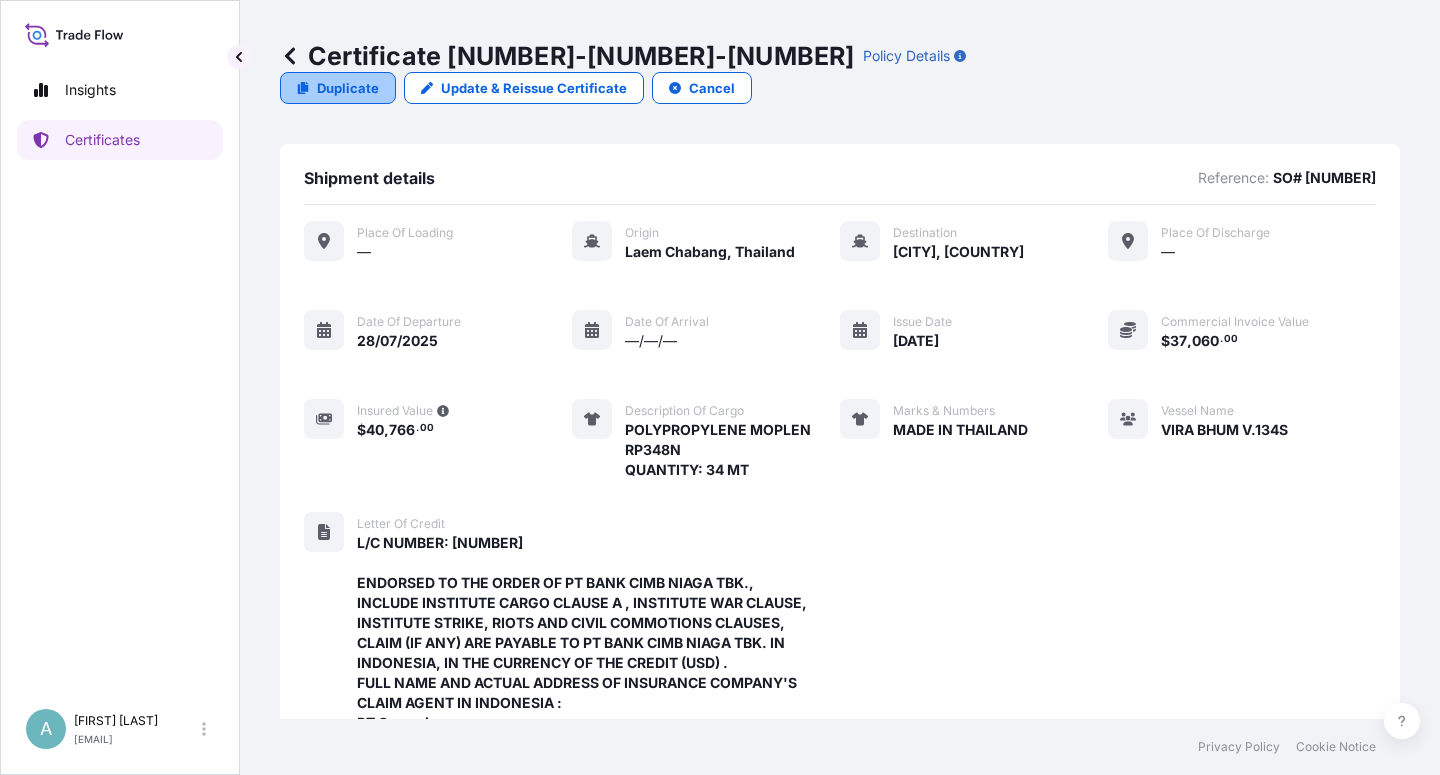 click on "Duplicate" at bounding box center [348, 88] 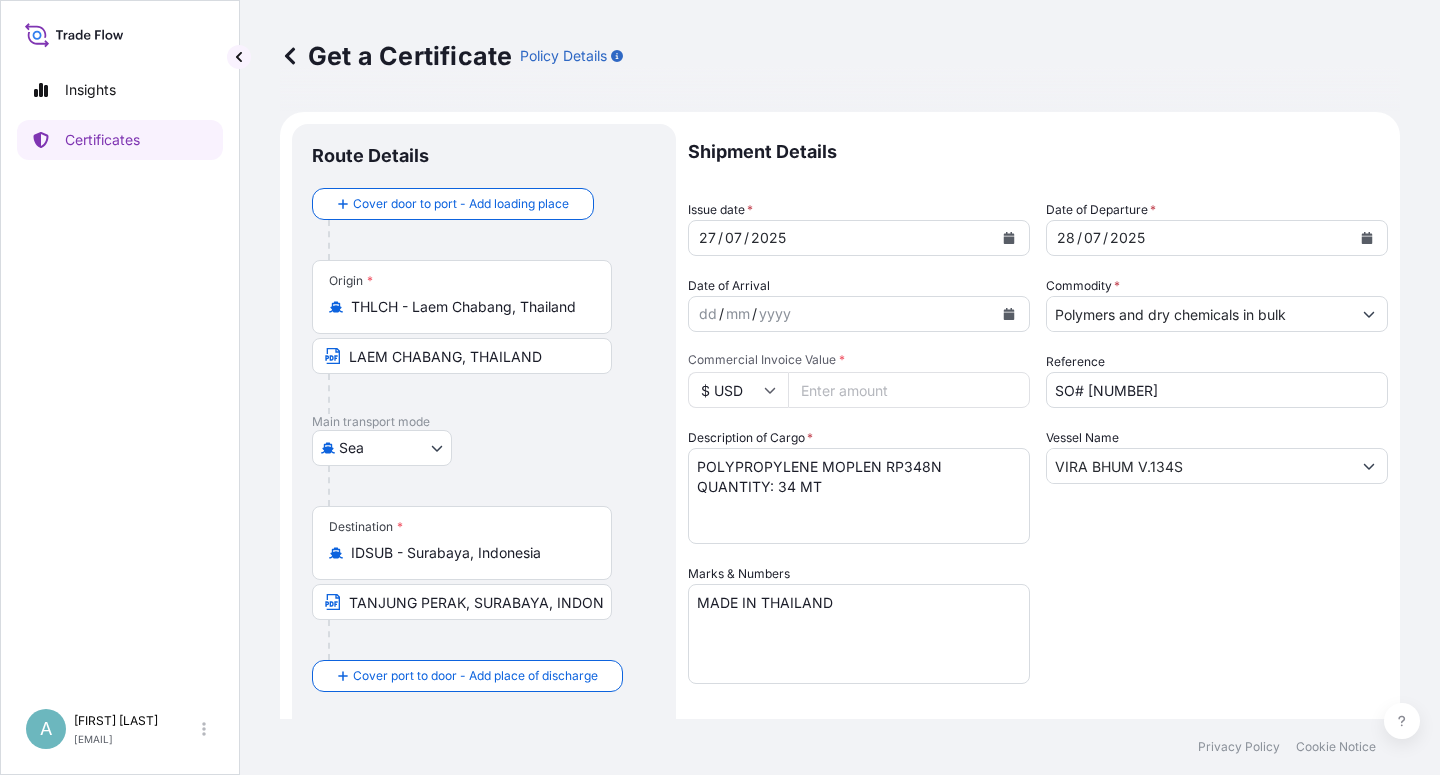 click 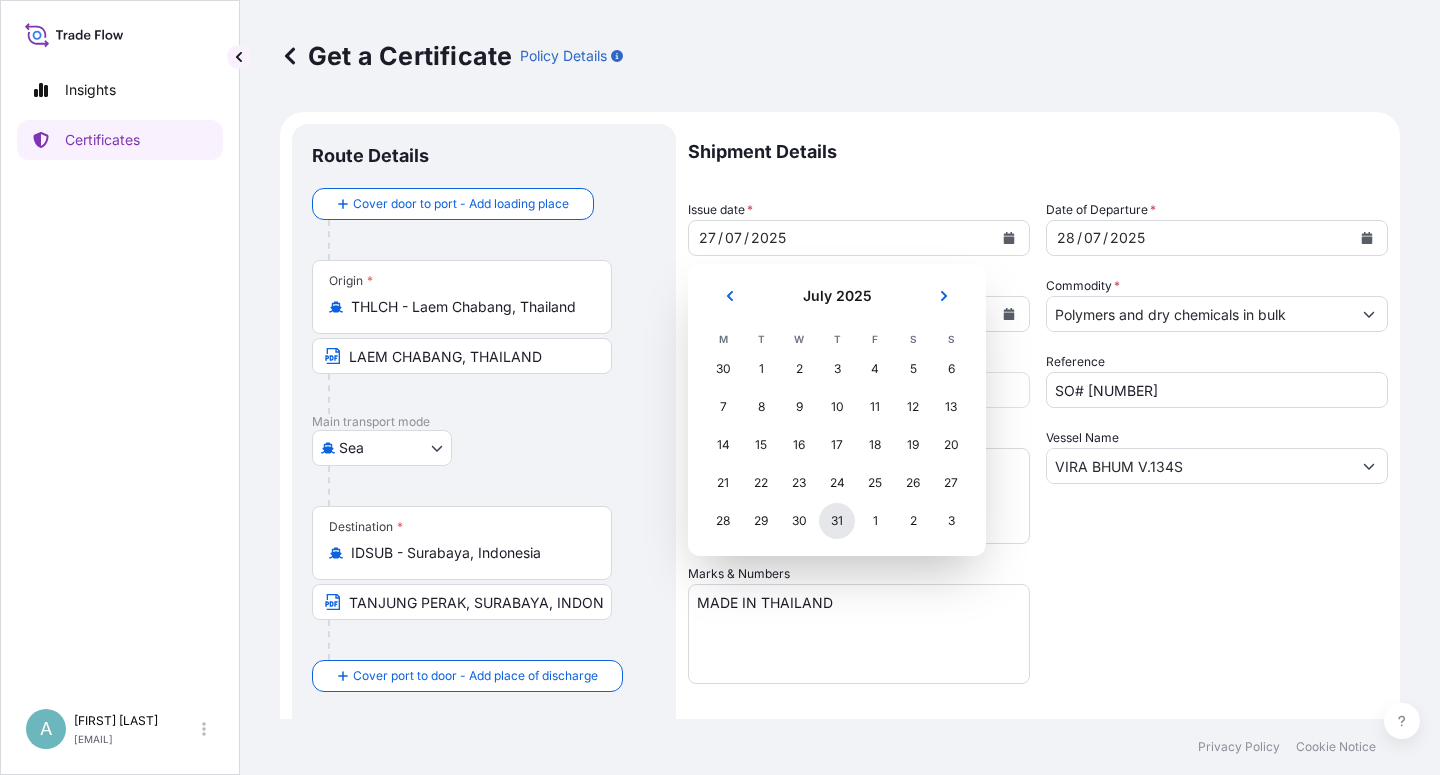 click on "31" at bounding box center (837, 521) 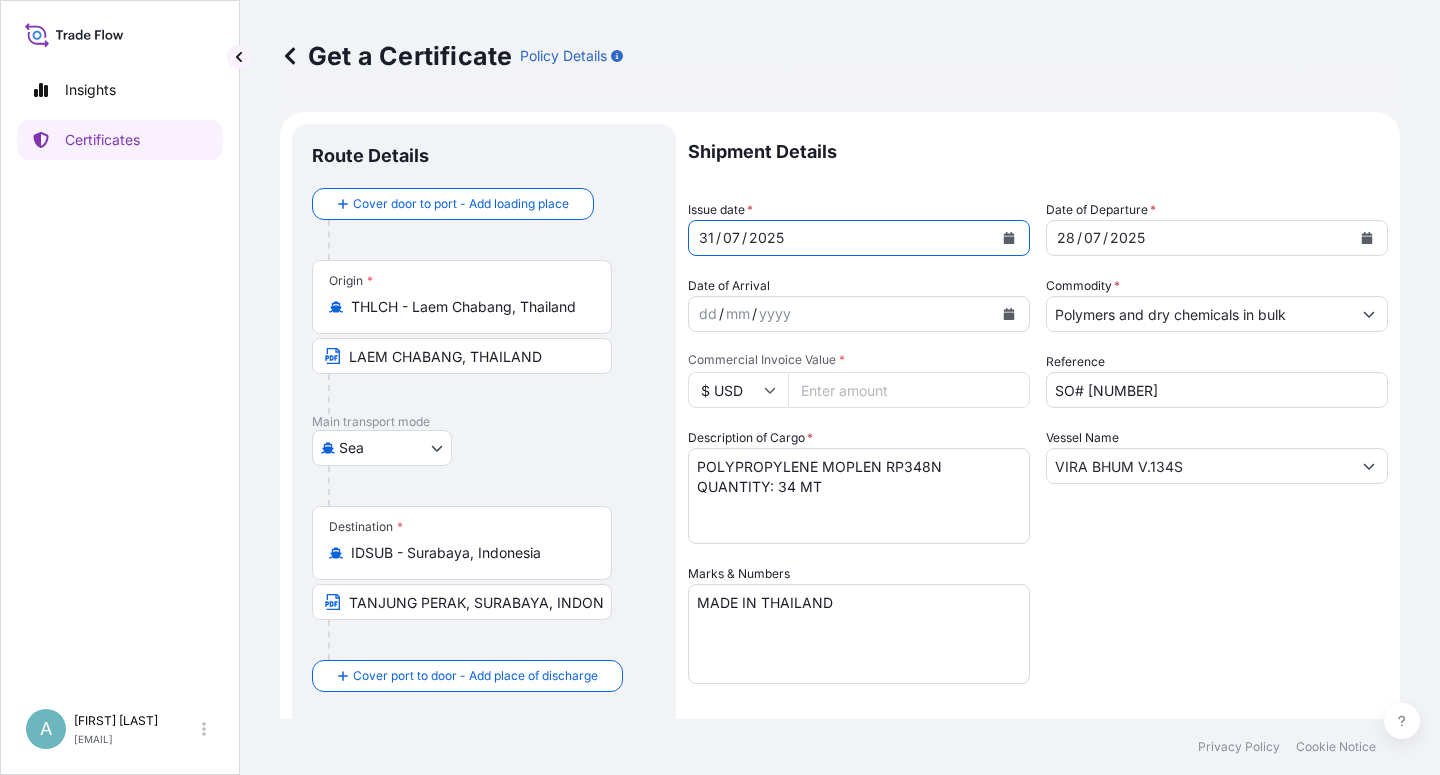 click 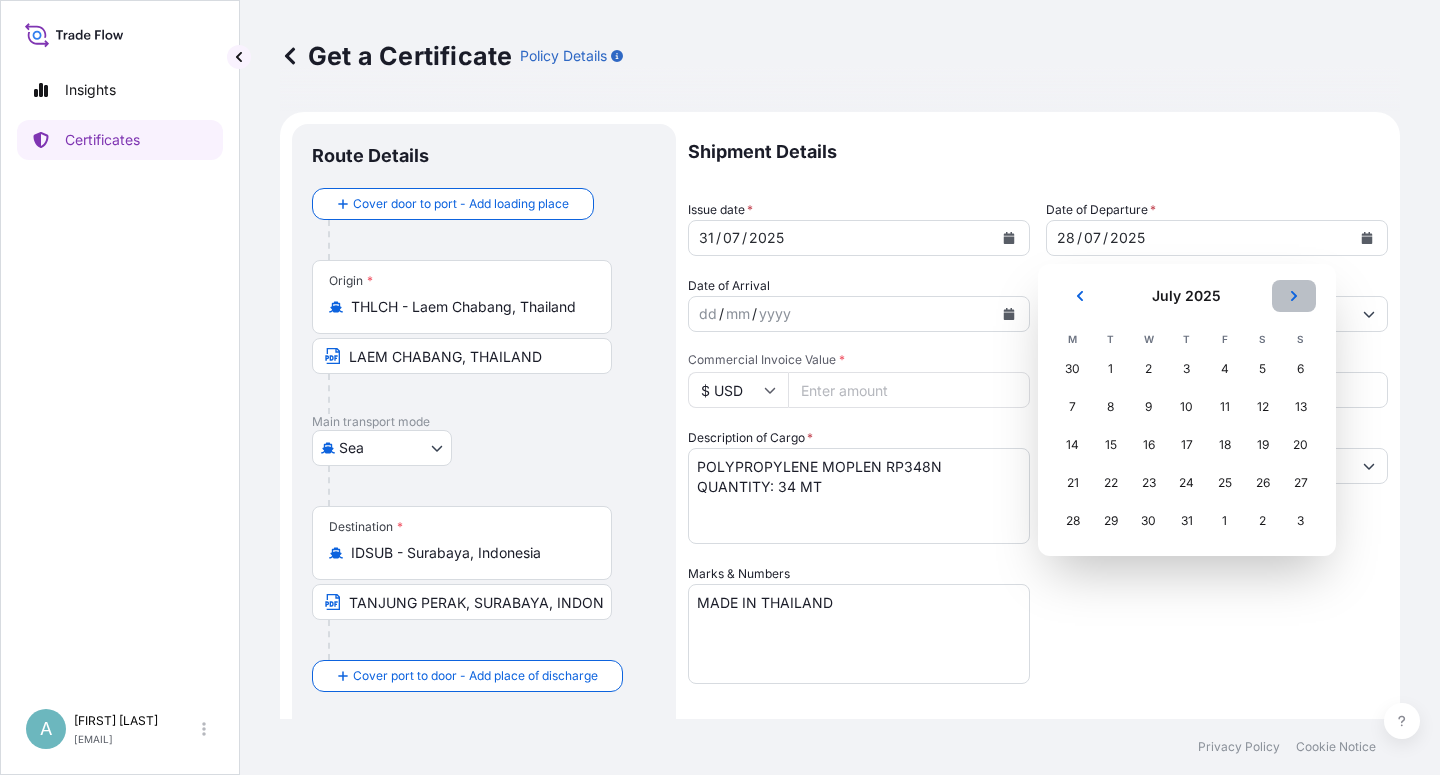 click 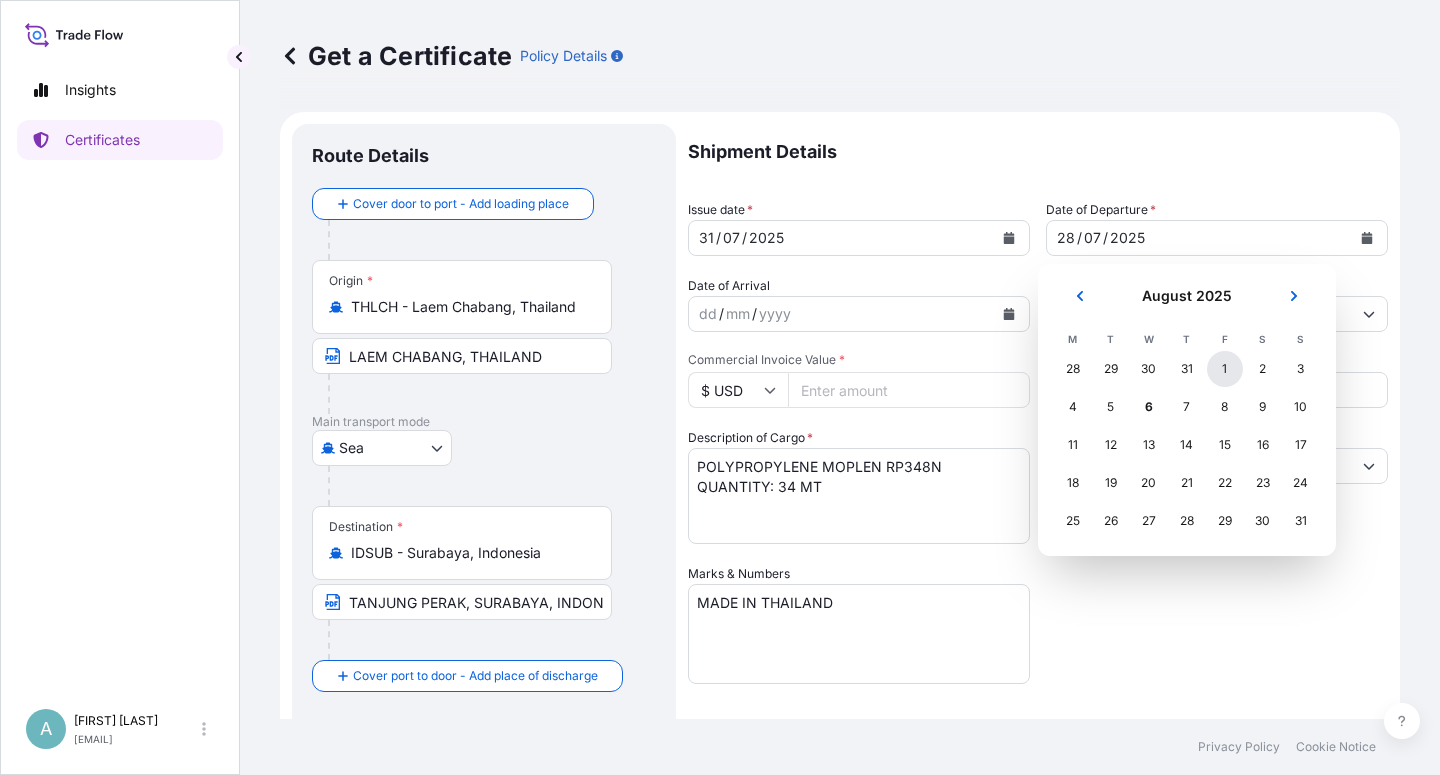 click on "1" at bounding box center [1225, 369] 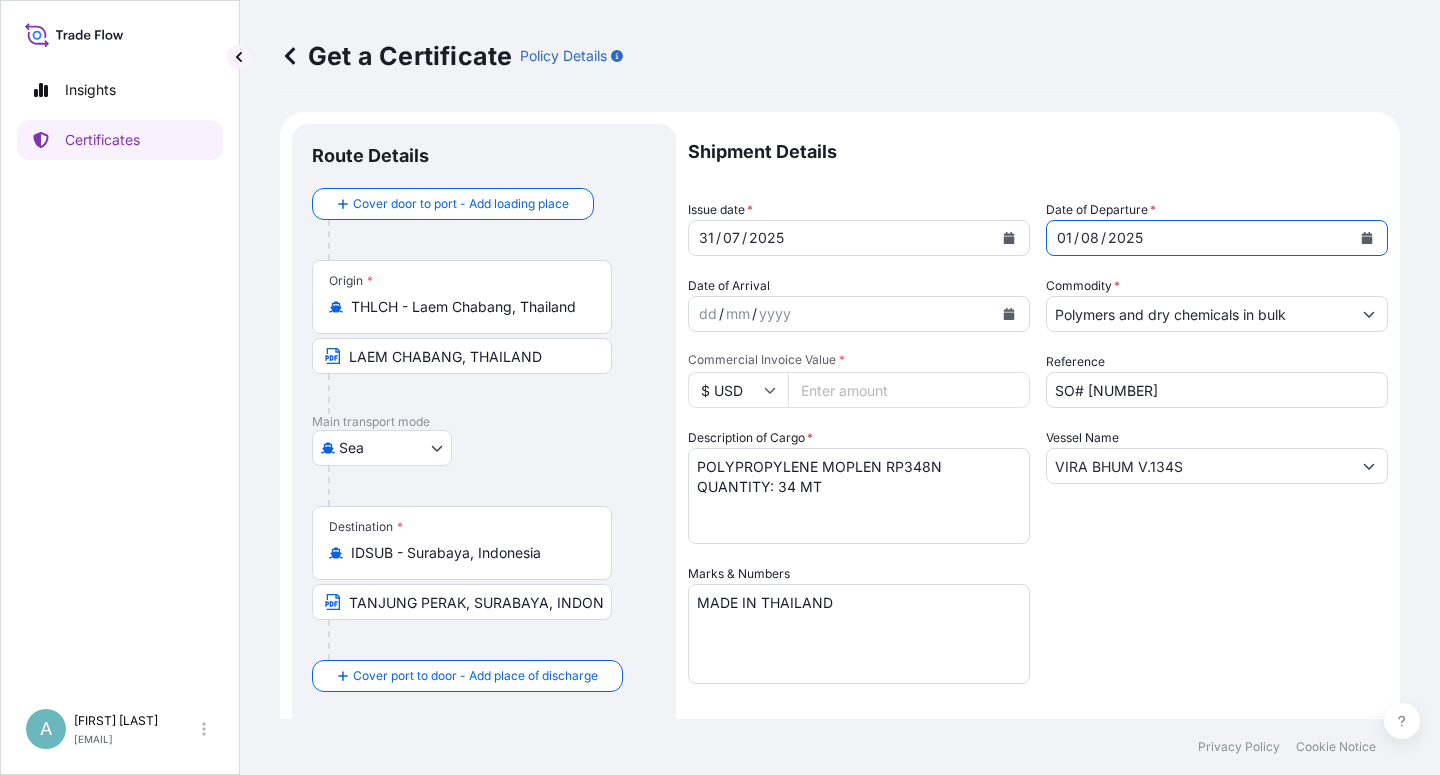 drag, startPoint x: 1202, startPoint y: 570, endPoint x: 1176, endPoint y: 546, distance: 35.383614 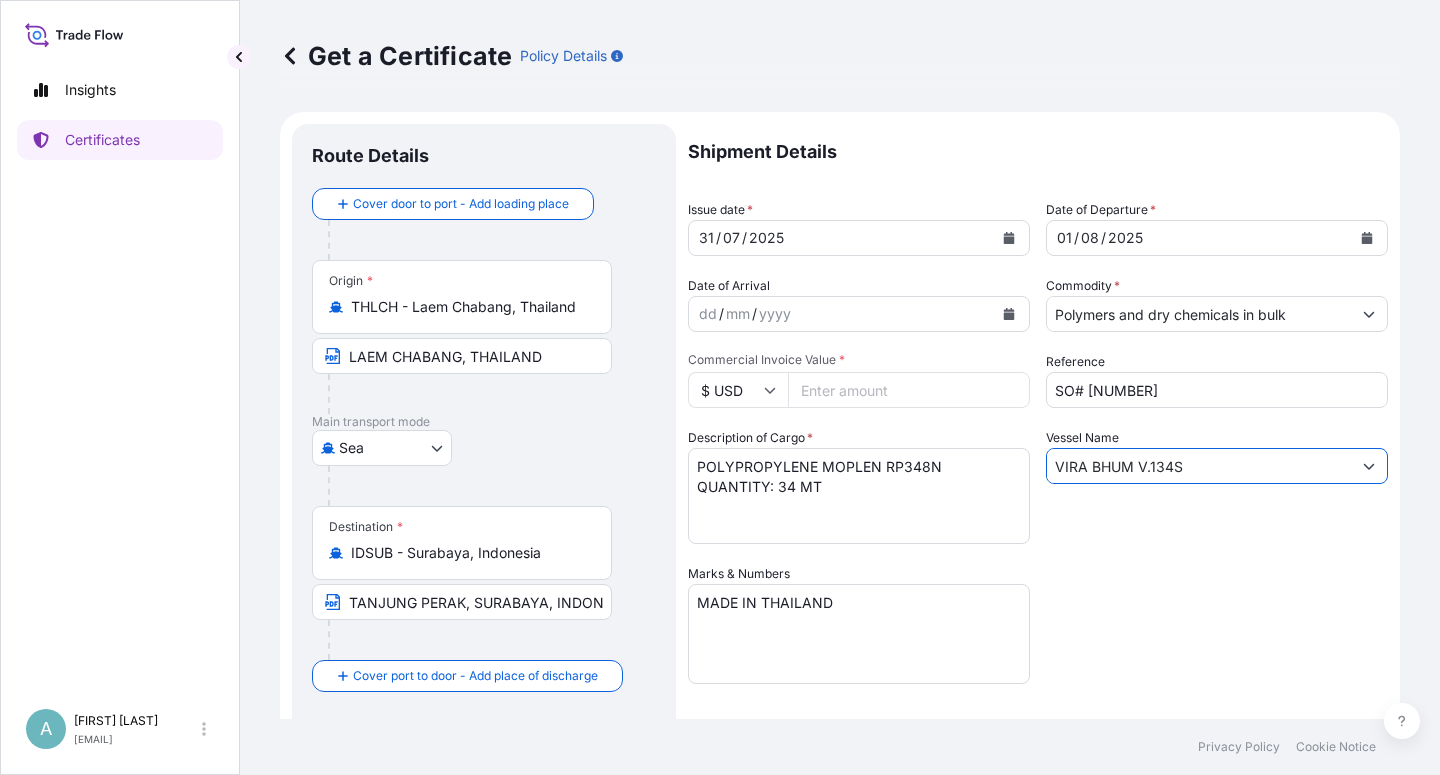 drag, startPoint x: 1186, startPoint y: 462, endPoint x: 1013, endPoint y: 484, distance: 174.39323 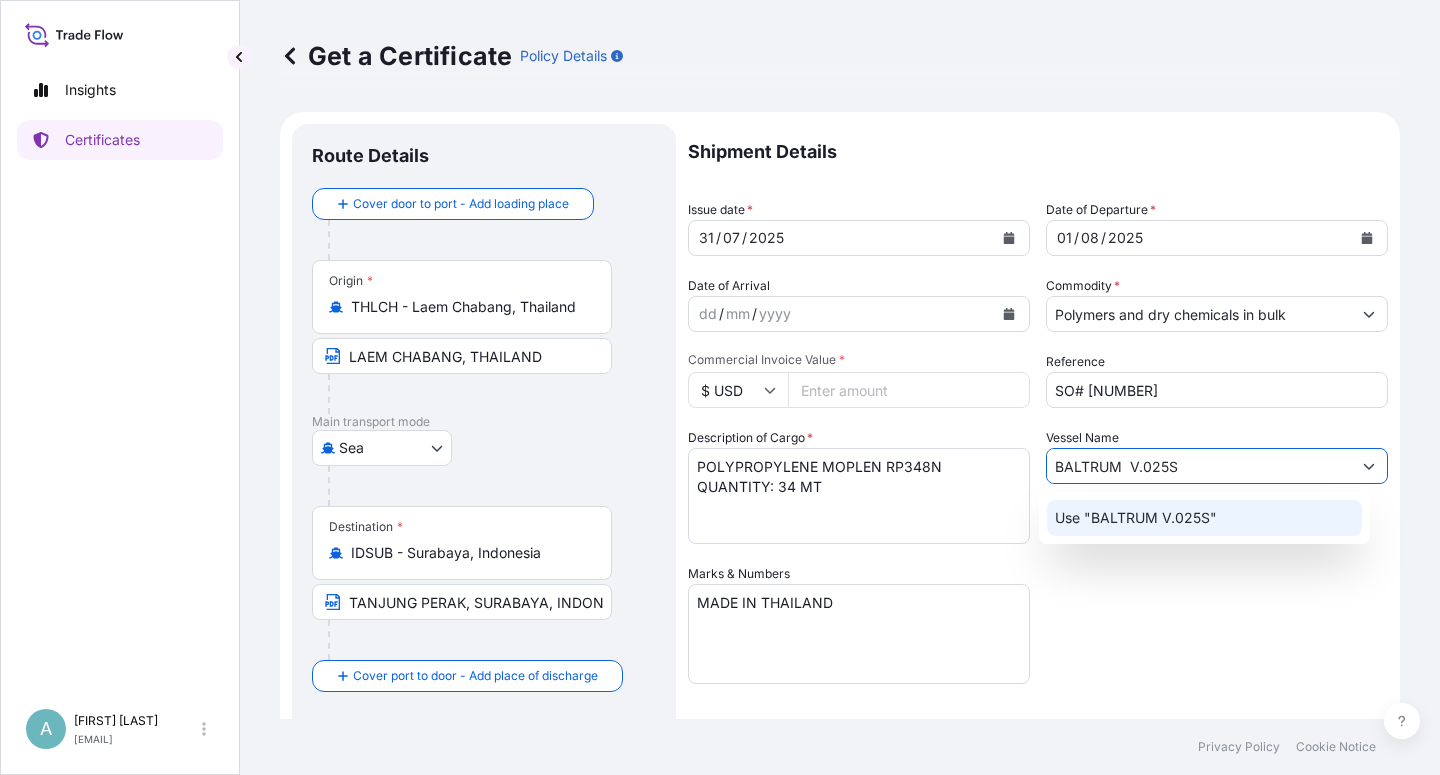 type on "BALTRUM  V.025S" 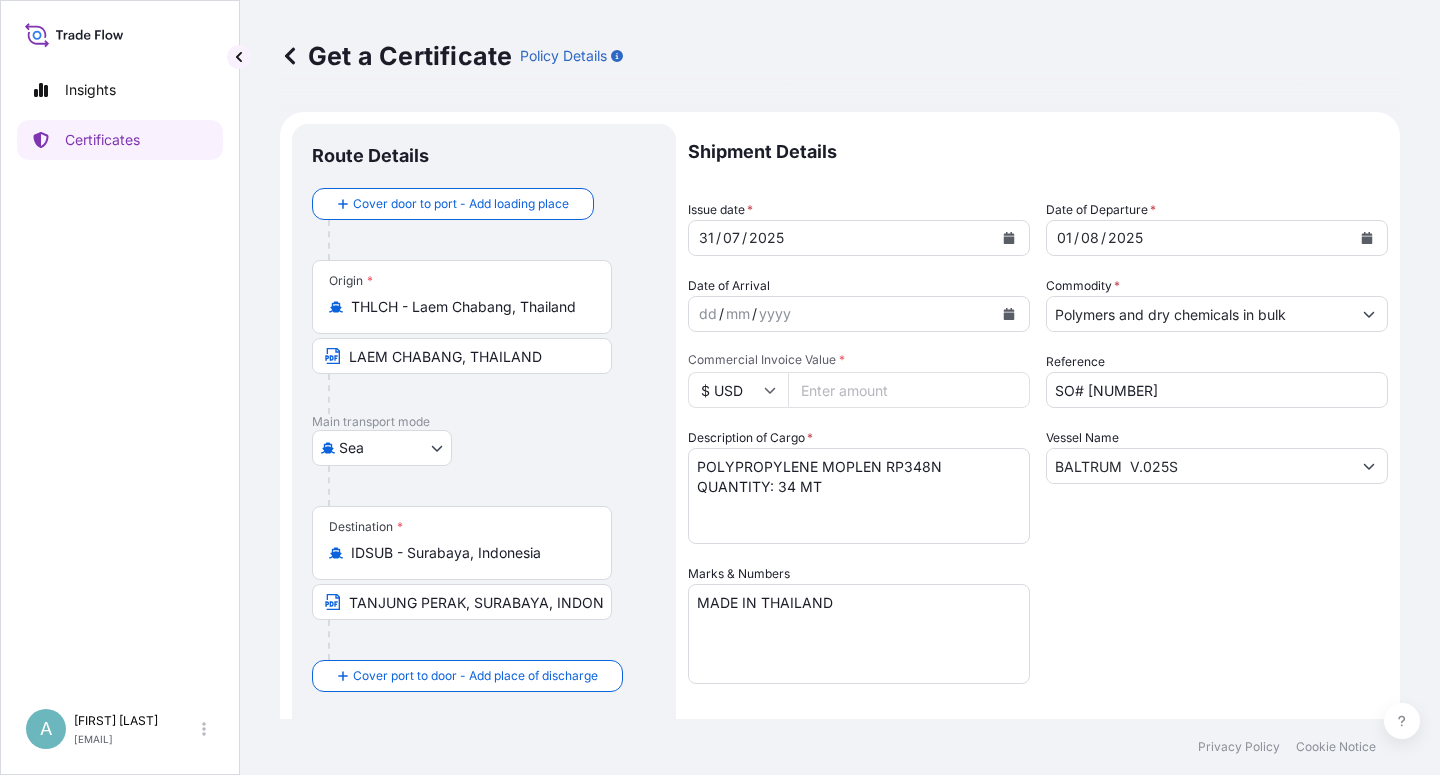 drag, startPoint x: 1208, startPoint y: 552, endPoint x: 1189, endPoint y: 555, distance: 19.235384 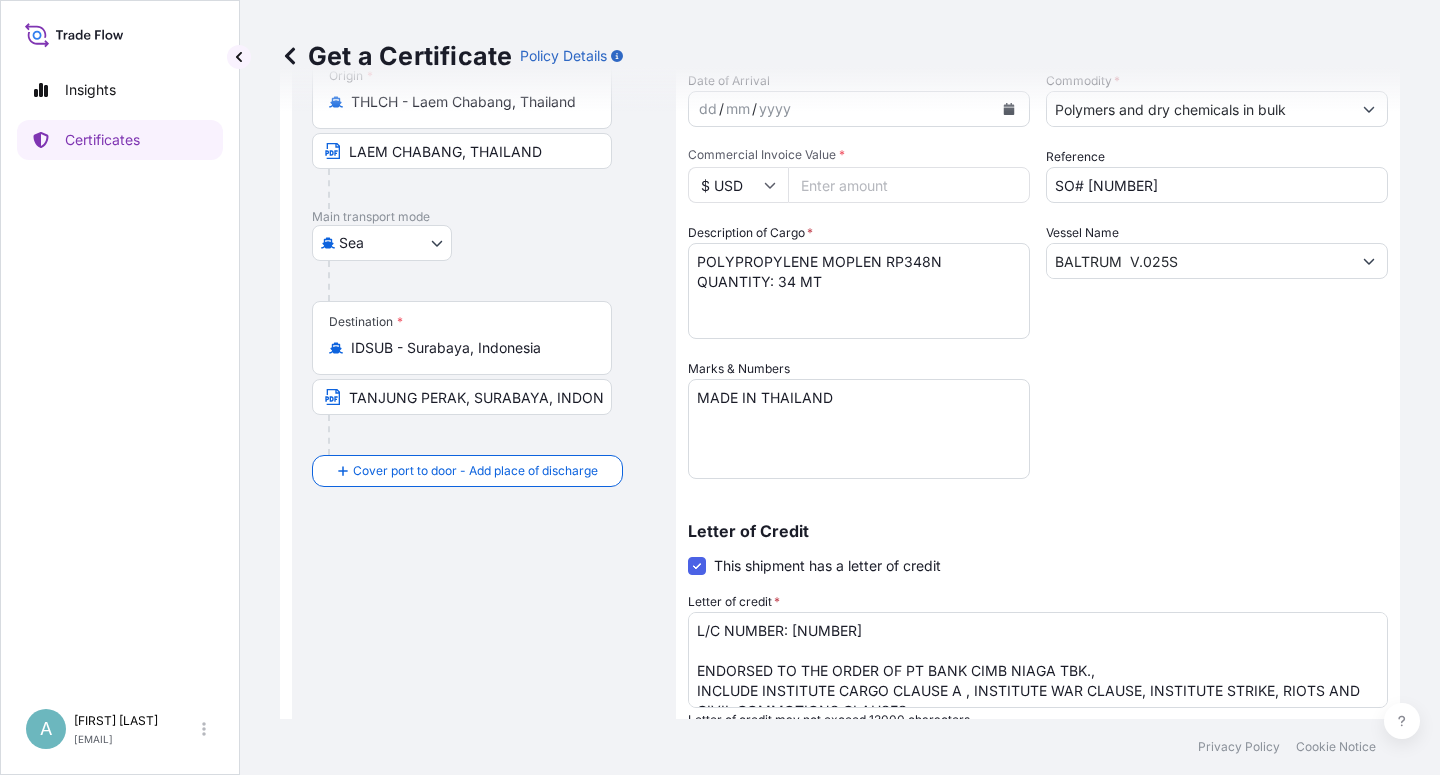 scroll, scrollTop: 240, scrollLeft: 0, axis: vertical 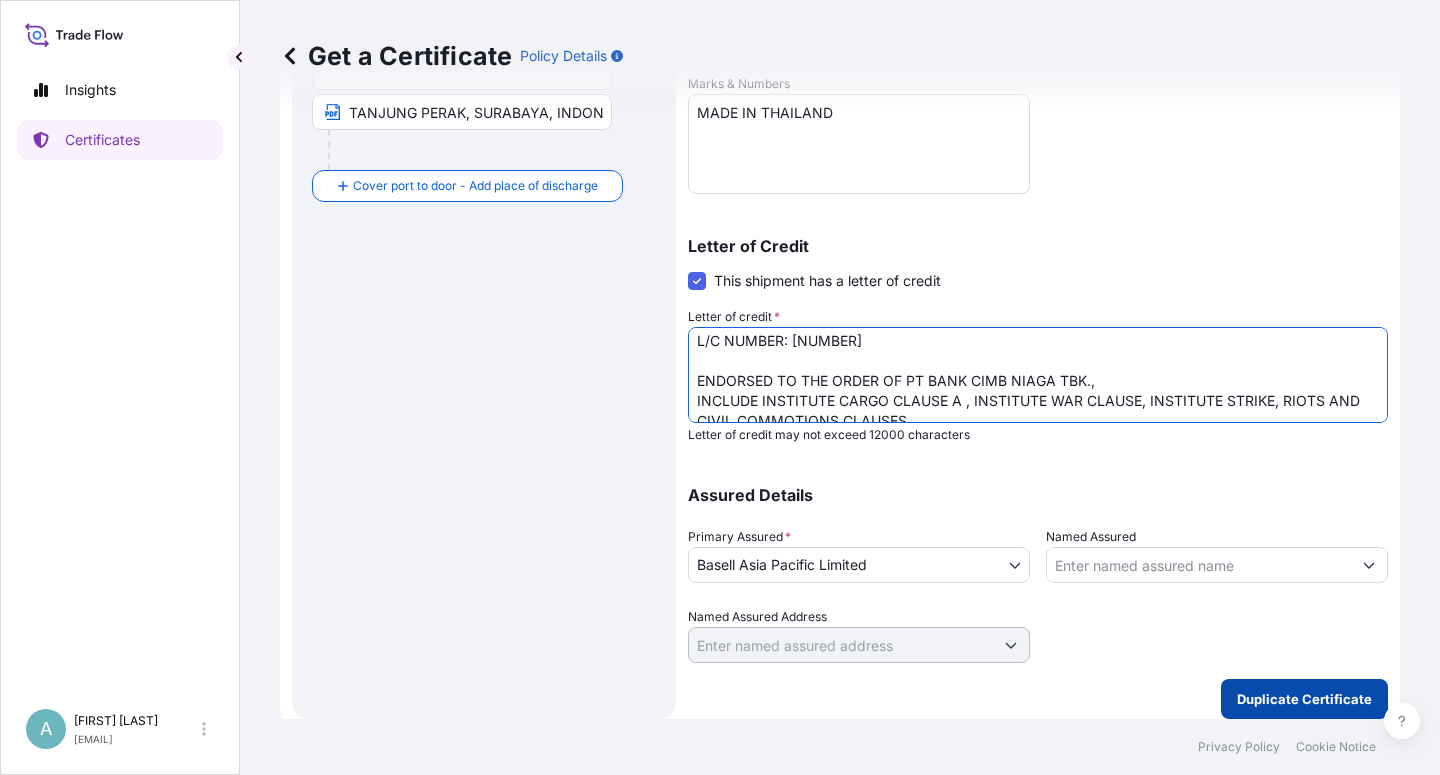 click on "Duplicate Certificate" at bounding box center (1304, 699) 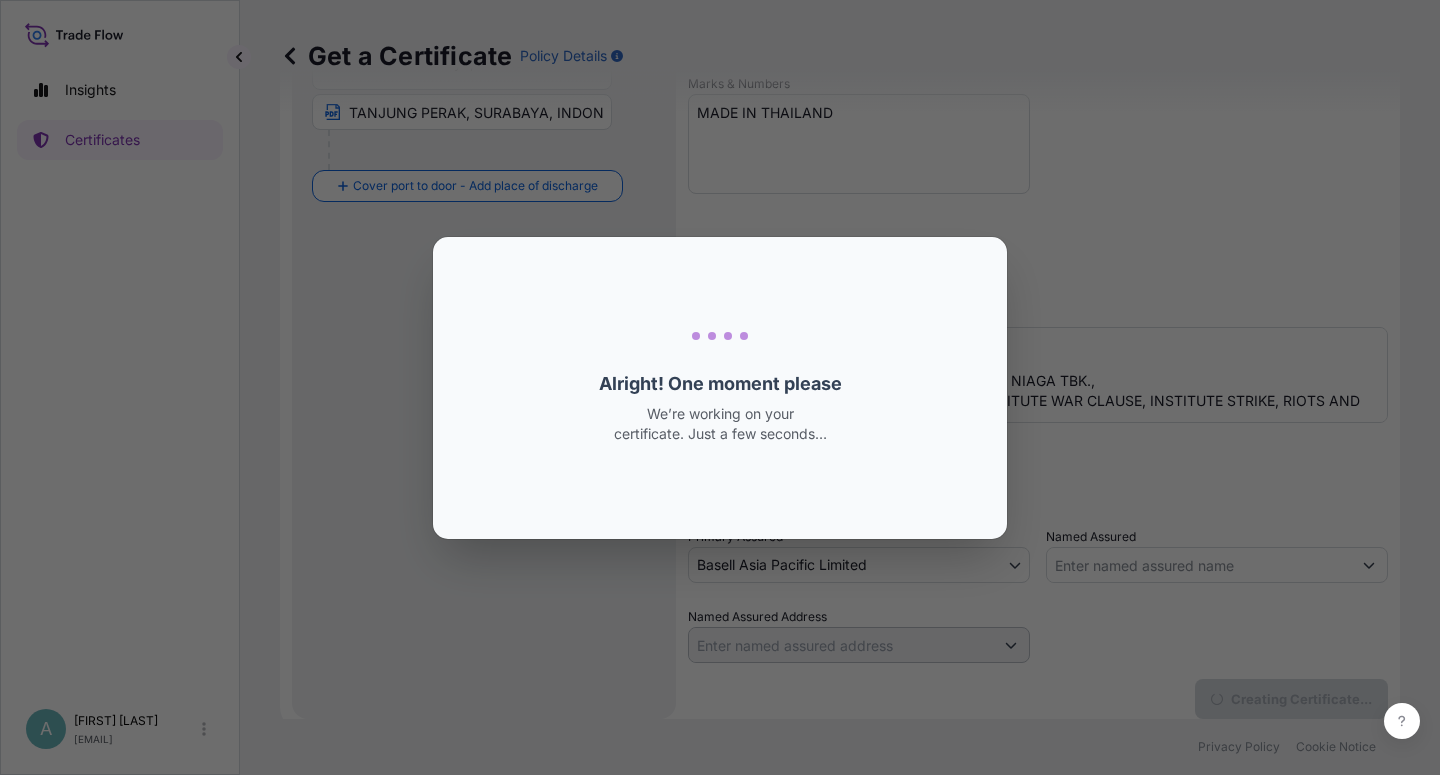 scroll, scrollTop: 0, scrollLeft: 0, axis: both 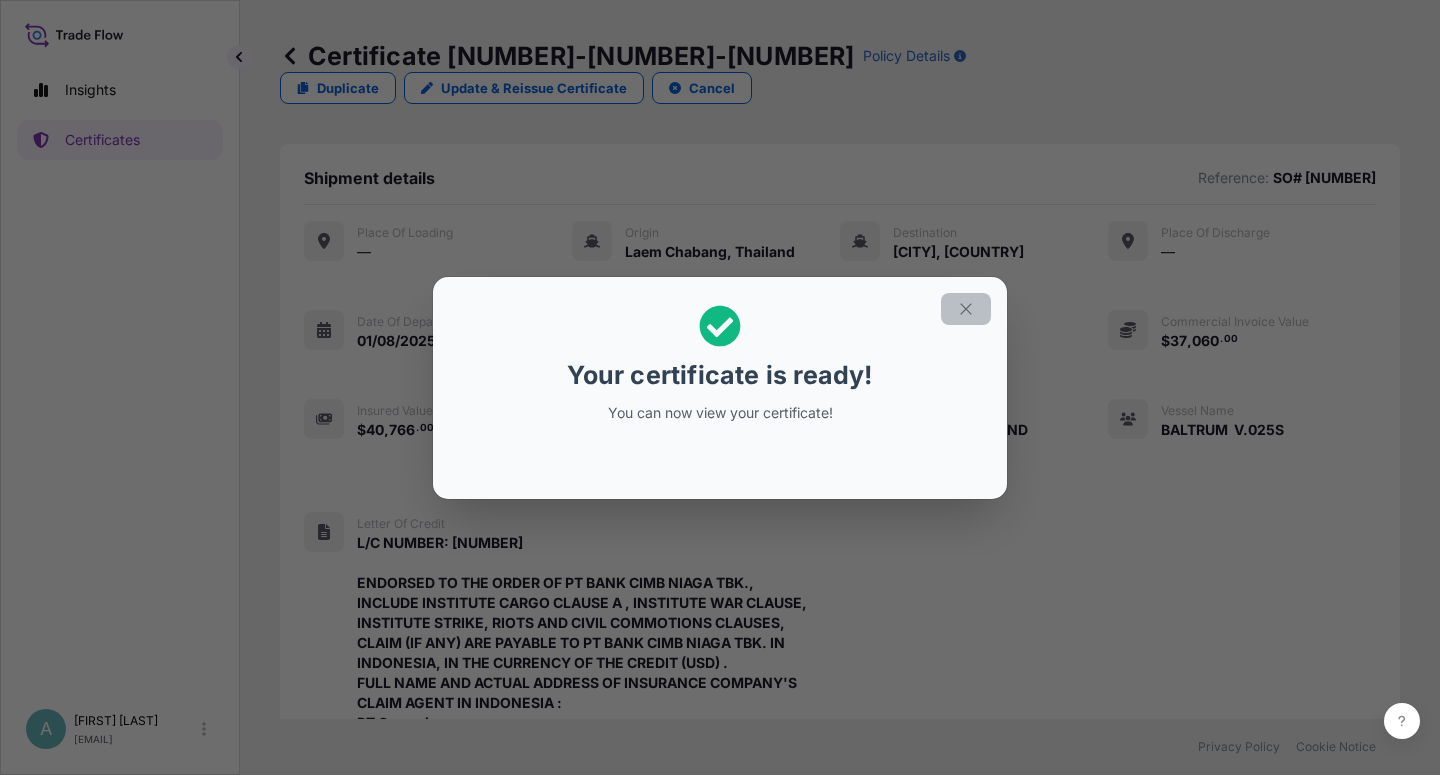 click 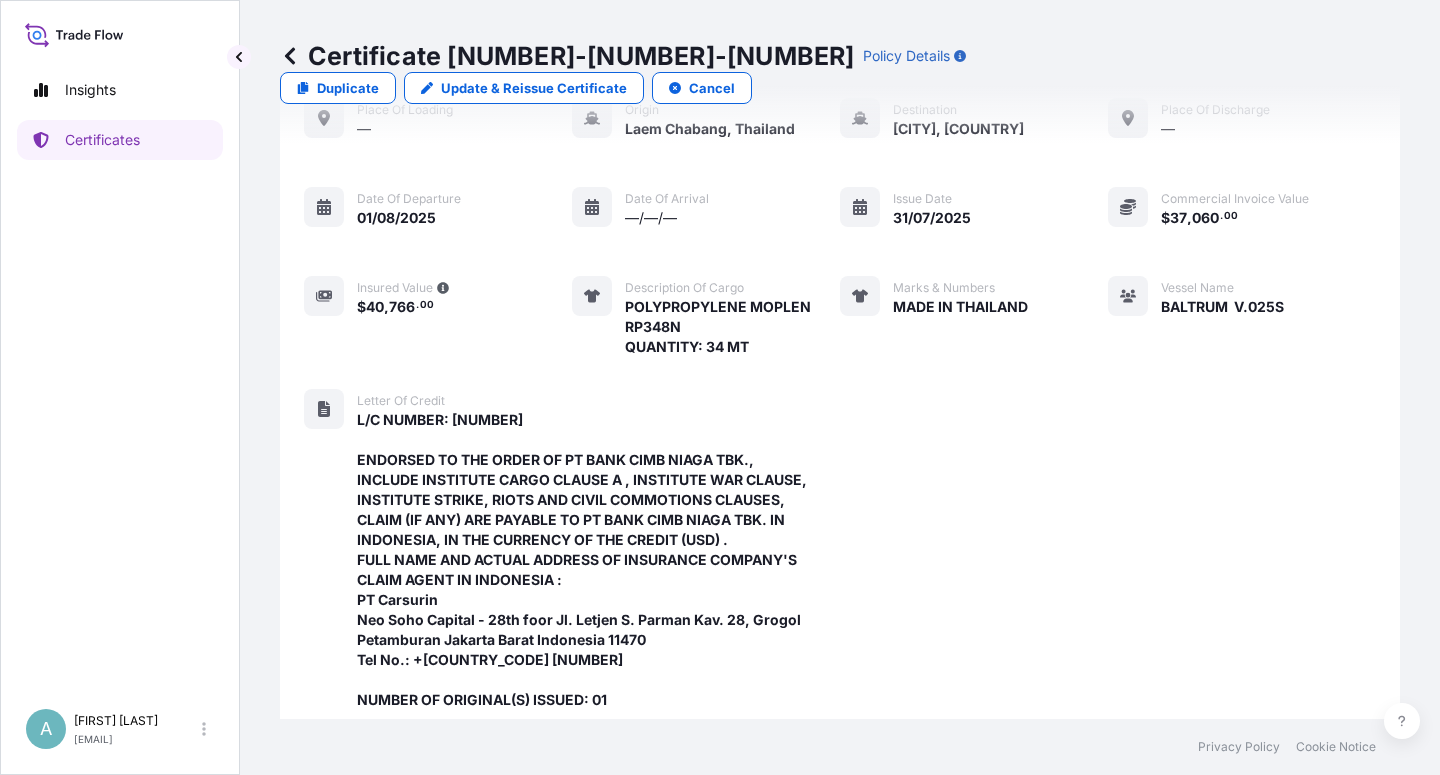 scroll, scrollTop: 714, scrollLeft: 0, axis: vertical 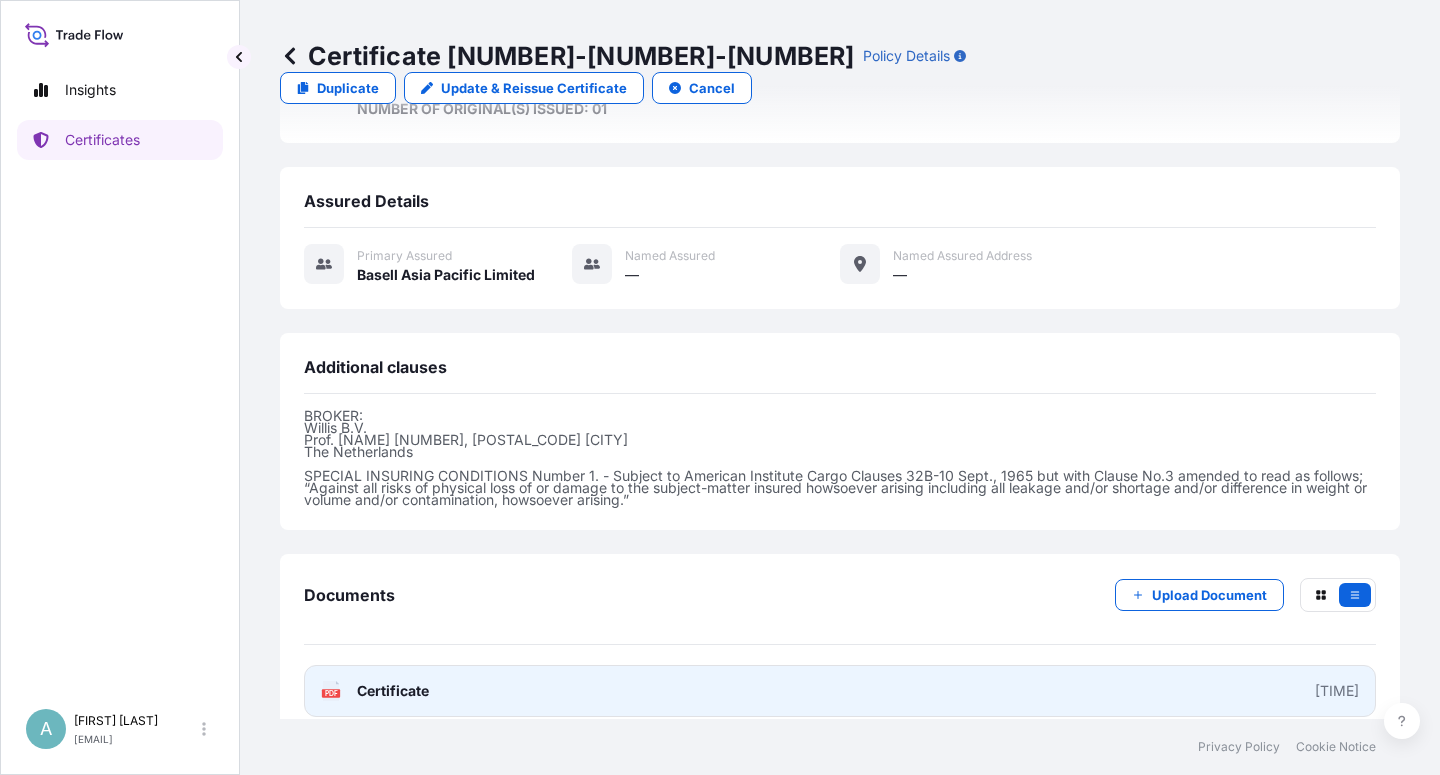 click on "Certificate" at bounding box center (393, 691) 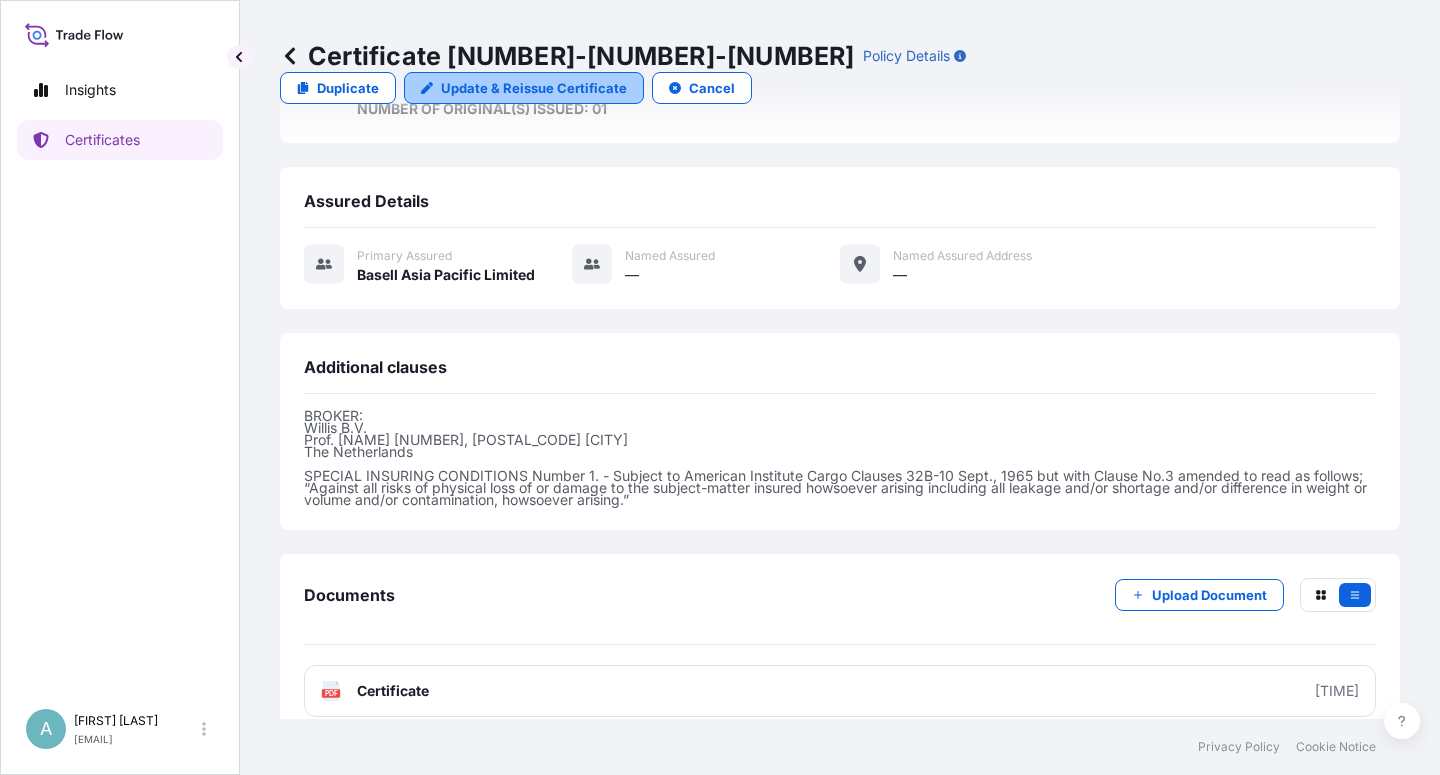 click on "Update & Reissue Certificate" at bounding box center (534, 88) 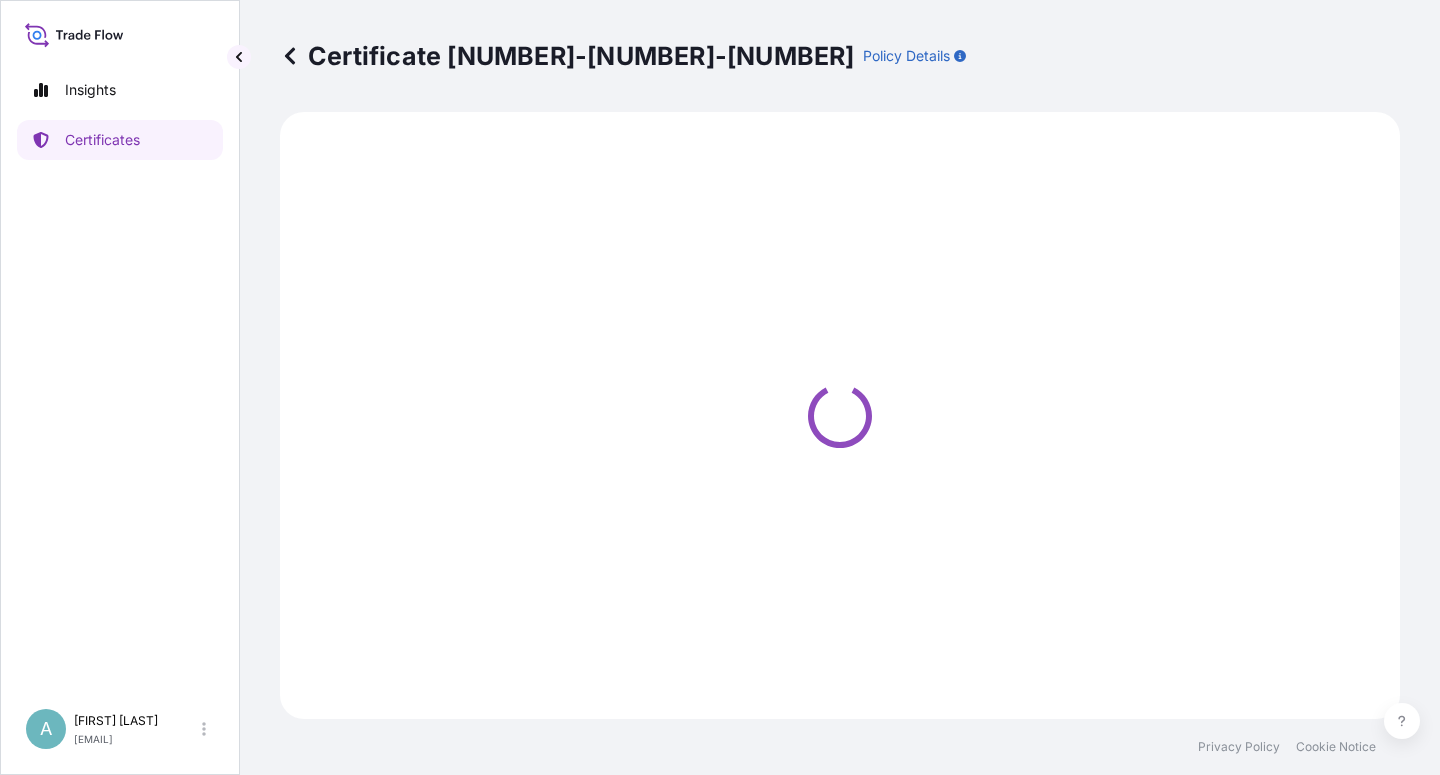 scroll, scrollTop: 0, scrollLeft: 0, axis: both 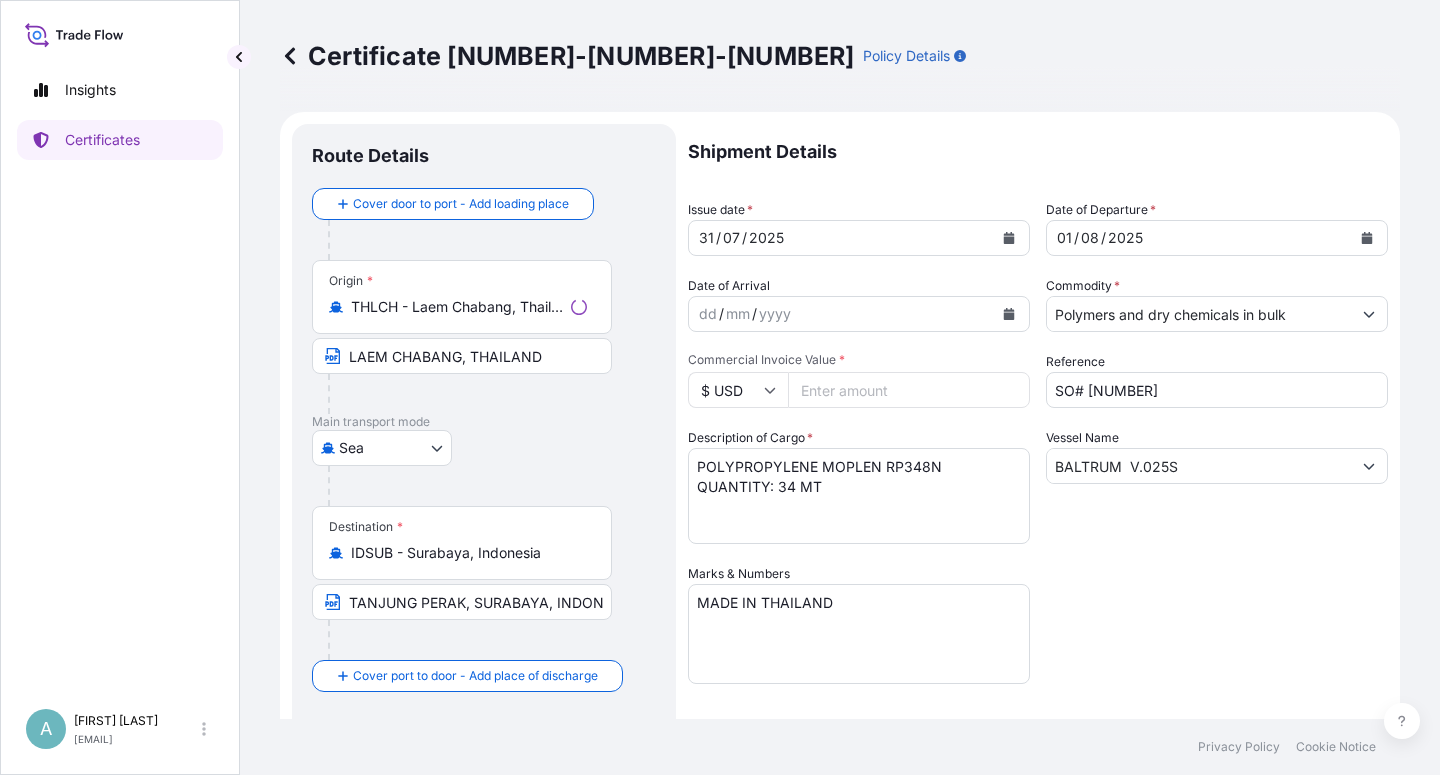 select on "32034" 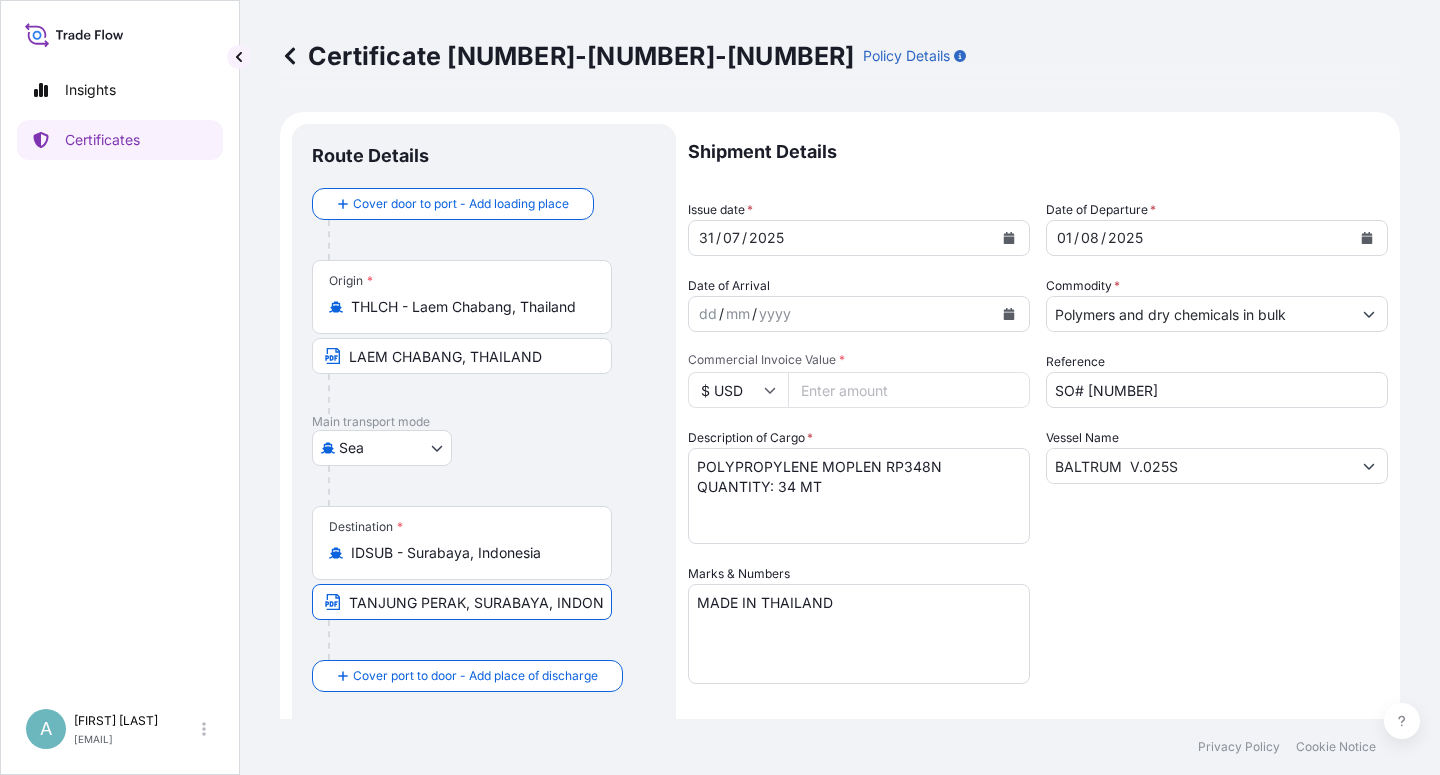 click on "[PORT], [CITY], [COUNTRY]" at bounding box center (462, 602) 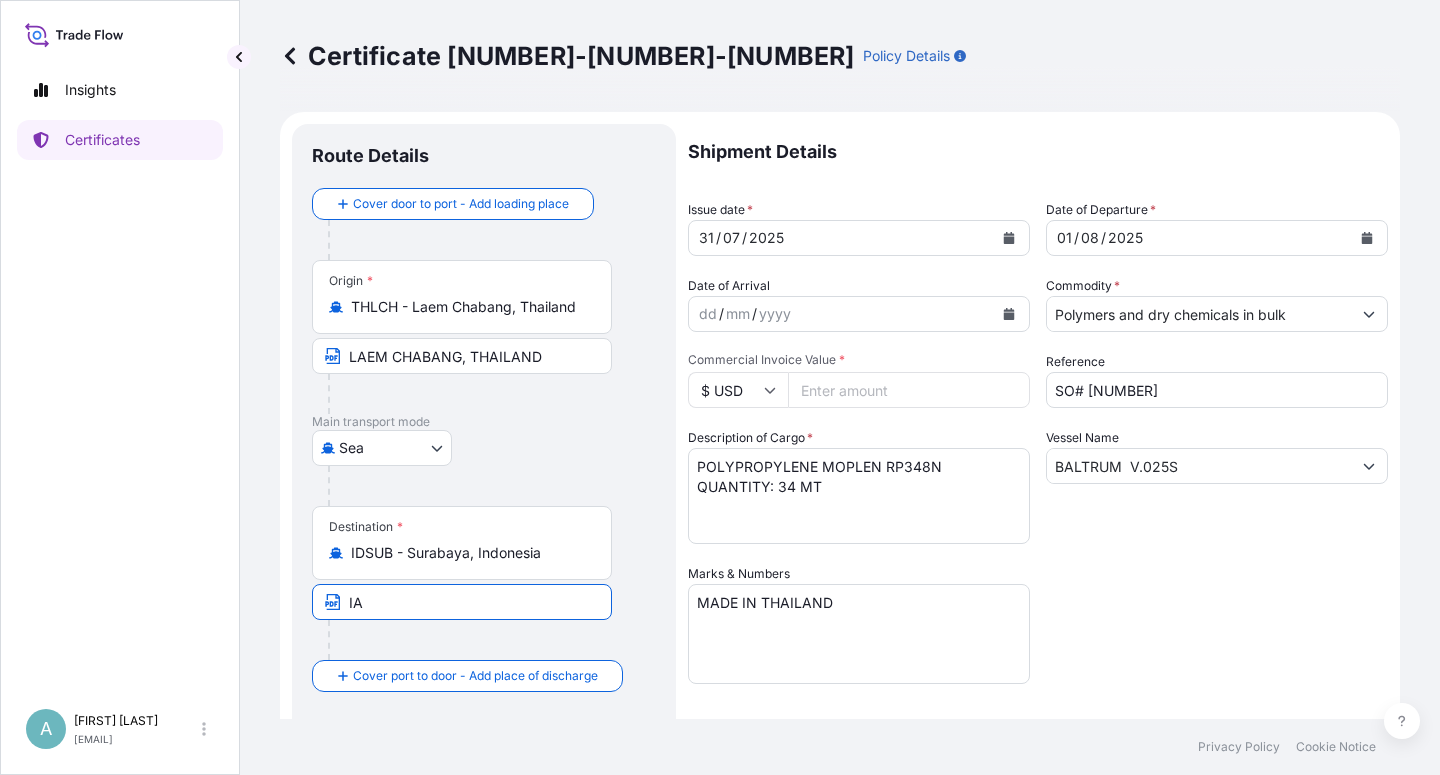 type on "A" 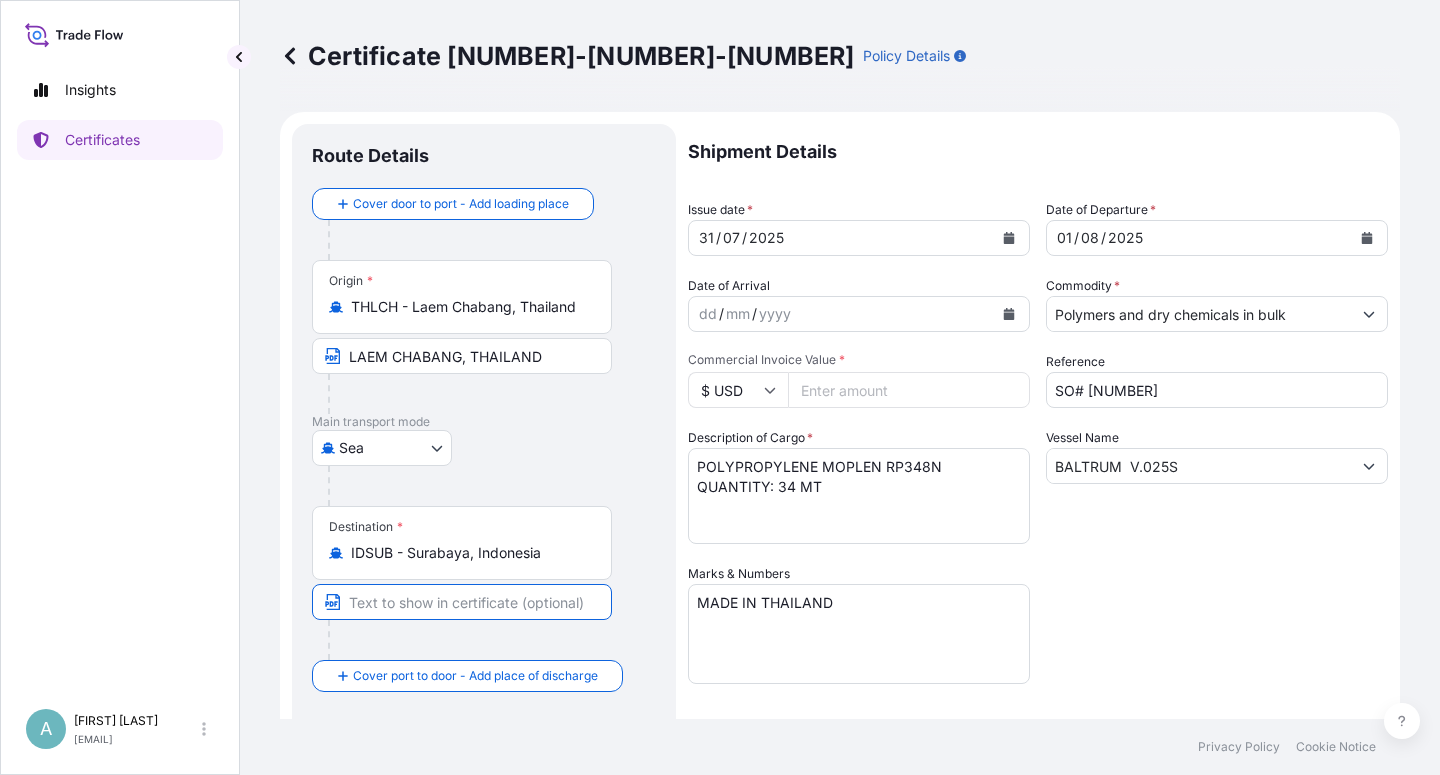 paste on "Tanjung Perak, Surabaya Indonesia" 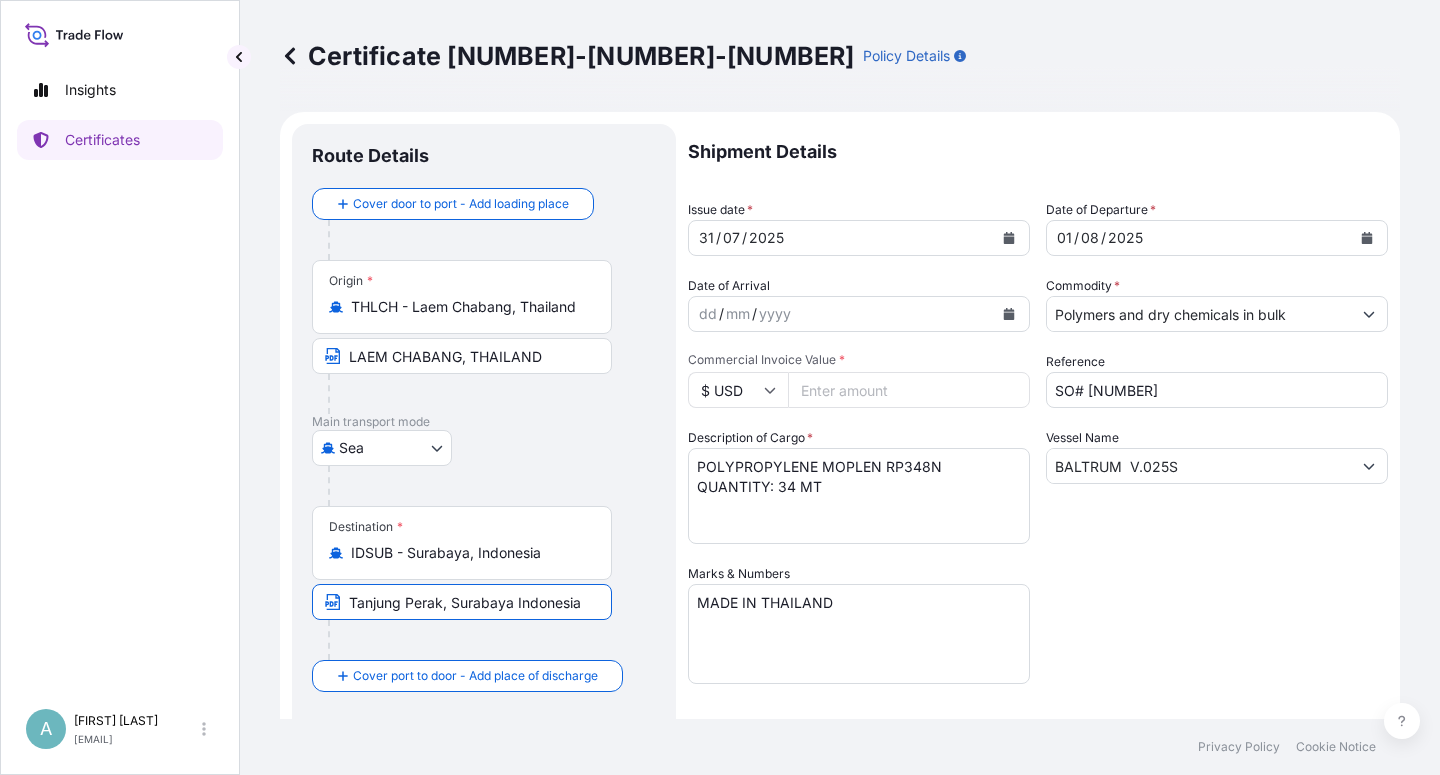 drag, startPoint x: 510, startPoint y: 603, endPoint x: 531, endPoint y: 622, distance: 28.319605 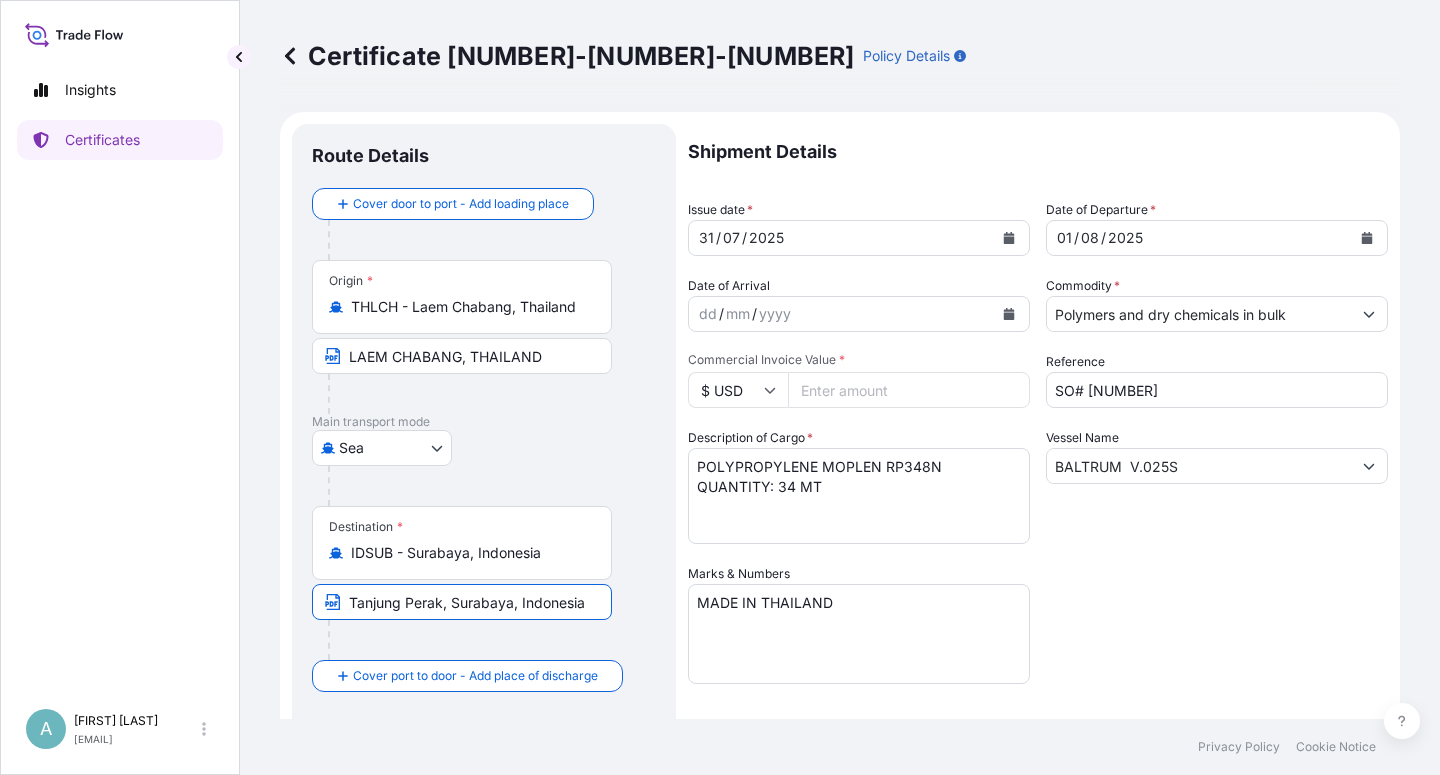 type on "Tanjung Perak, Surabaya, Indonesia" 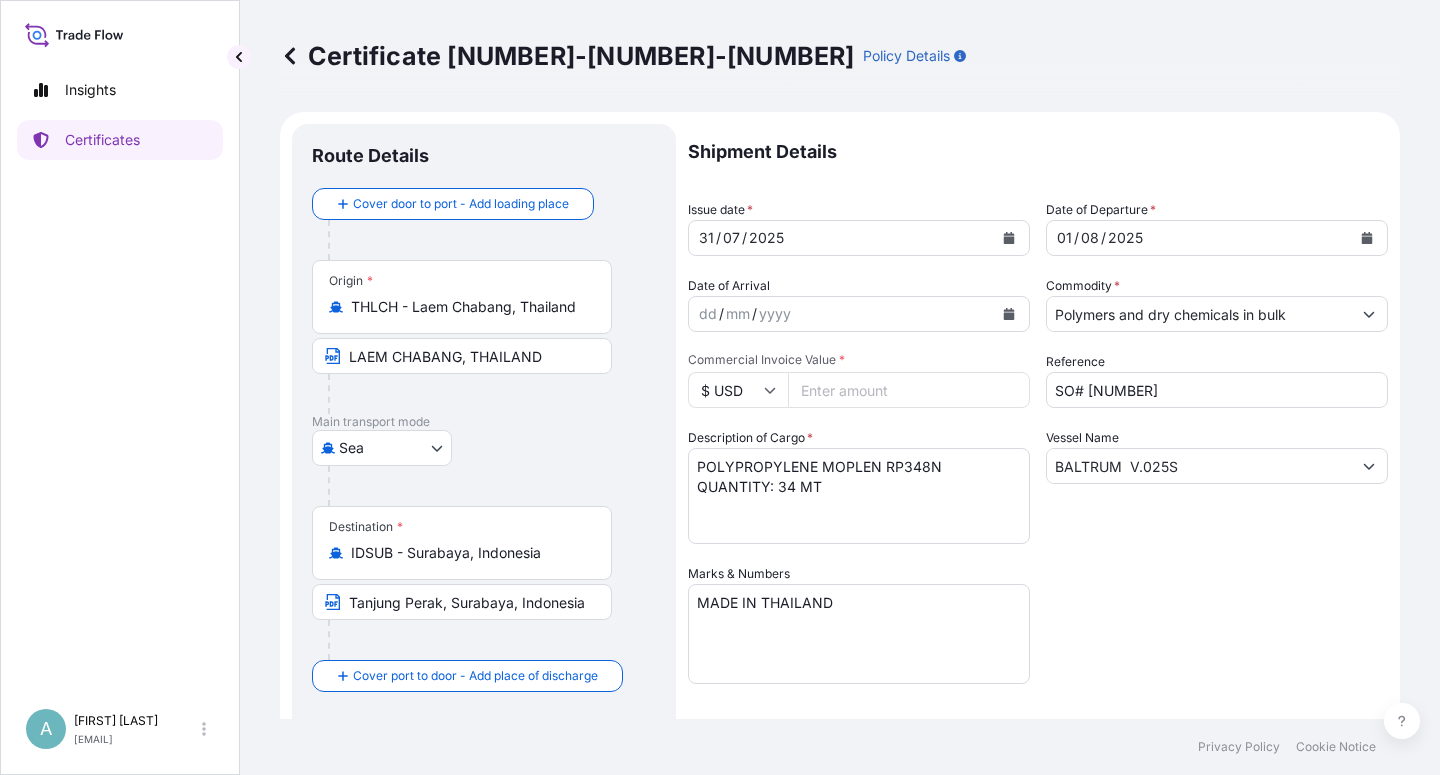 scroll, scrollTop: 120, scrollLeft: 0, axis: vertical 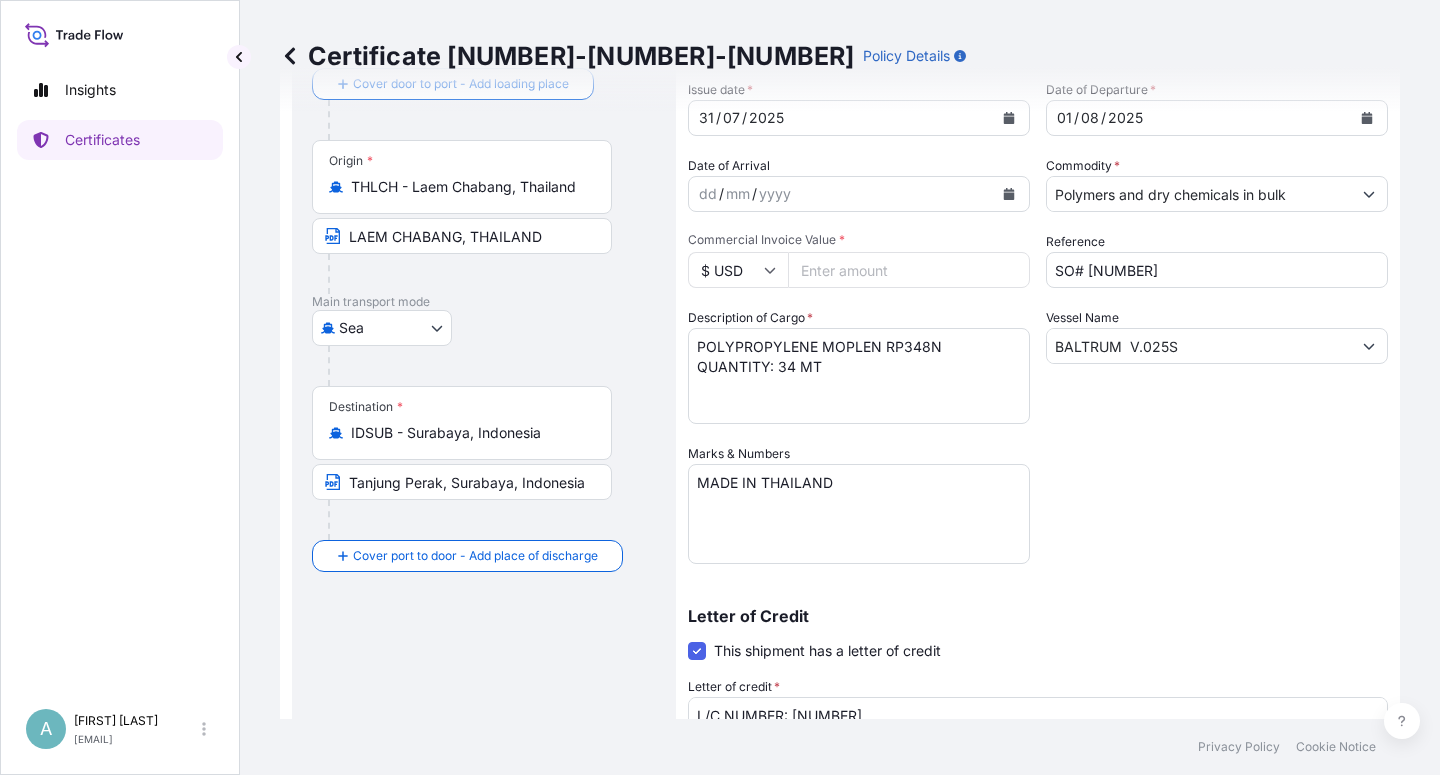click on "Shipment Details Issue date * 31 / 07 / 2025 Date of Departure * 01 / 08 / 2025 Date of Arrival dd / mm / yyyy Commodity * Polymers and dry chemicals in bulk Packing Category Commercial Invoice Value    * $ USD 37060 Reference SO# 5013174760 Description of Cargo * POLYPROPYLENE MOPLEN RP348N
QUANTITY: 34 MT Vessel Name BALTRUM  V.025S Marks & Numbers MADE IN THAILAND Letter of Credit This shipment has a letter of credit Letter of credit * L/C NUMBER: 2547008I042979
ENDORSED TO THE ORDER OF PT BANK CIMB NIAGA TBK.,
INCLUDE INSTITUTE CARGO CLAUSE A , INSTITUTE WAR CLAUSE, INSTITUTE STRIKE, RIOTS AND CIVIL COMMOTIONS CLAUSES,
CLAIM (IF ANY) ARE PAYABLE TO PT BANK CIMB NIAGA TBK. IN INDONESIA, IN THE CURRENCY OF THE CREDIT (USD) .
FULL NAME AND ACTUAL ADDRESS OF INSURANCE COMPANY'S CLAIM AGENT IN INDONESIA :
PT Carsurin
Neo Soho Capital - 28th foor Jl. Letjen S. Parman Kav. 28, Grogol Petamburan Jakarta Barat Indonesia 11470
Tel No.: +62 21 50226868
NUMBER OF ORIGINAL(S) ISSUED: 01
Assured Details *" at bounding box center [1038, 518] 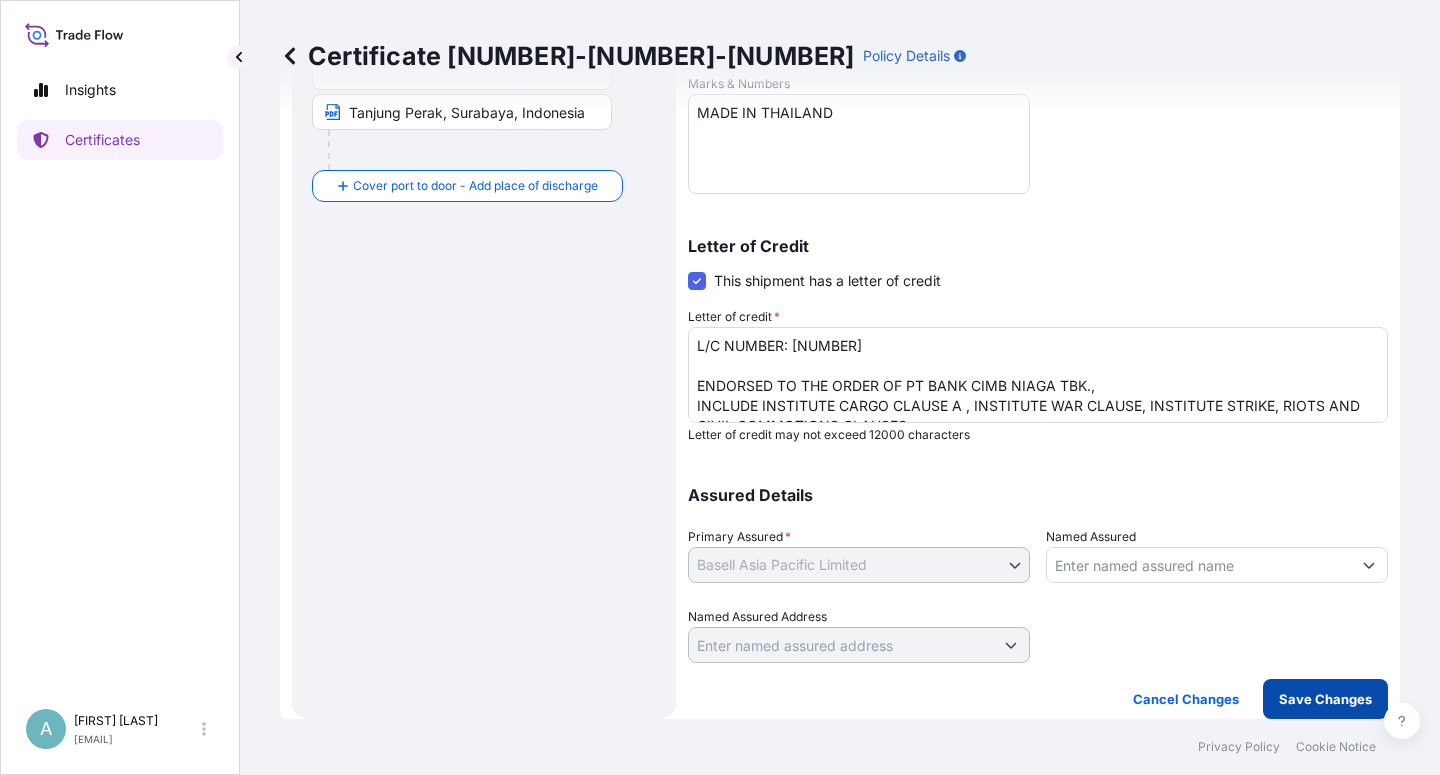 click on "Save Changes" at bounding box center (1325, 699) 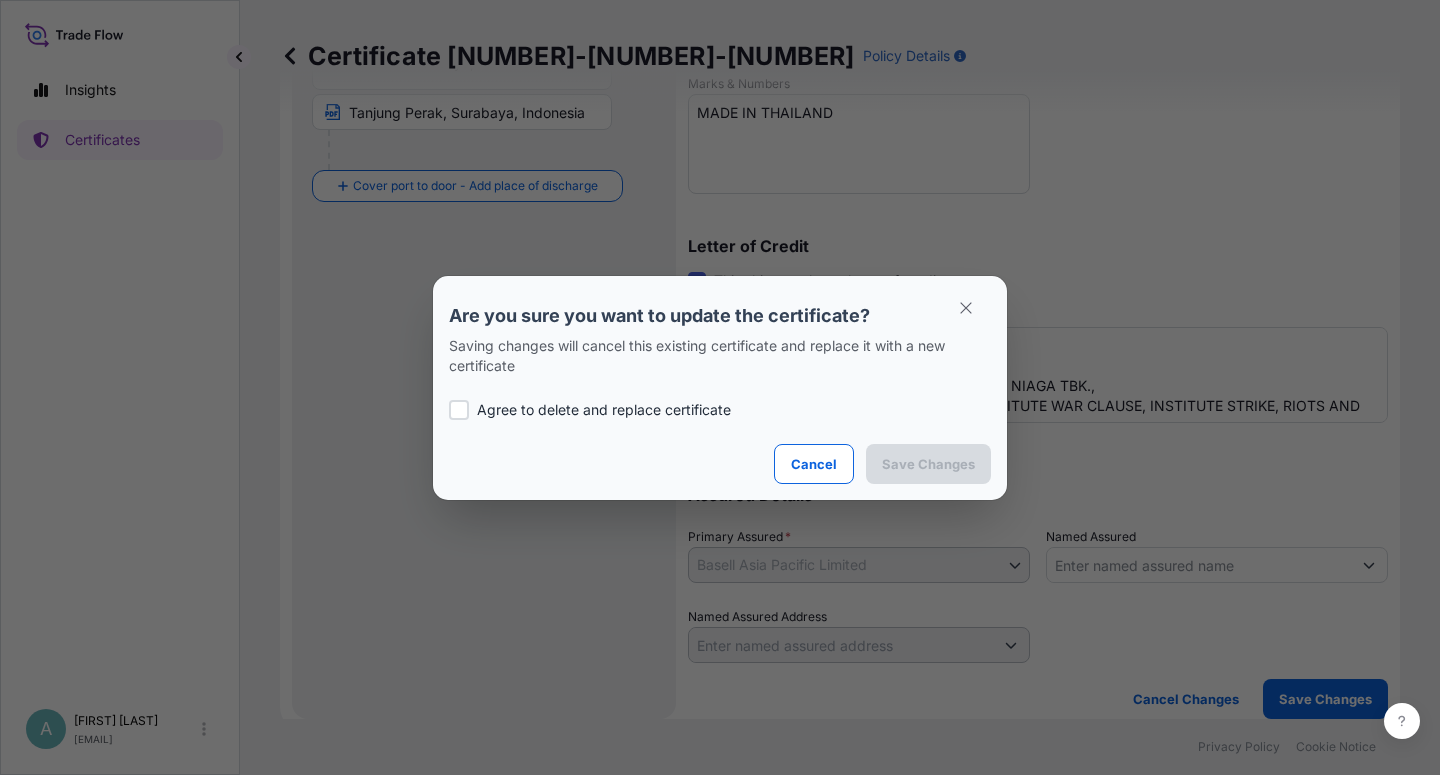 click on "Agree to delete and replace certificate" at bounding box center (604, 410) 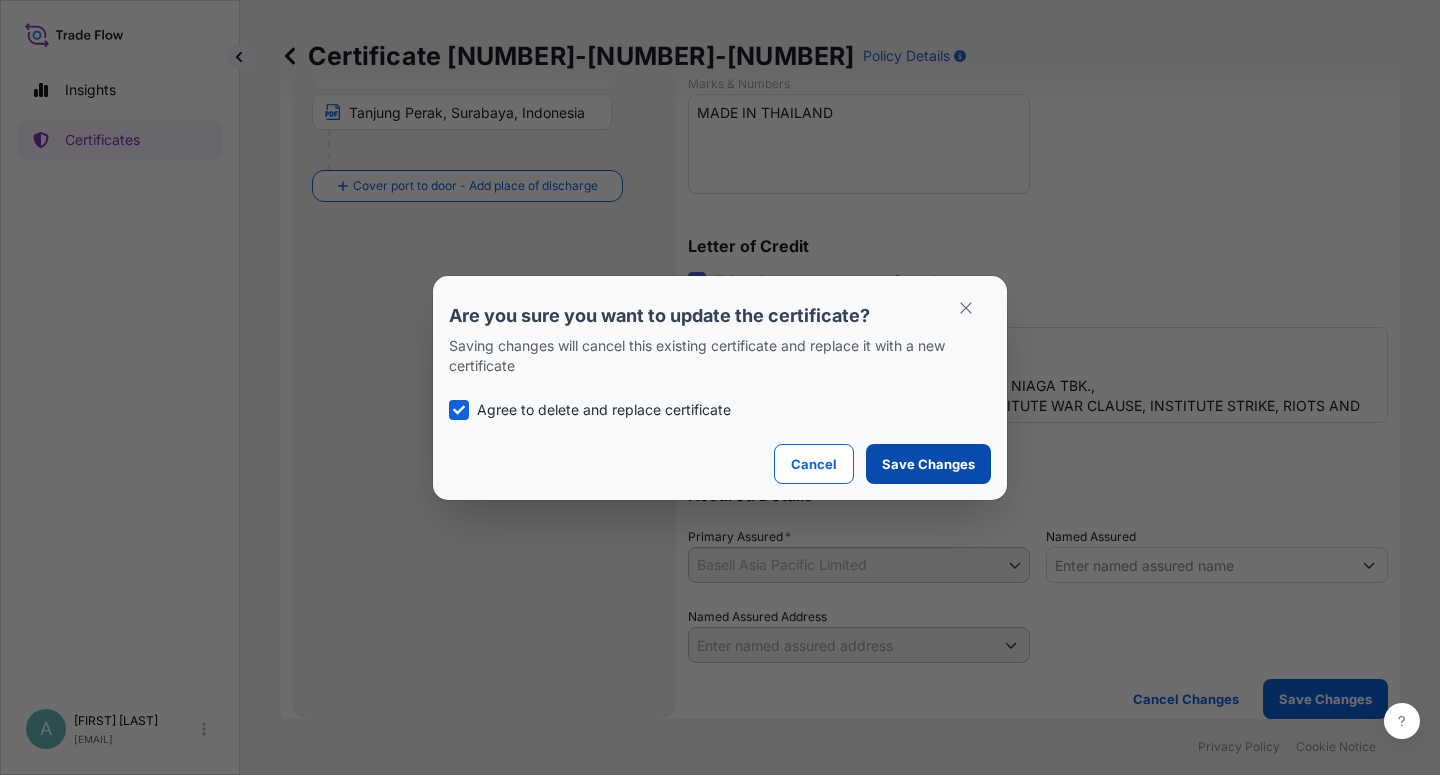 click on "Save Changes" at bounding box center (928, 464) 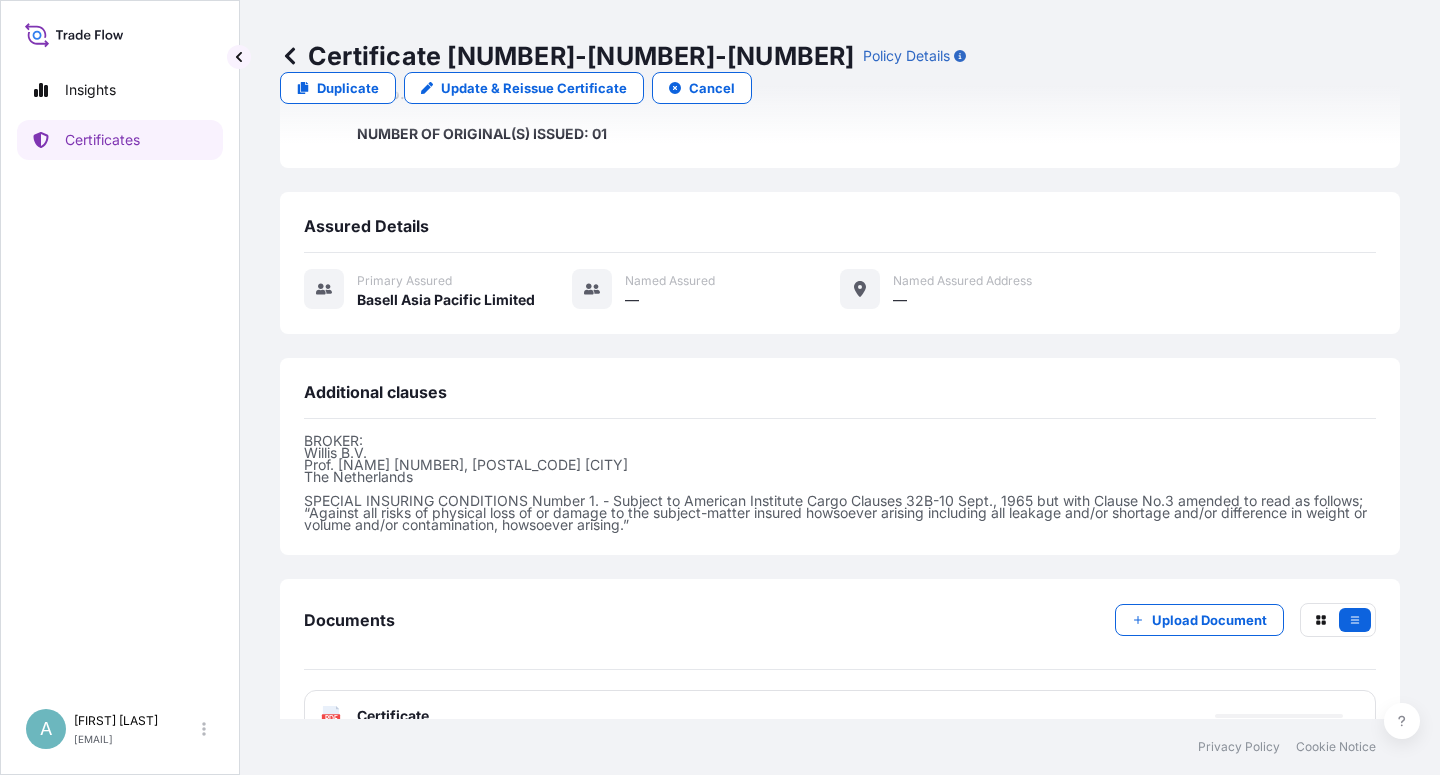 scroll, scrollTop: 714, scrollLeft: 0, axis: vertical 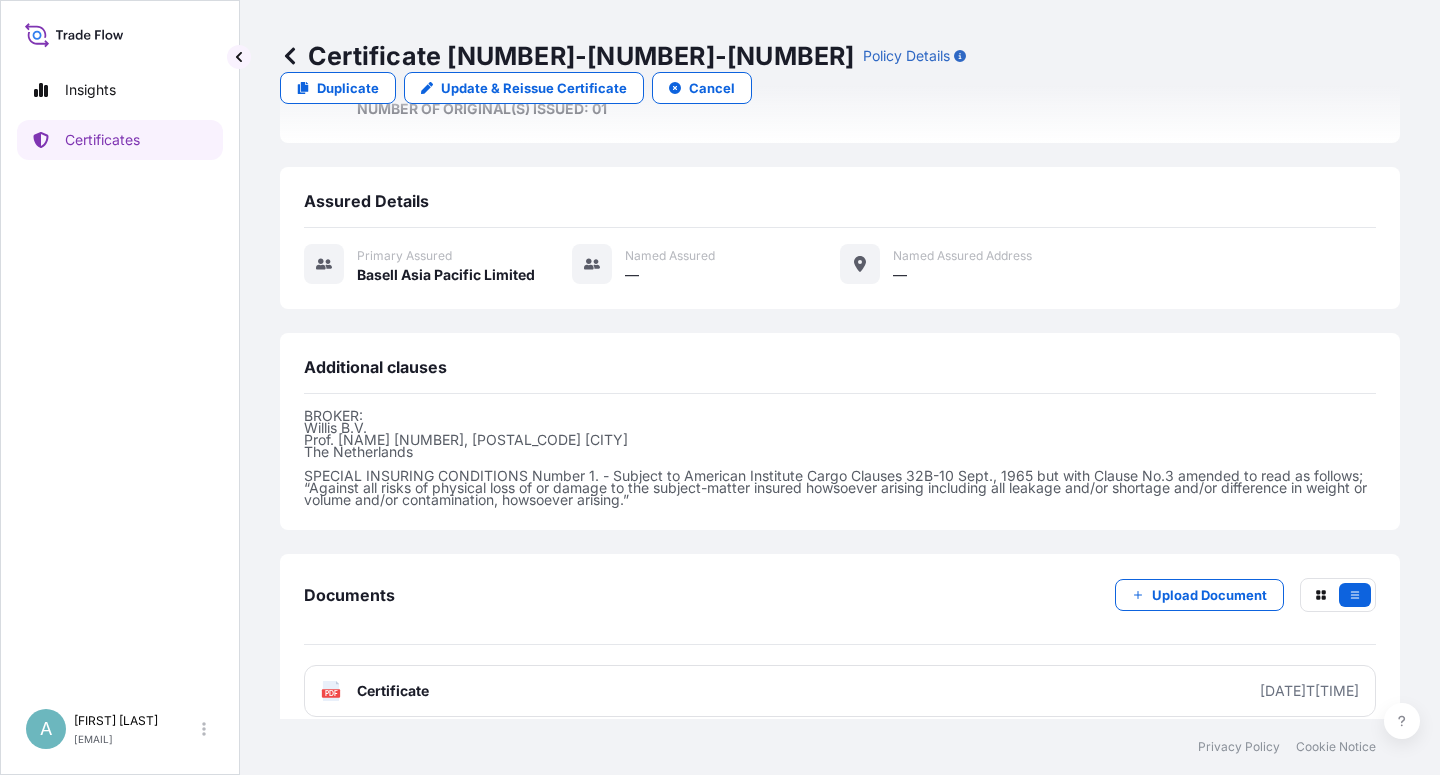 click on "Certificate" at bounding box center [393, 691] 